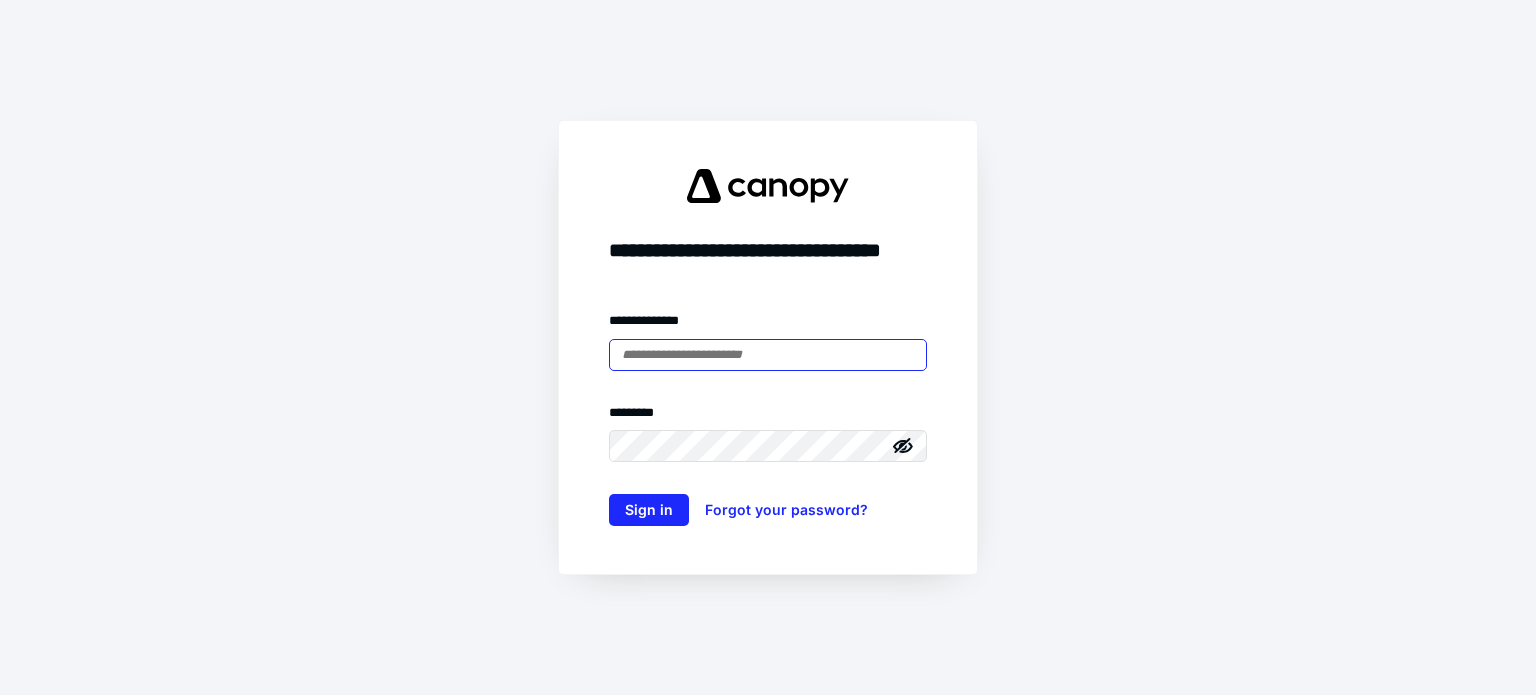 scroll, scrollTop: 0, scrollLeft: 0, axis: both 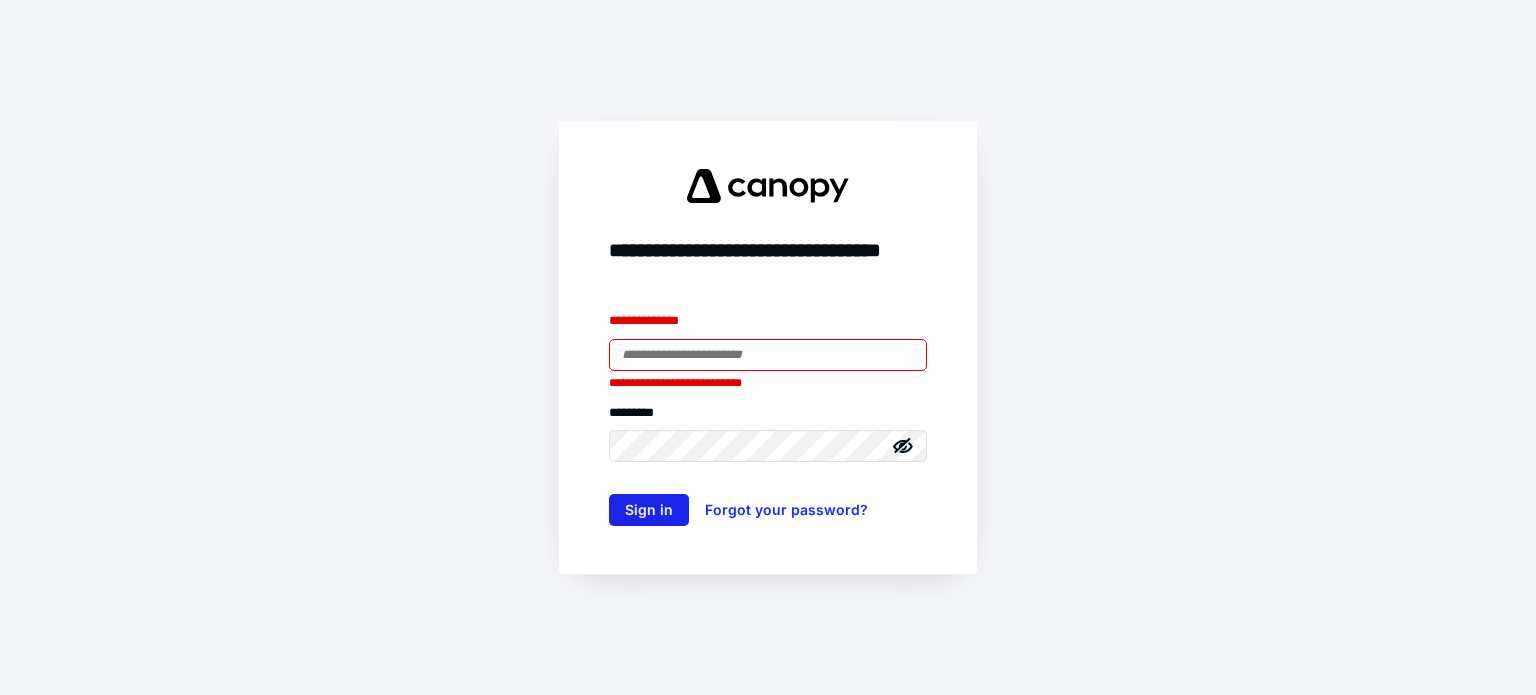 type on "**********" 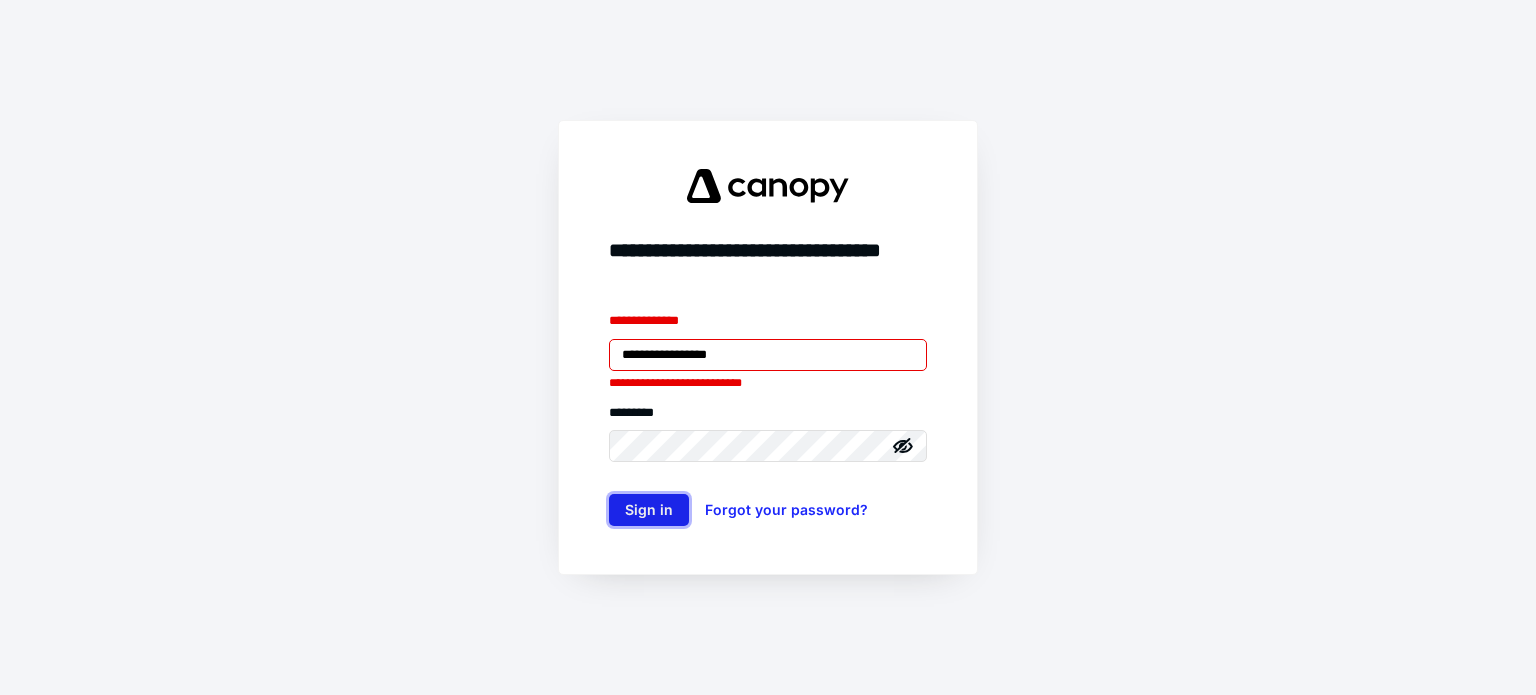 click on "Sign in" at bounding box center (649, 510) 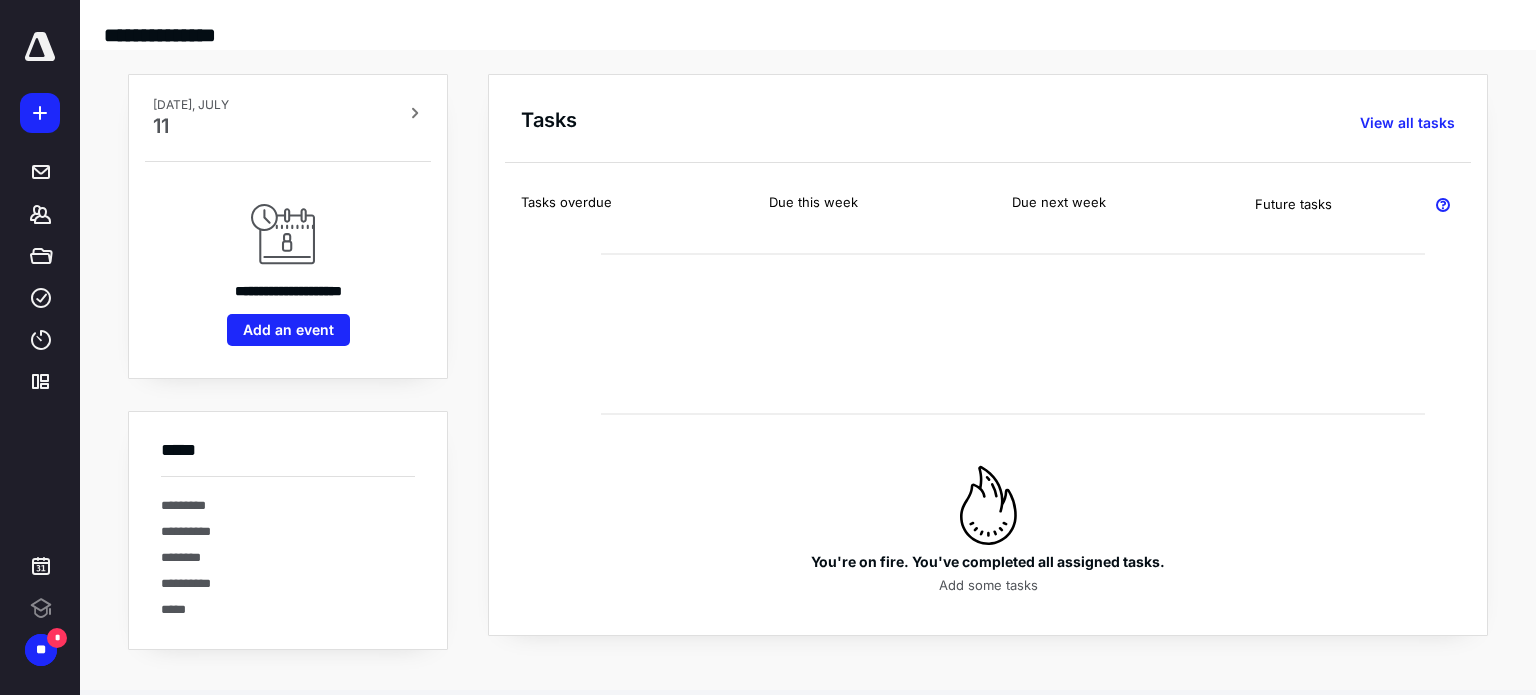 click 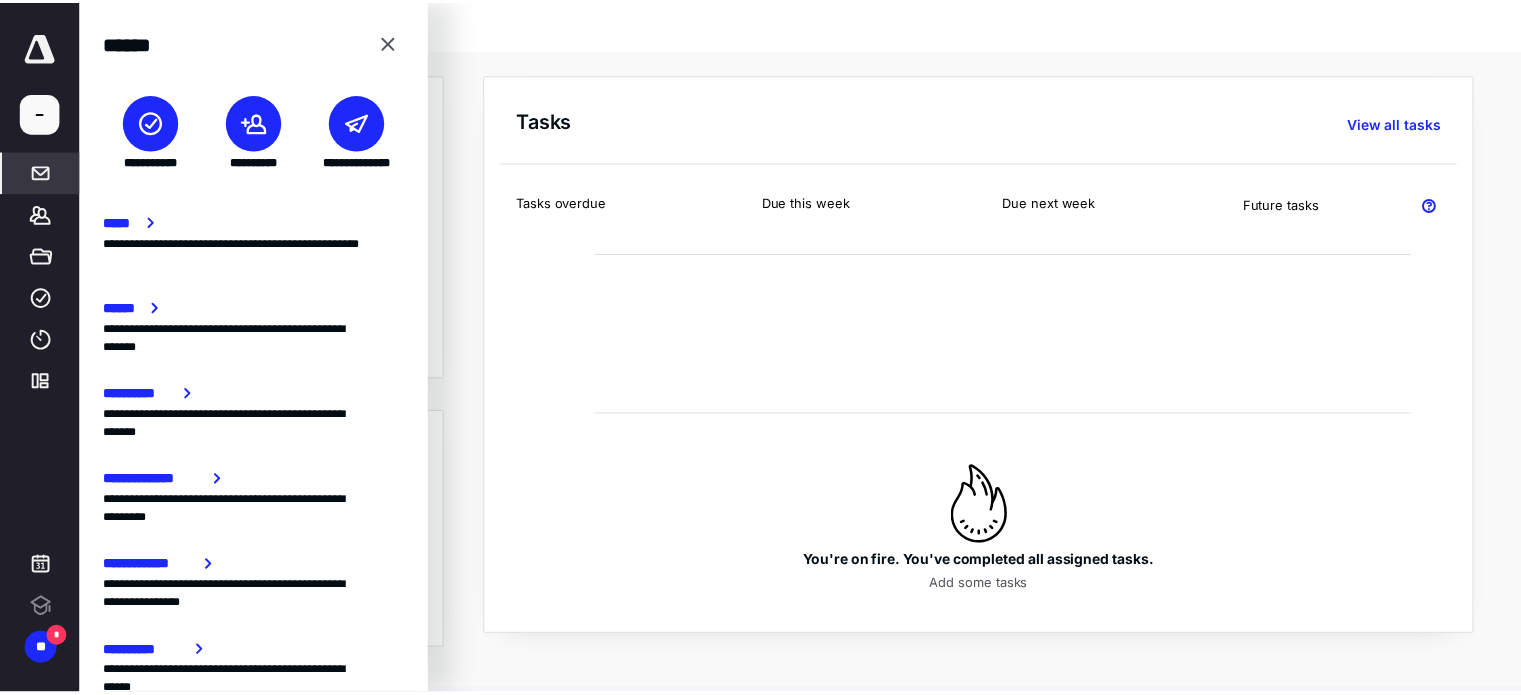 scroll, scrollTop: 0, scrollLeft: 0, axis: both 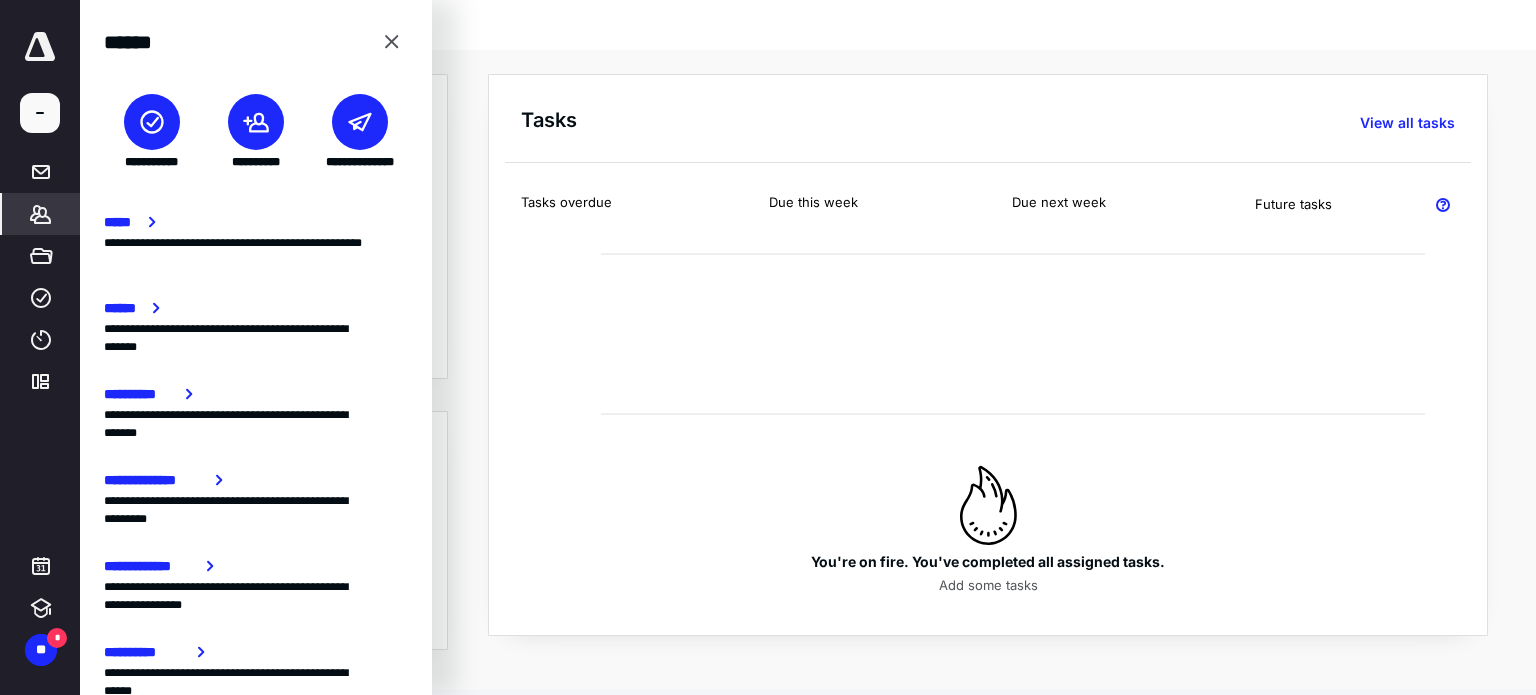 click on "*******" at bounding box center (41, 214) 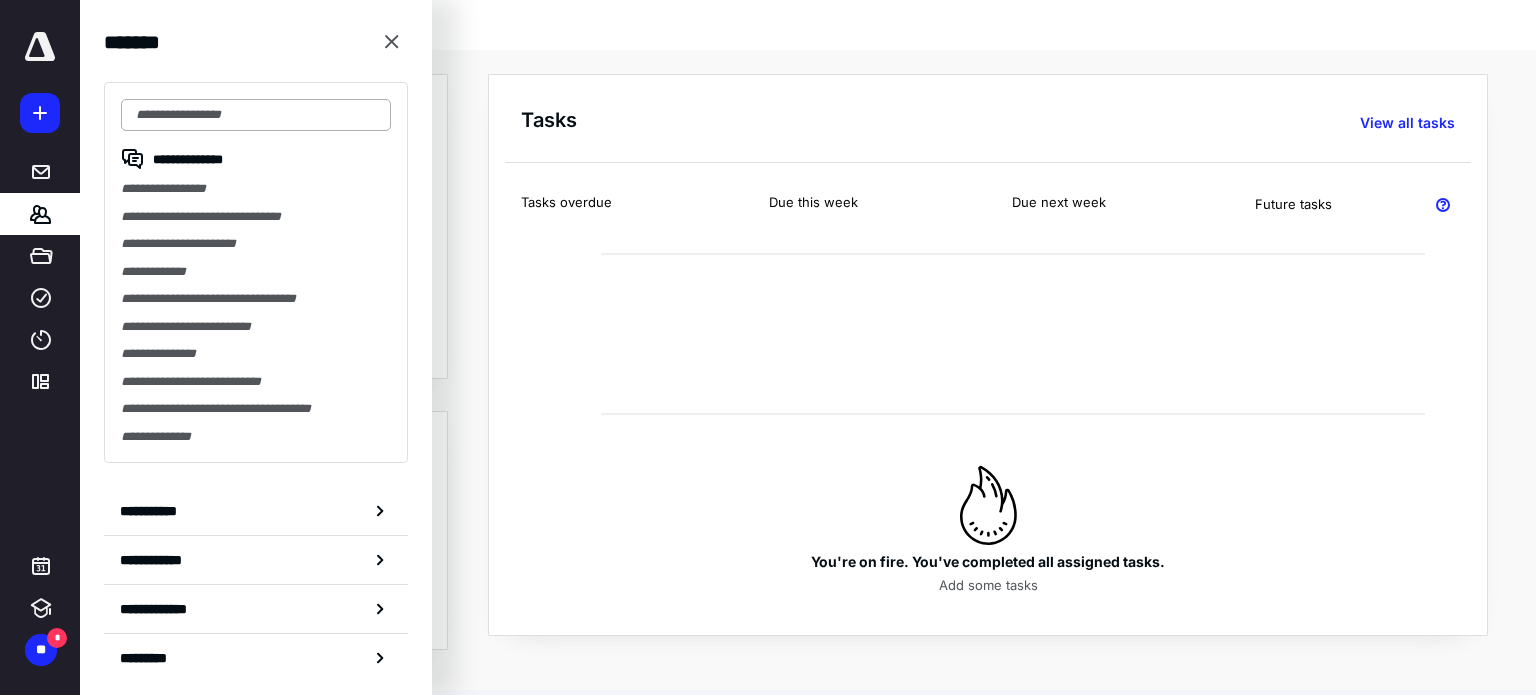 click at bounding box center (256, 115) 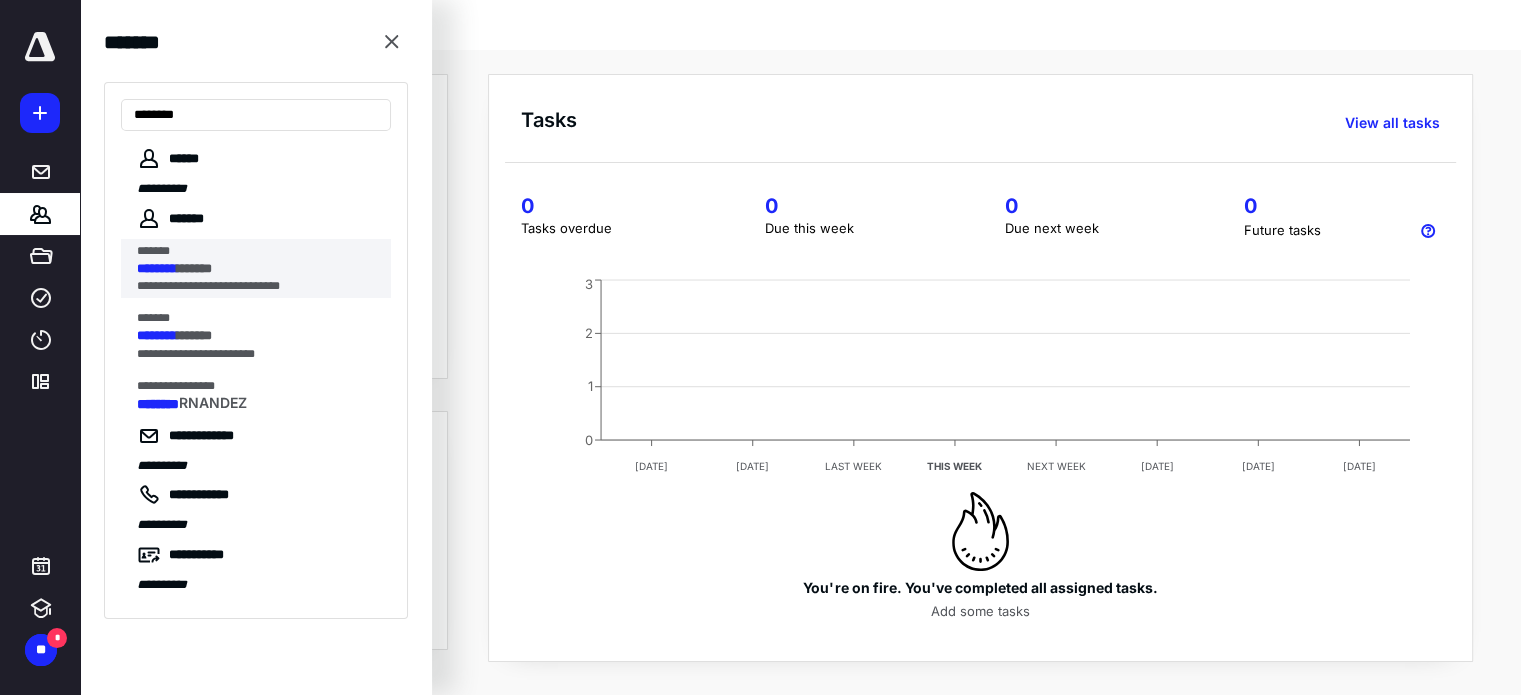type on "********" 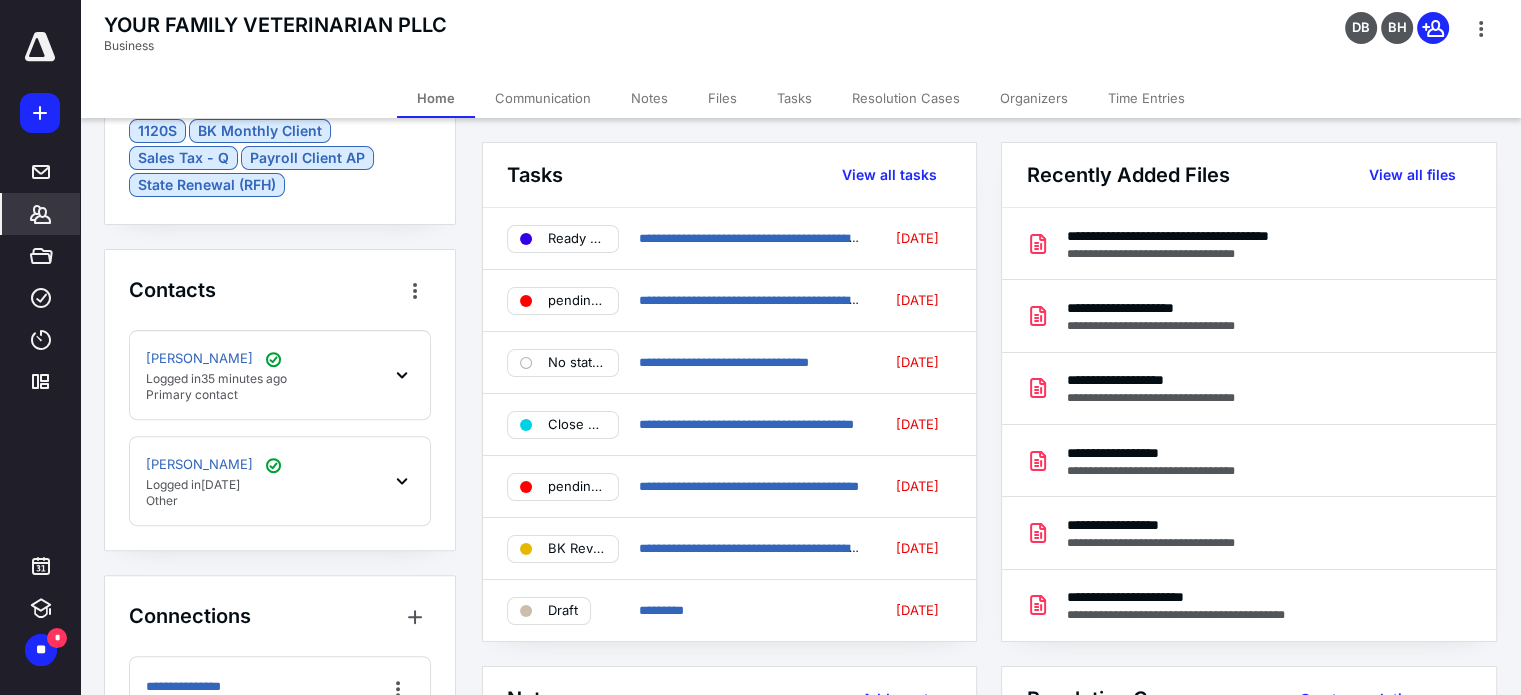 scroll, scrollTop: 890, scrollLeft: 0, axis: vertical 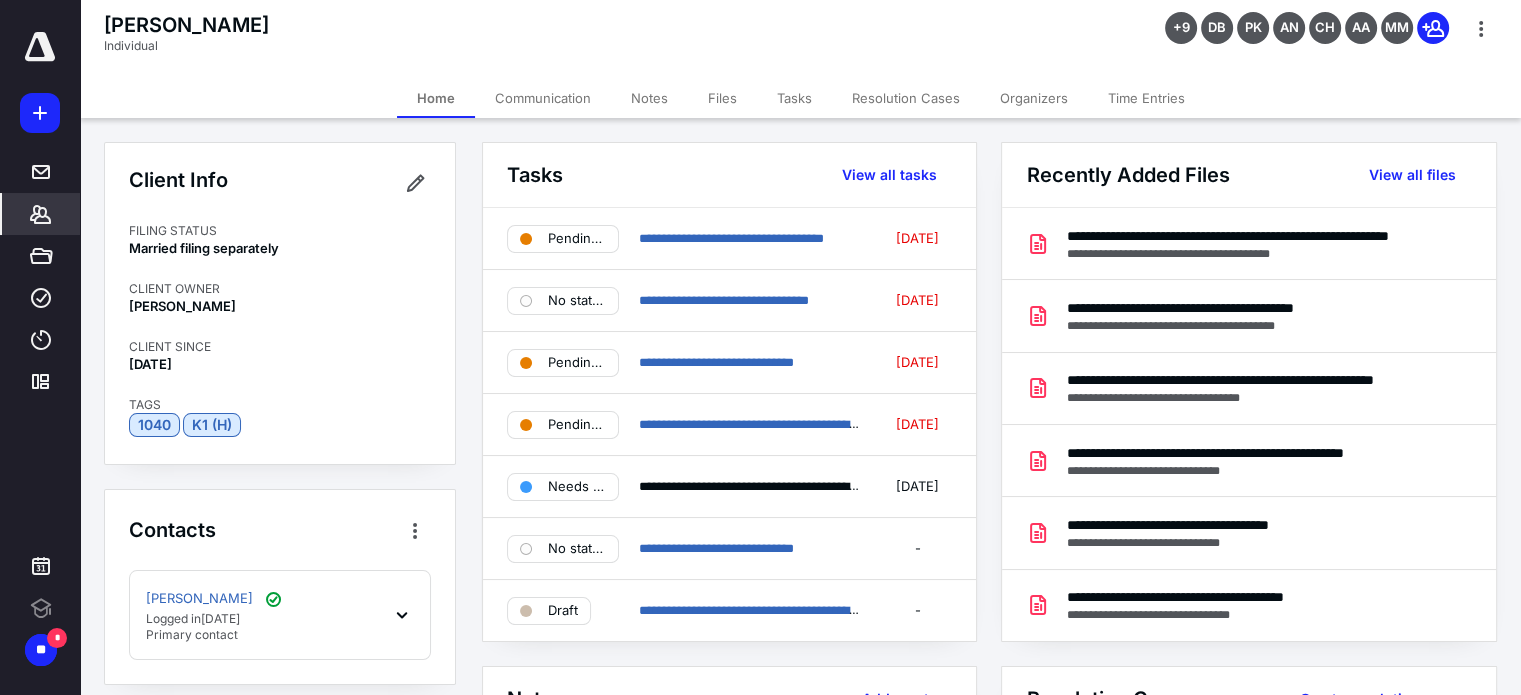 click on "Files" at bounding box center [722, 98] 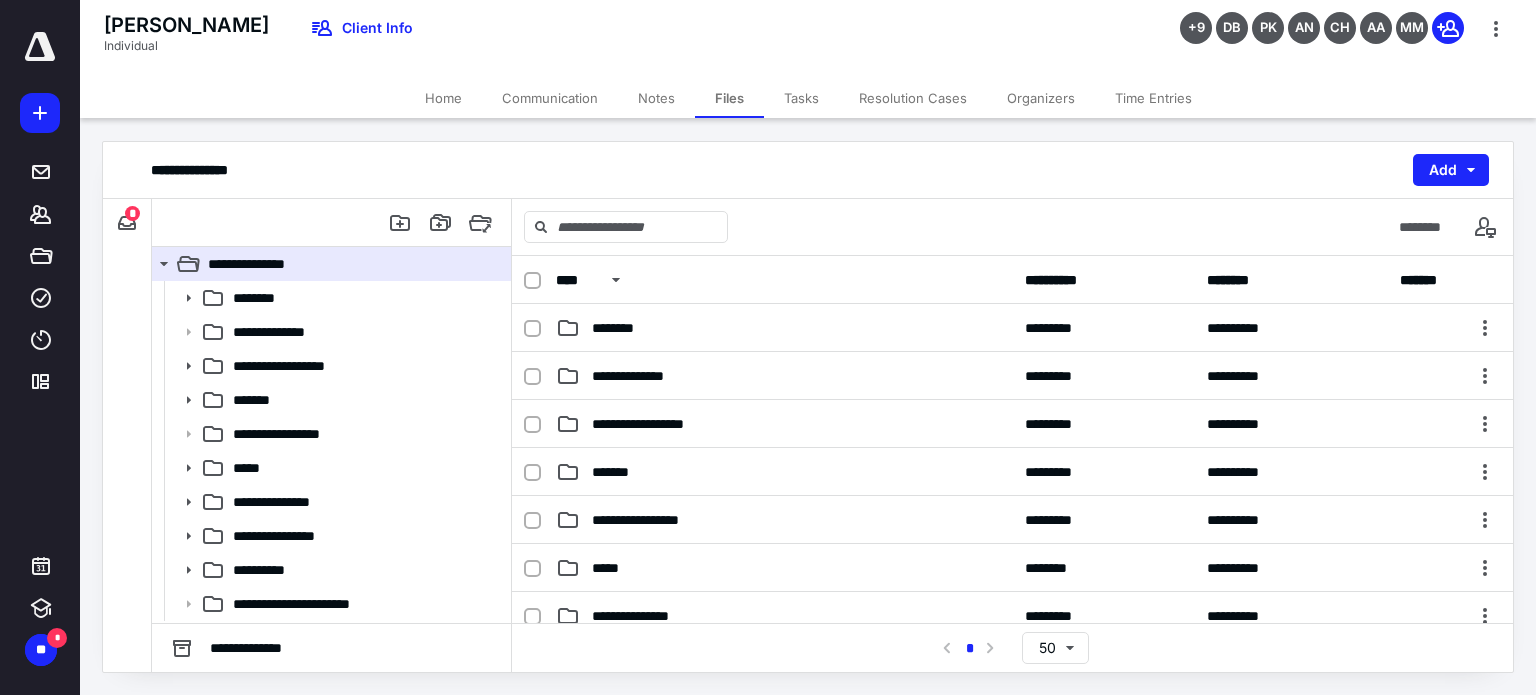 click on "Tasks" at bounding box center (801, 98) 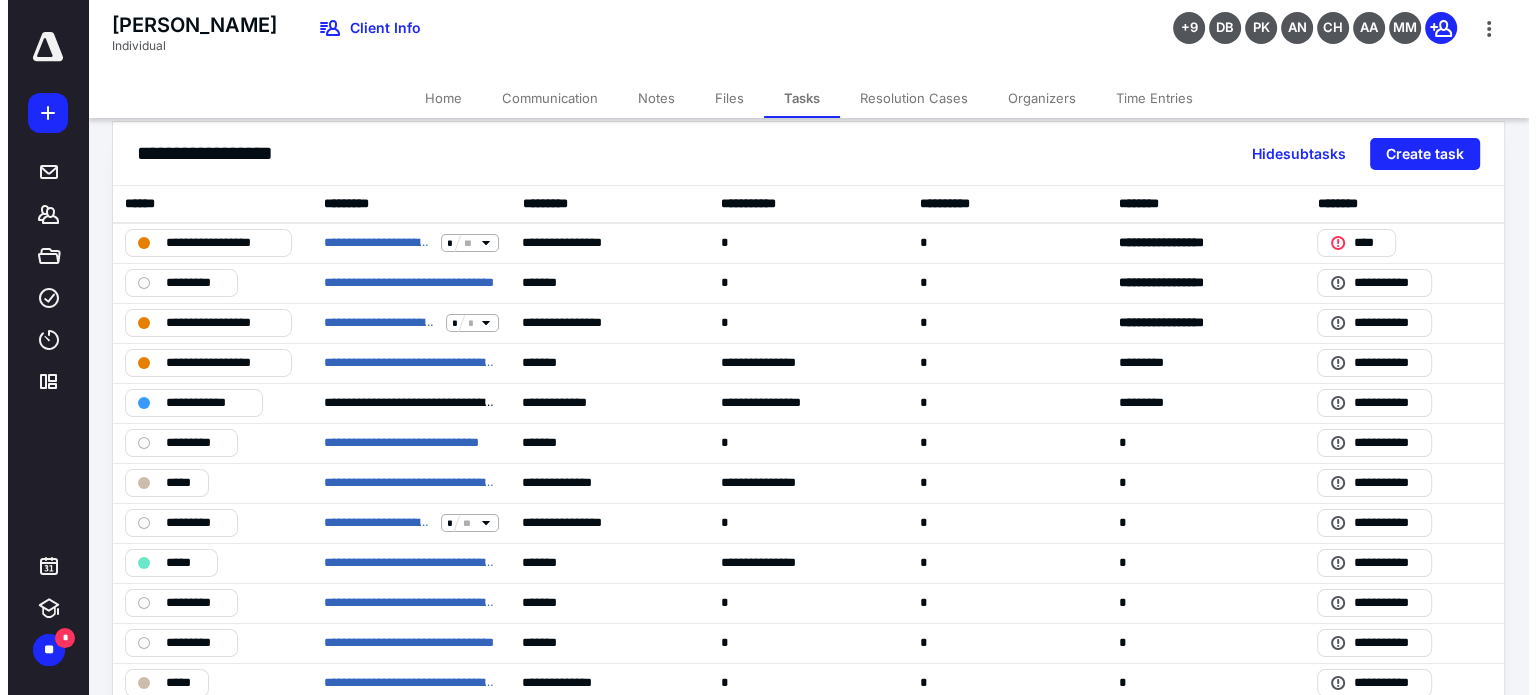 scroll, scrollTop: 0, scrollLeft: 0, axis: both 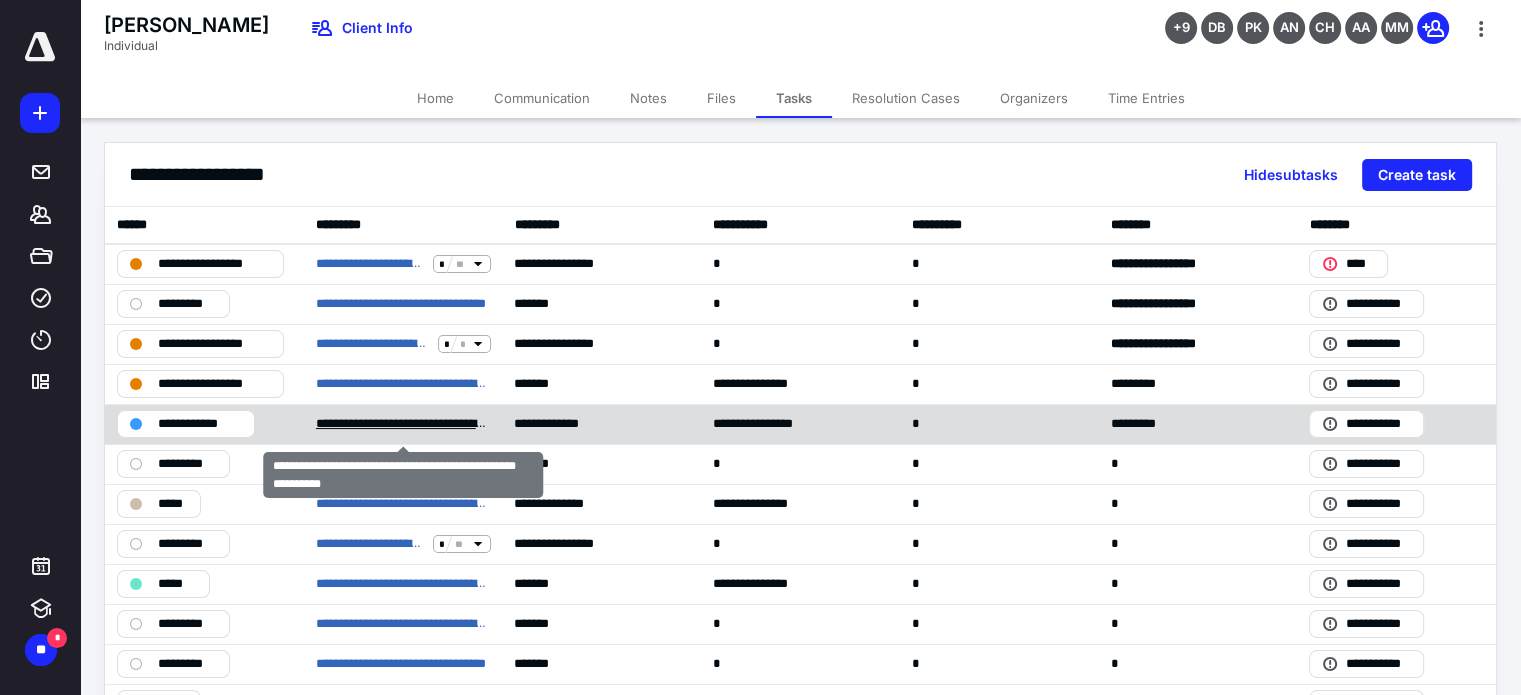 drag, startPoint x: 373, startPoint y: 419, endPoint x: 337, endPoint y: 426, distance: 36.67424 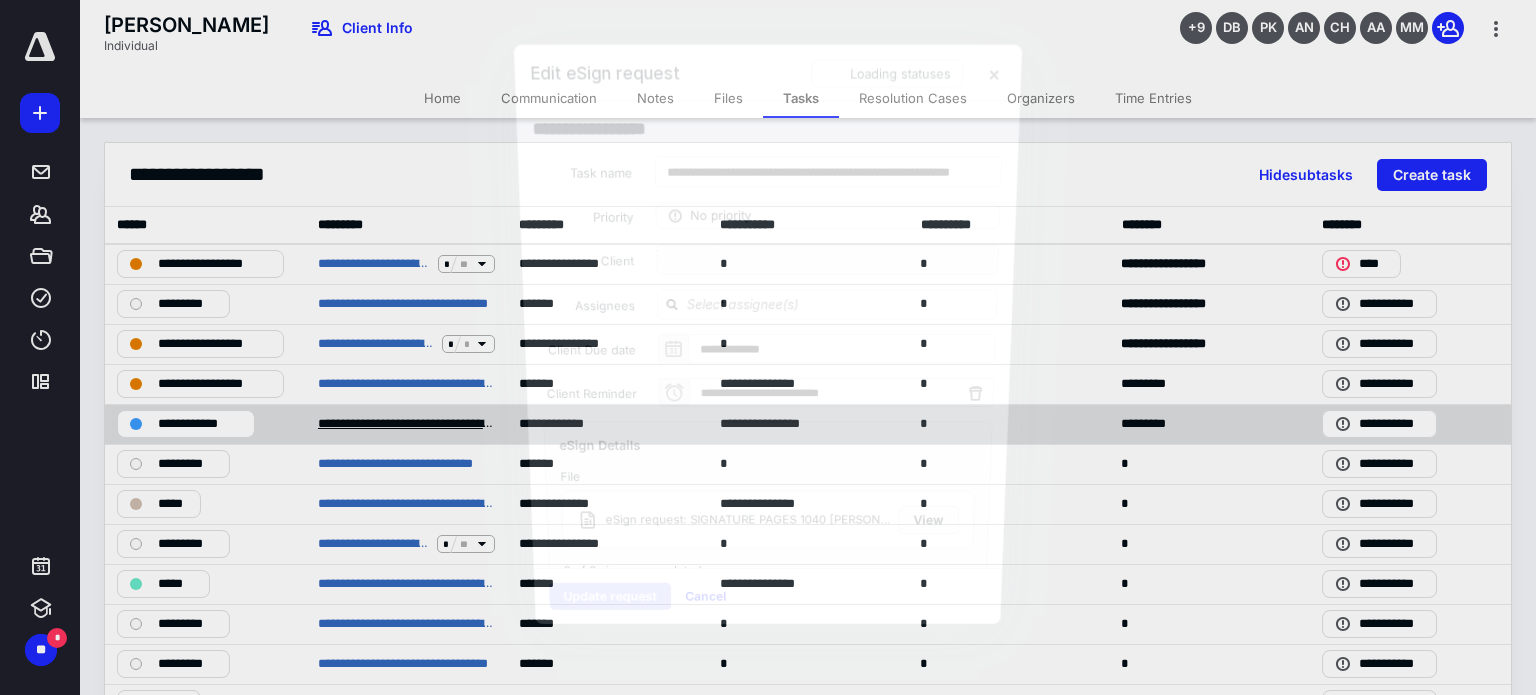 click at bounding box center [768, 347] 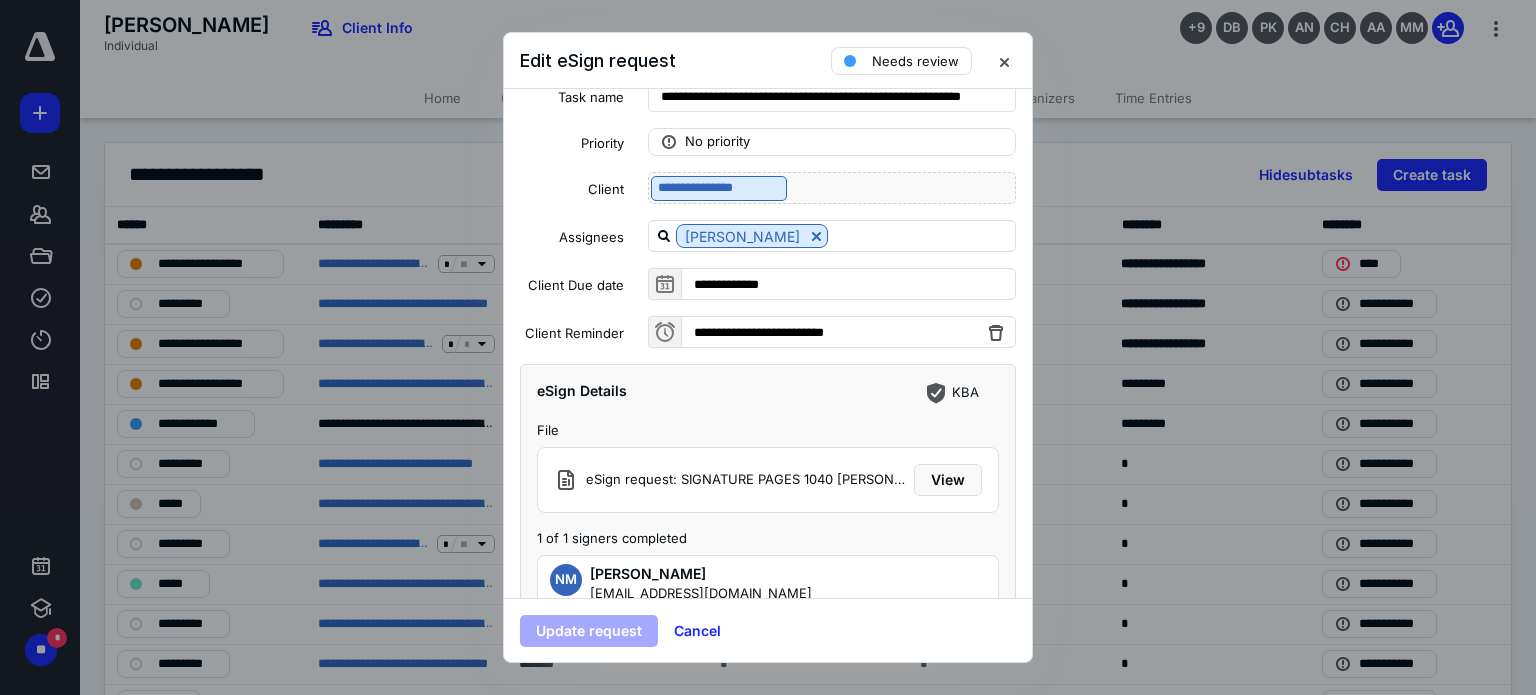 scroll, scrollTop: 100, scrollLeft: 0, axis: vertical 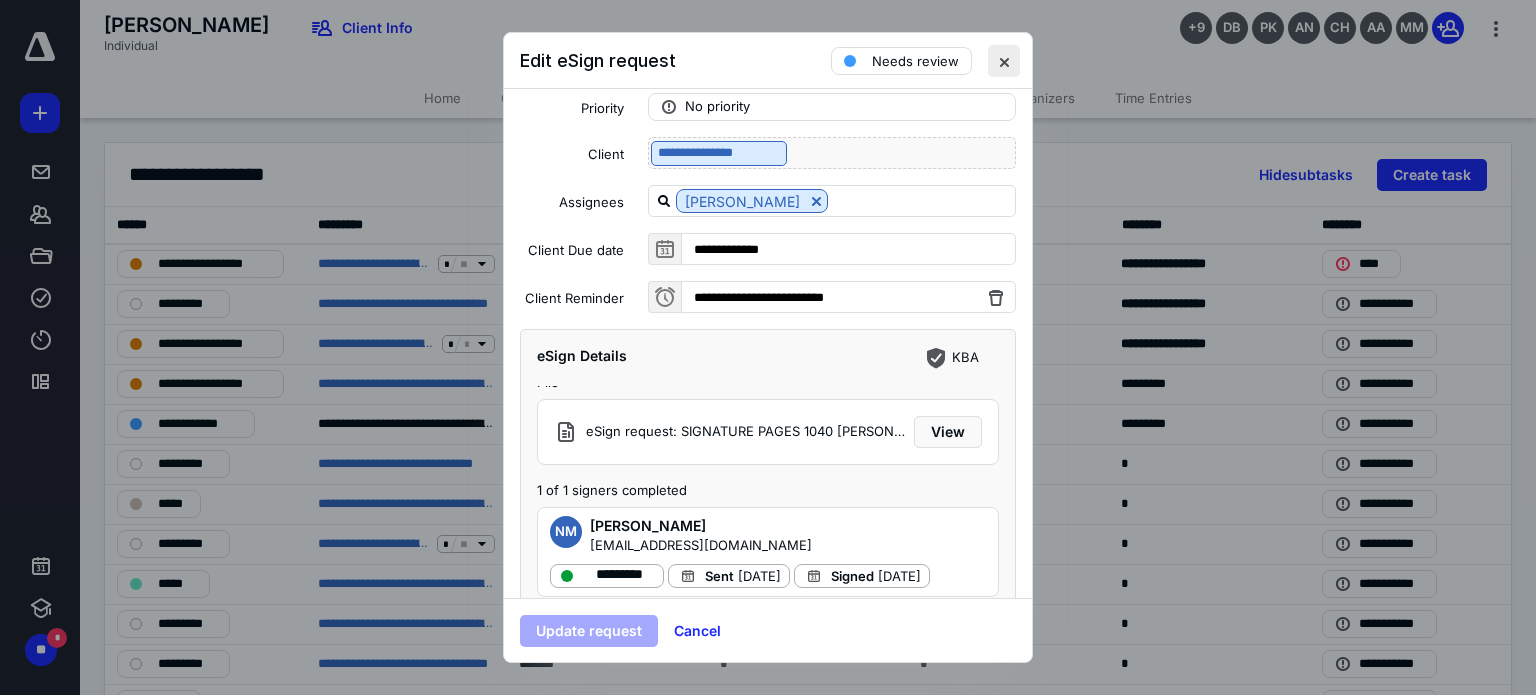 click at bounding box center [1004, 61] 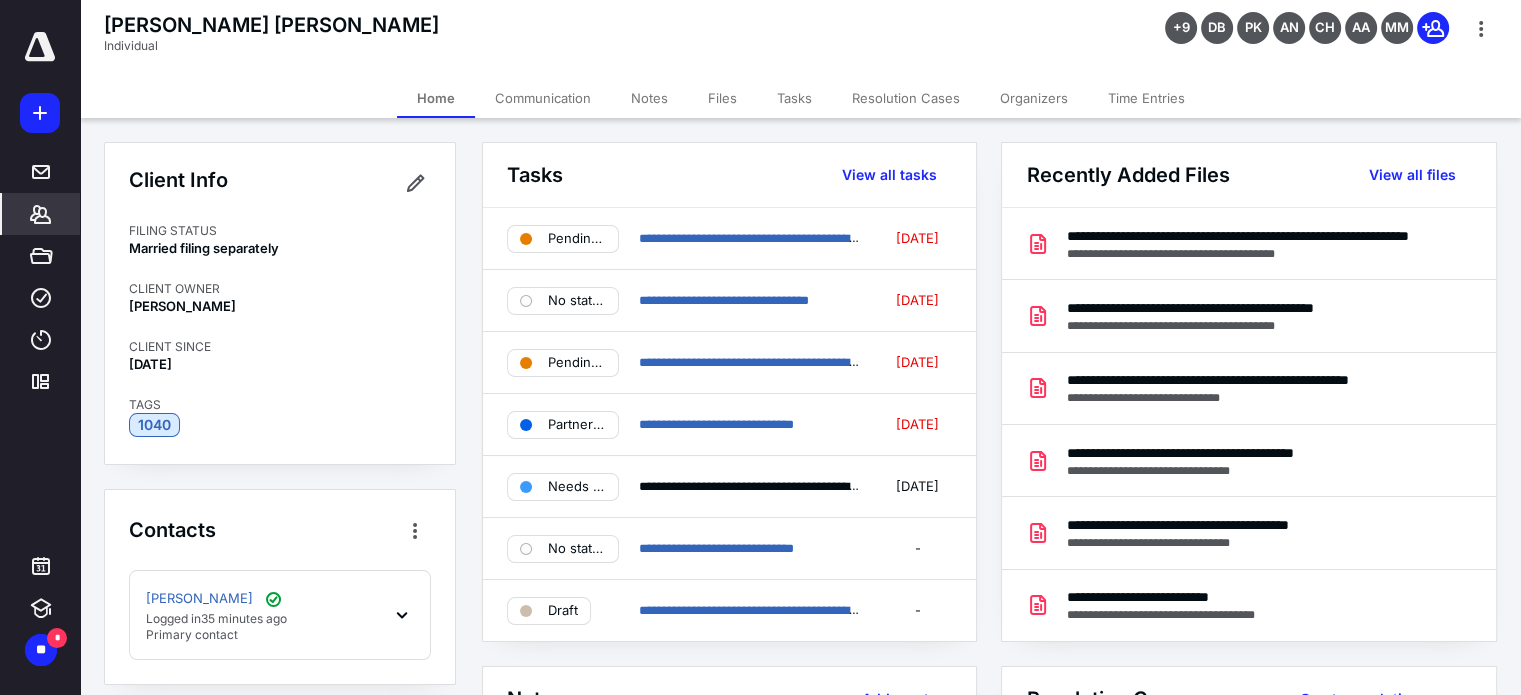 scroll, scrollTop: 0, scrollLeft: 0, axis: both 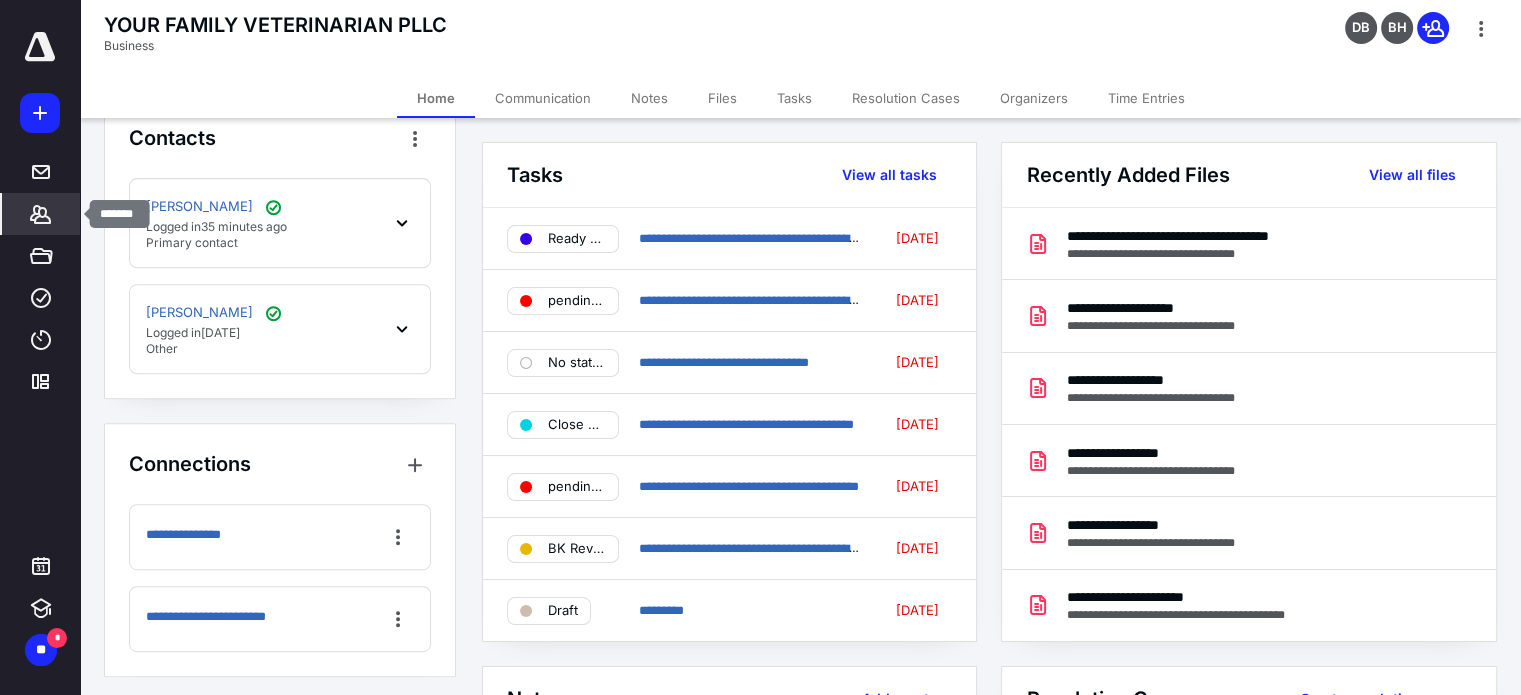 click on "*******" at bounding box center (41, 214) 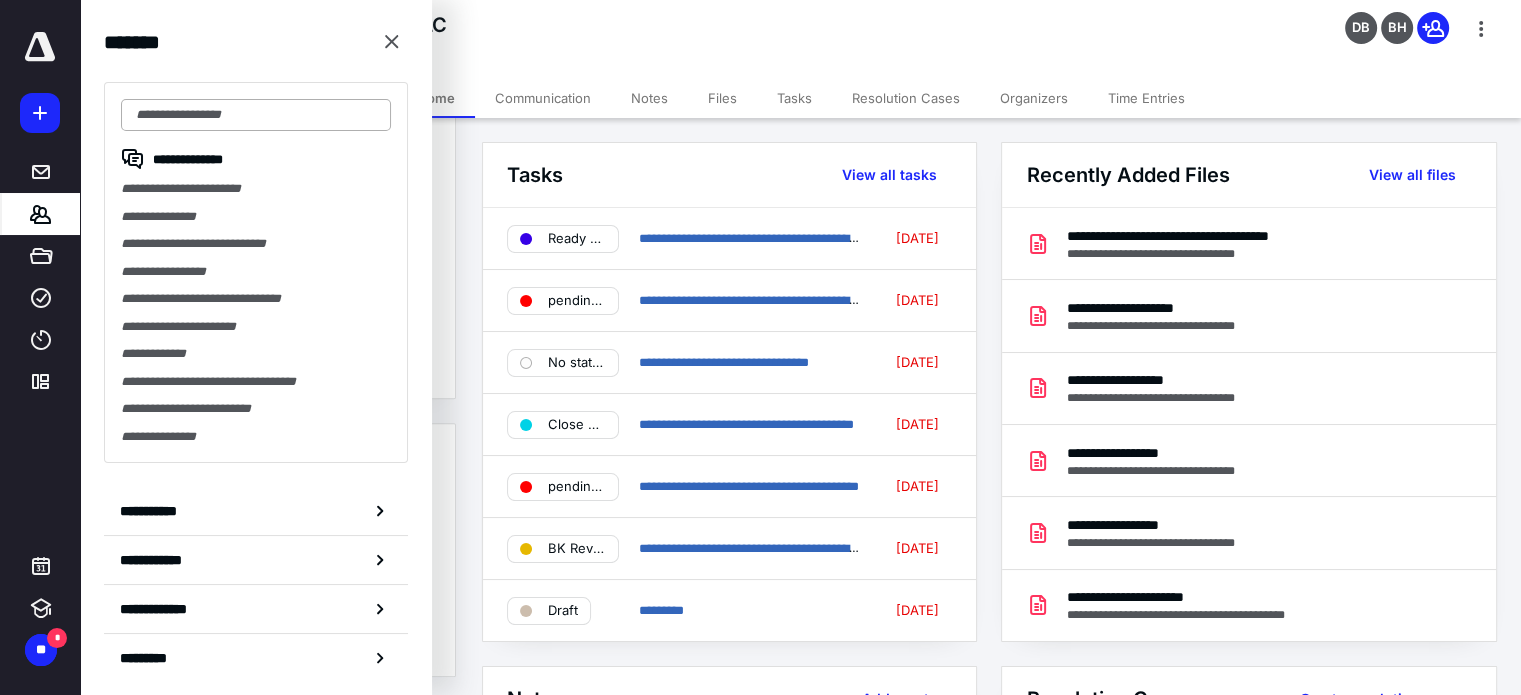click at bounding box center [256, 115] 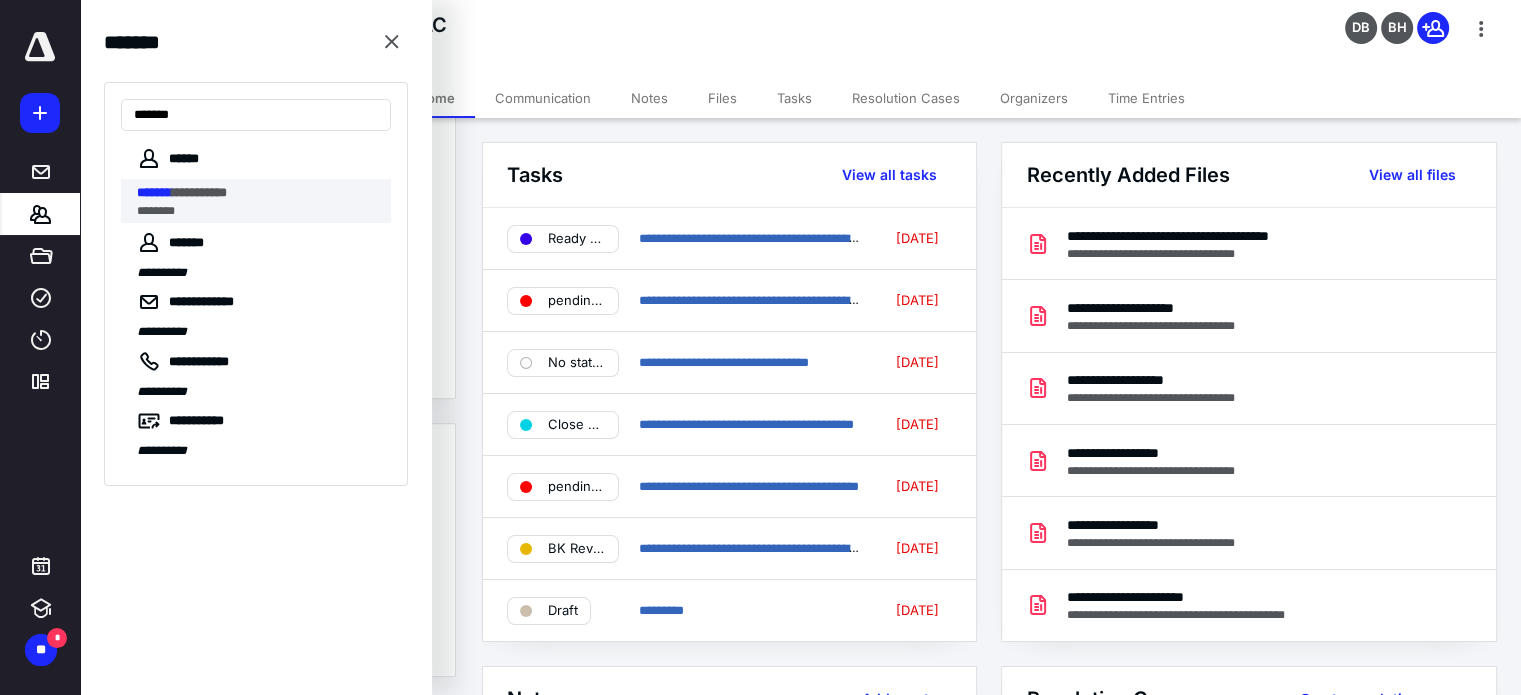 type on "*******" 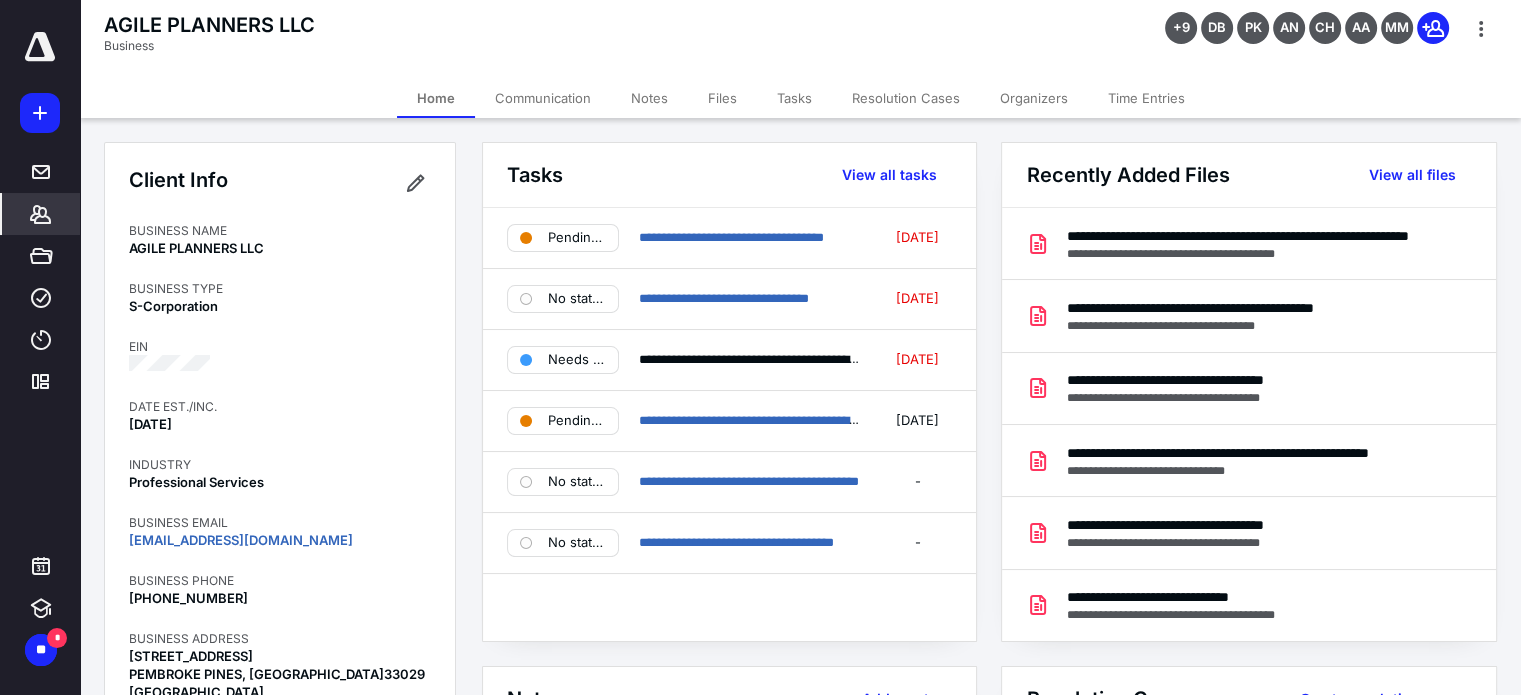 click on "Notes" at bounding box center (649, 98) 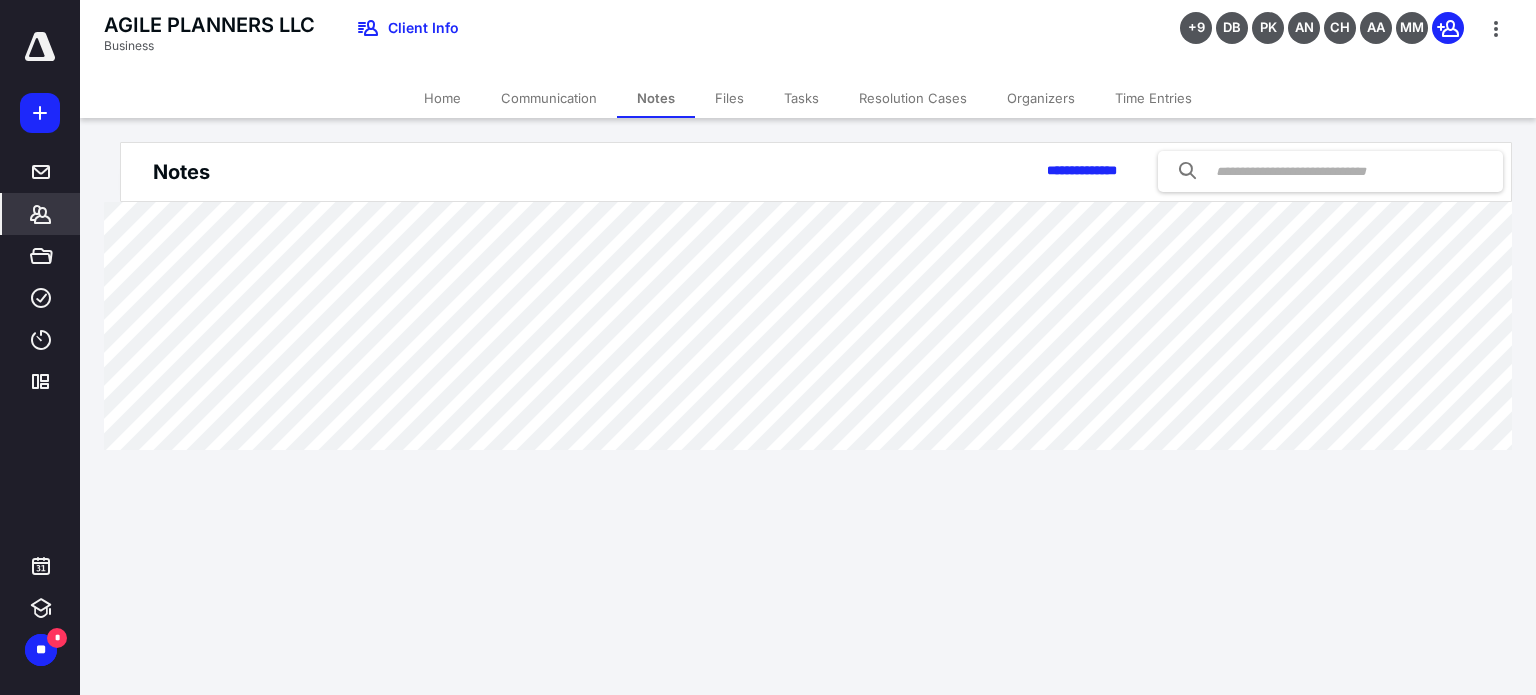 click on "Files" at bounding box center [729, 98] 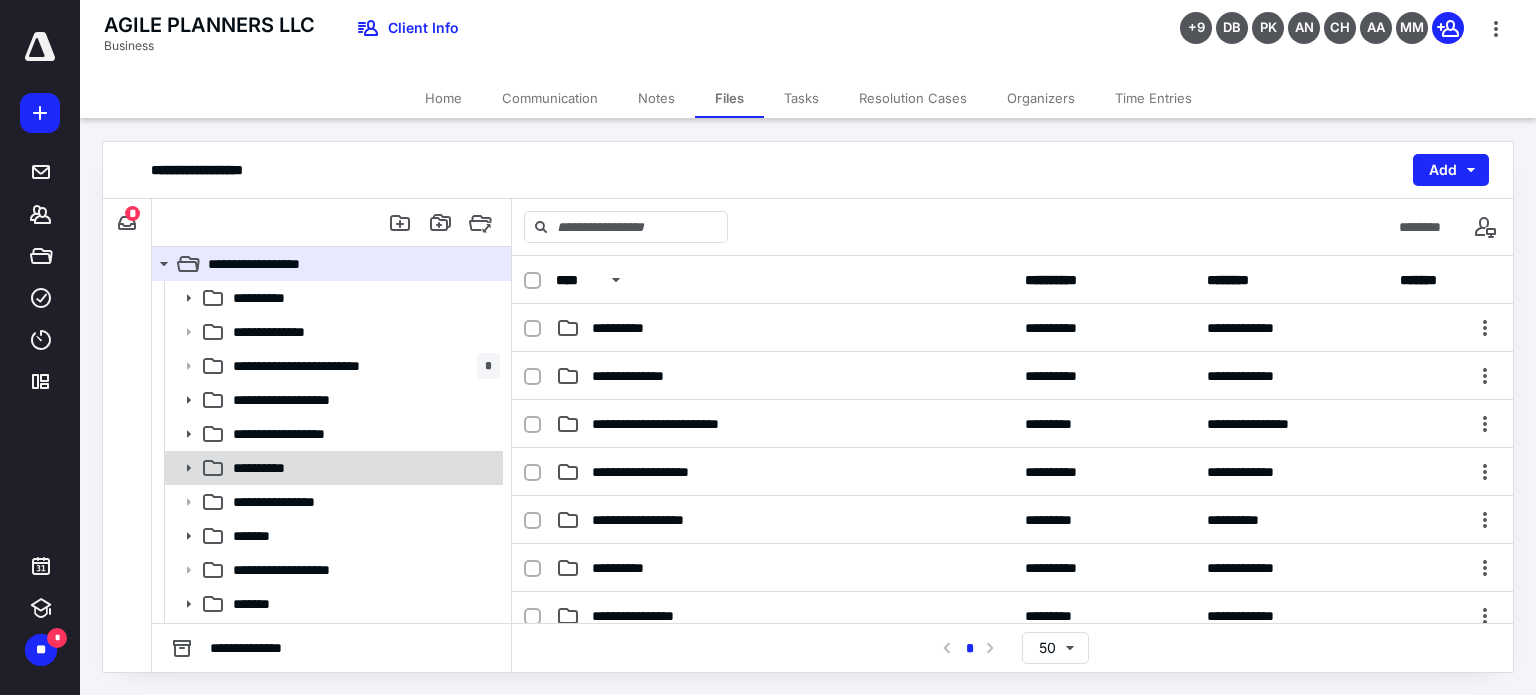 click at bounding box center [182, 468] 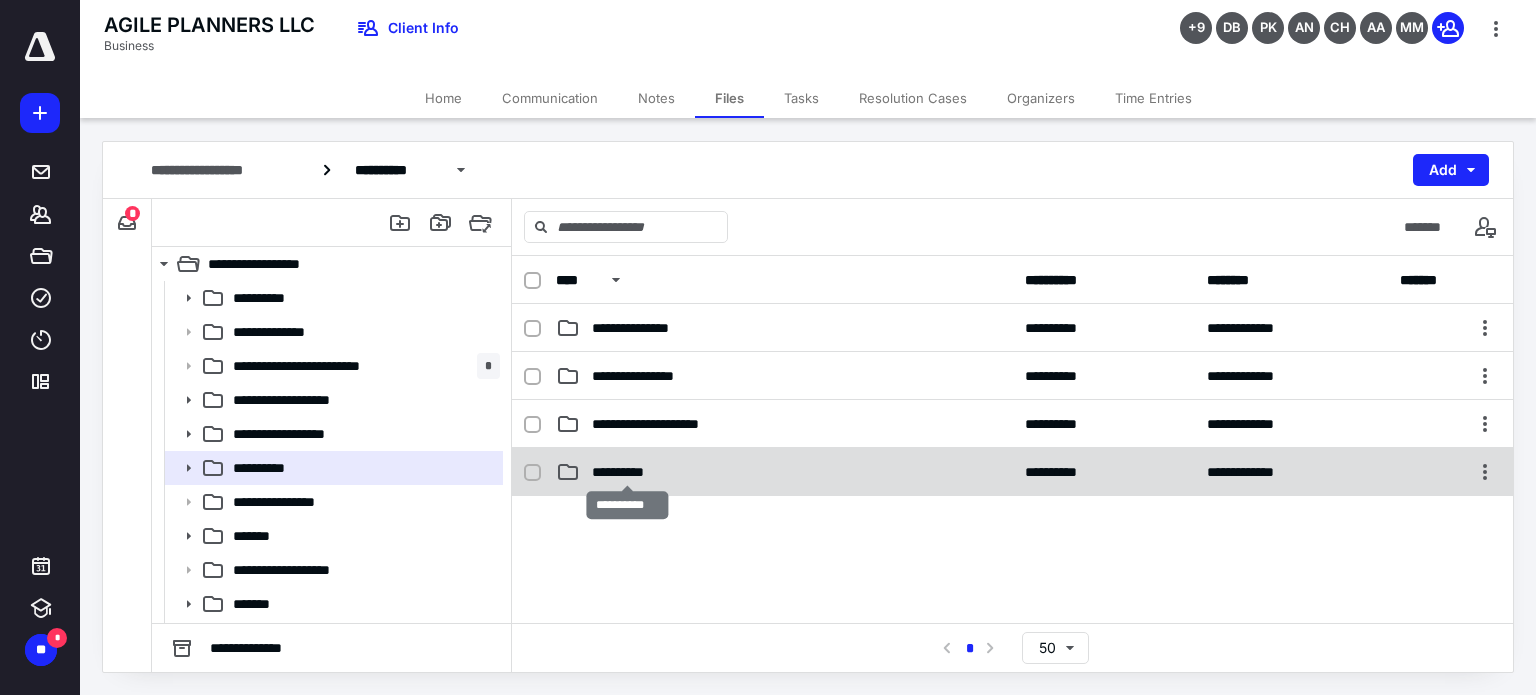 click on "**********" at bounding box center [627, 472] 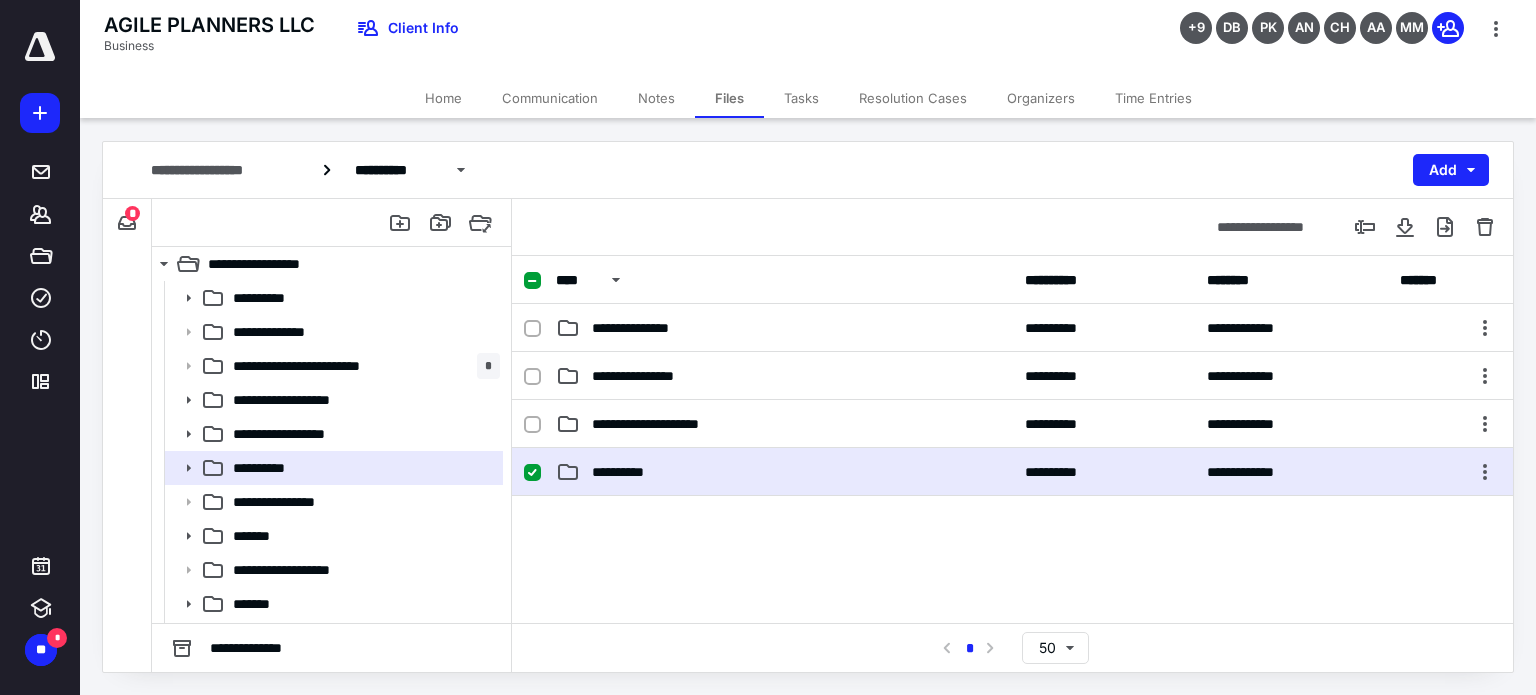 click on "**********" at bounding box center (1063, 472) 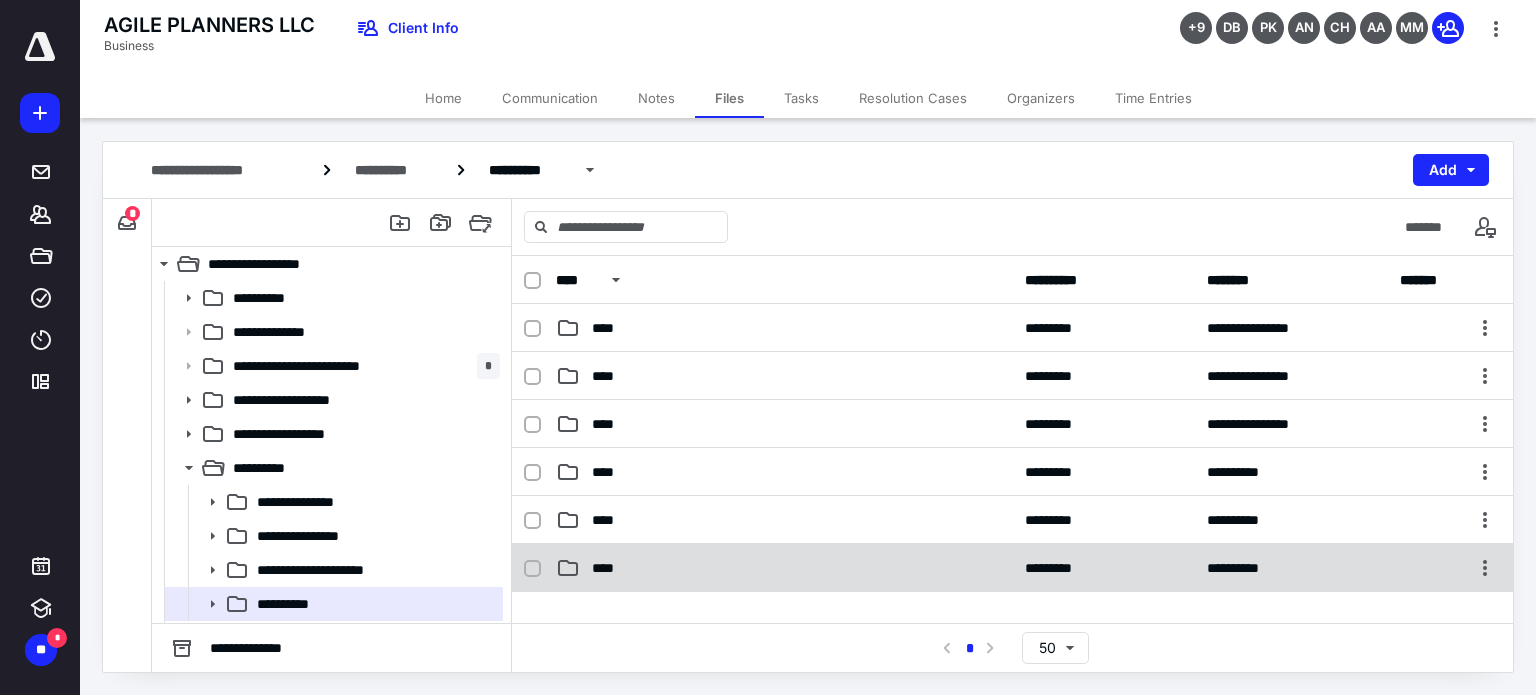 click on "****" at bounding box center [609, 568] 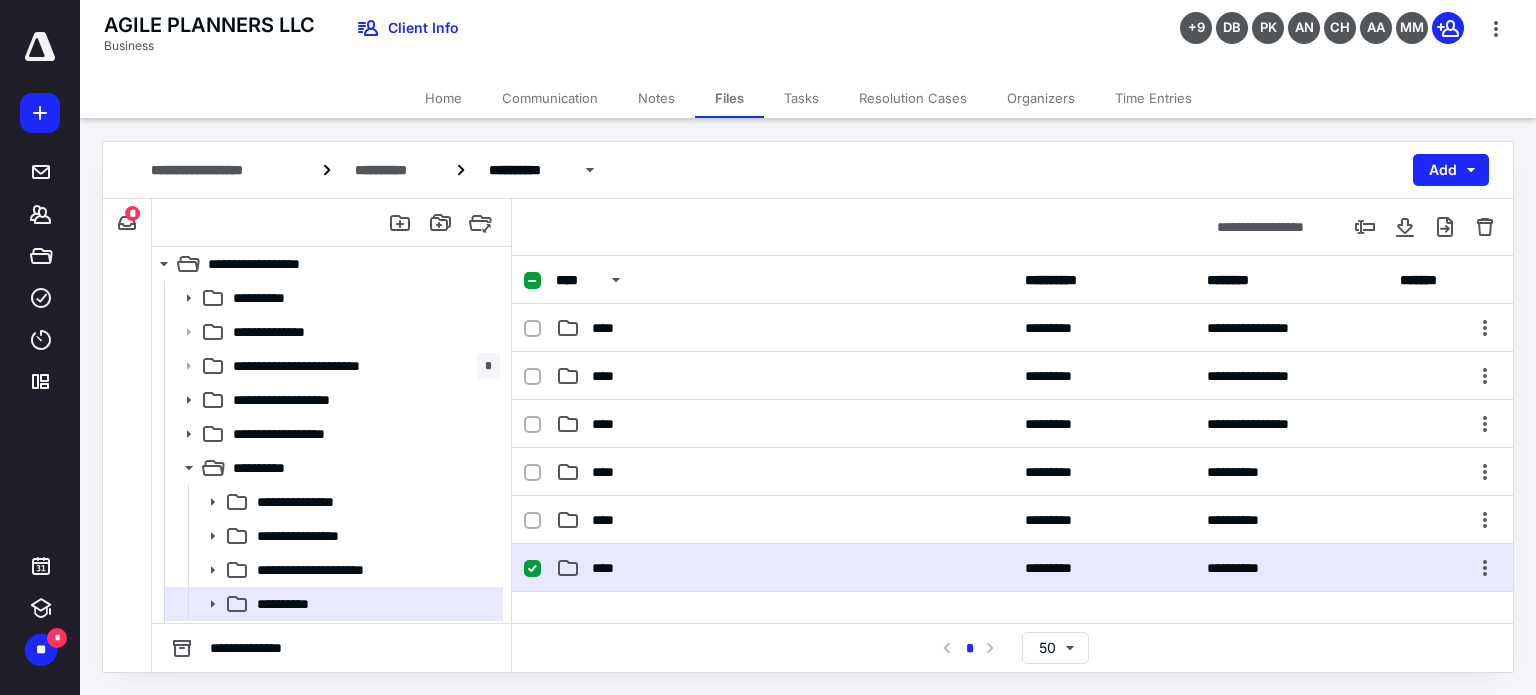 click on "****" at bounding box center (609, 568) 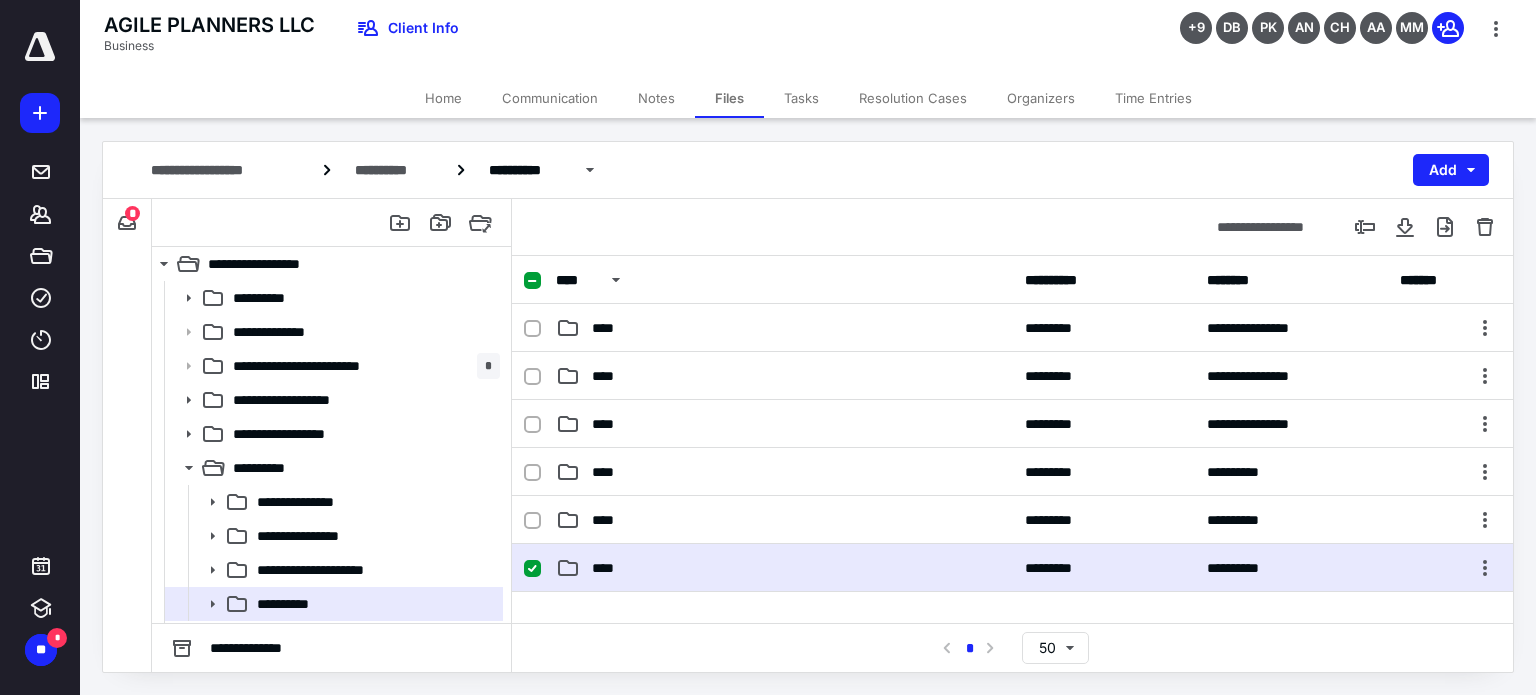 click on "**********" at bounding box center (1012, 439) 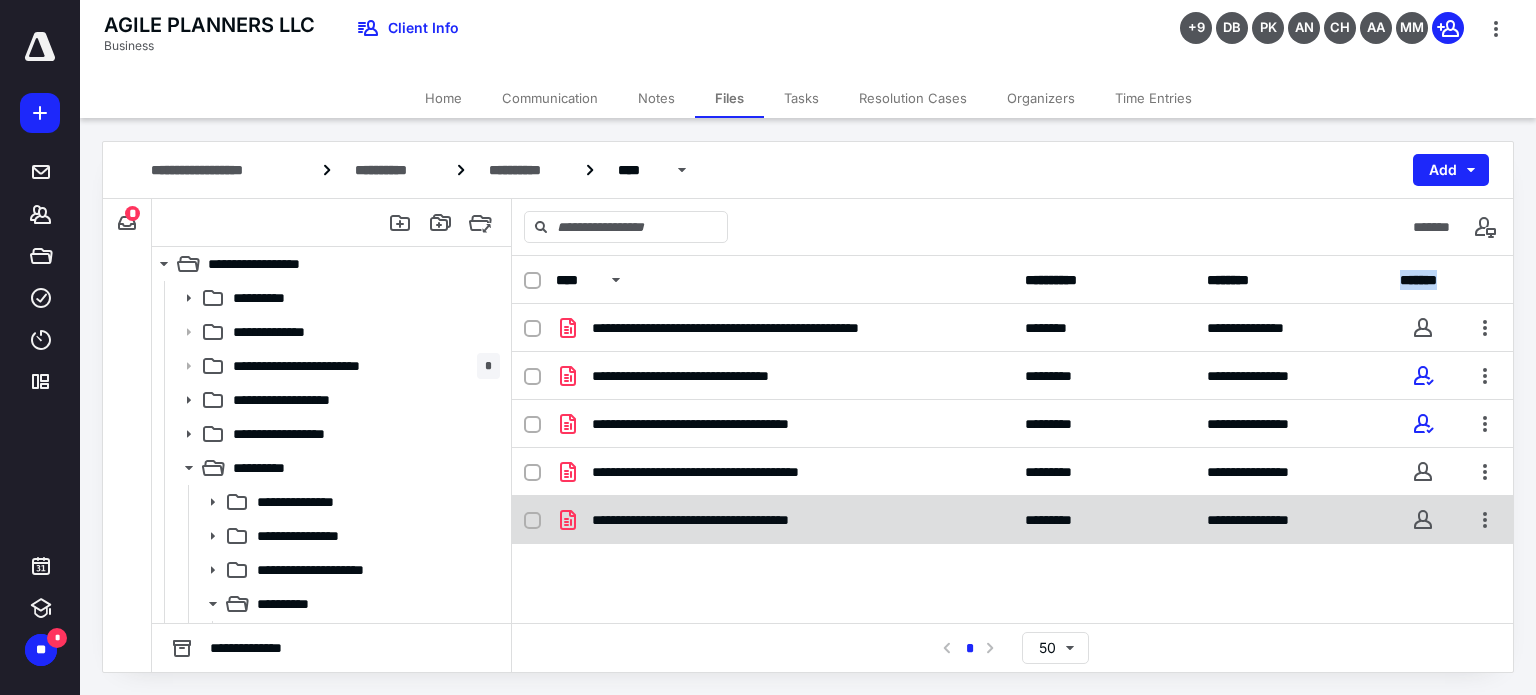 click on "**********" at bounding box center (784, 520) 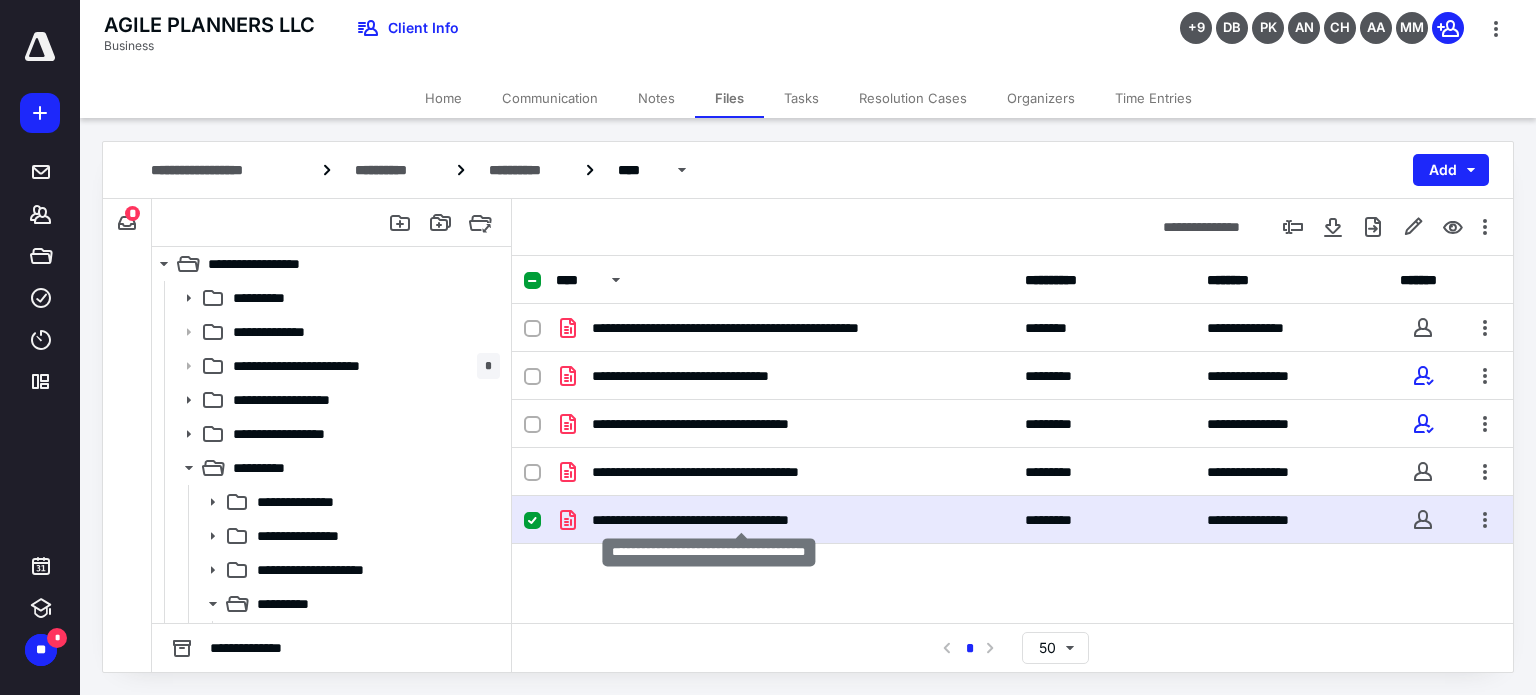 click on "**********" at bounding box center (741, 520) 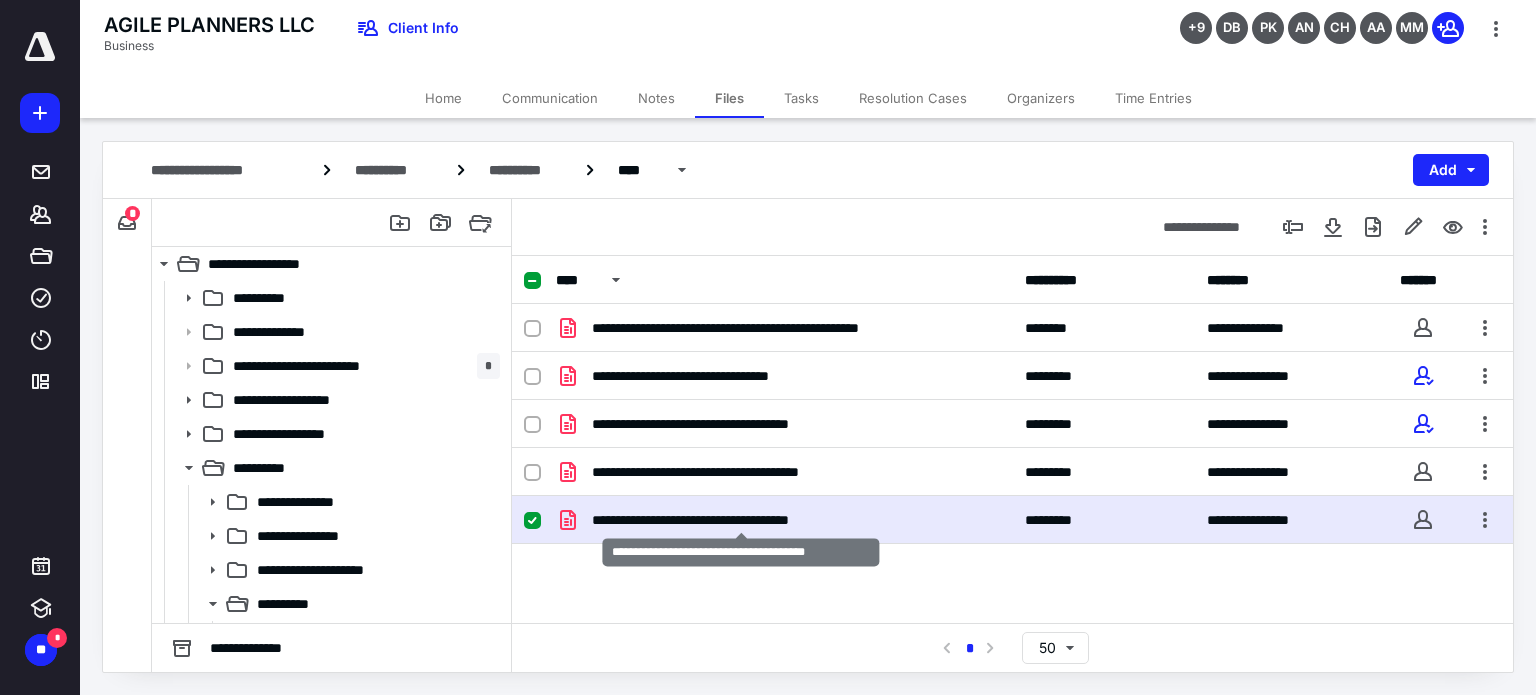click on "**********" at bounding box center (741, 520) 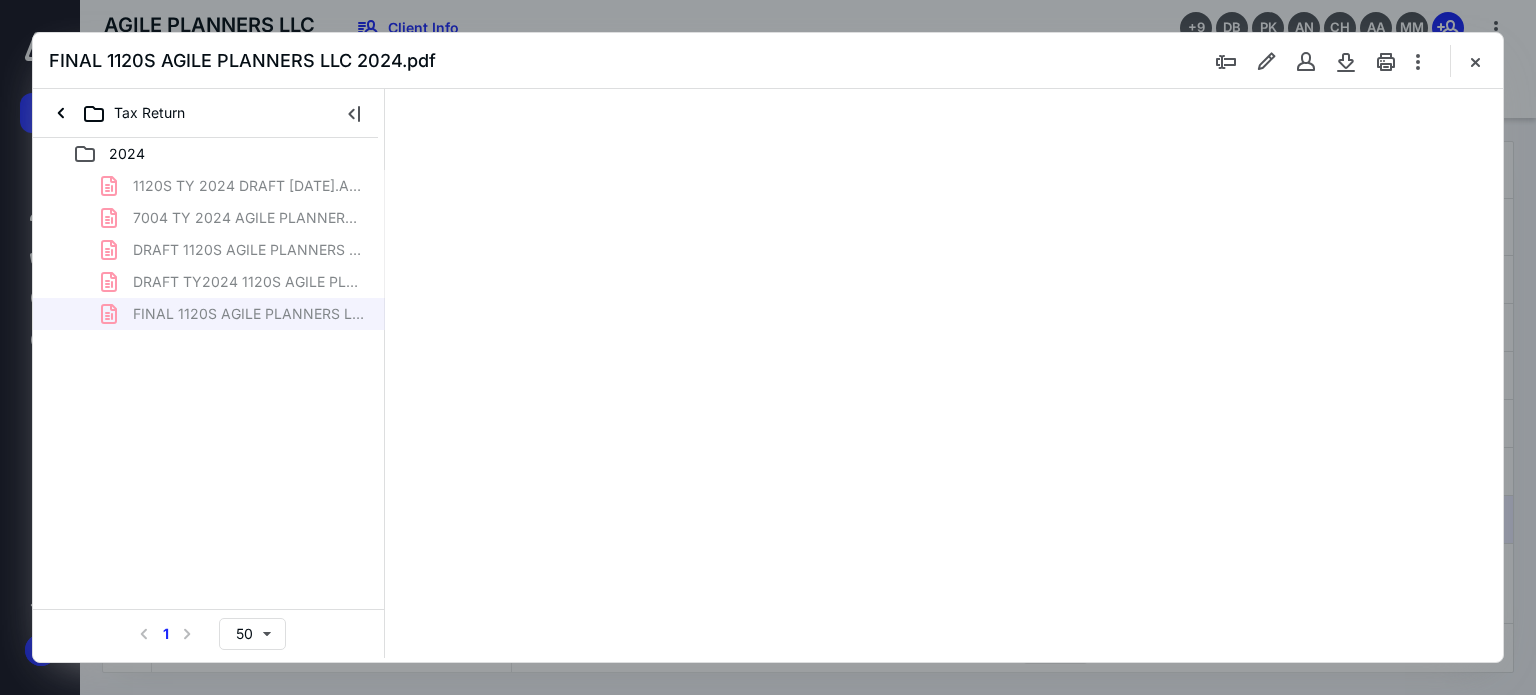 click on "FINAL 1120S AGILE PLANNERS LLC 2024.pdf" at bounding box center [768, 61] 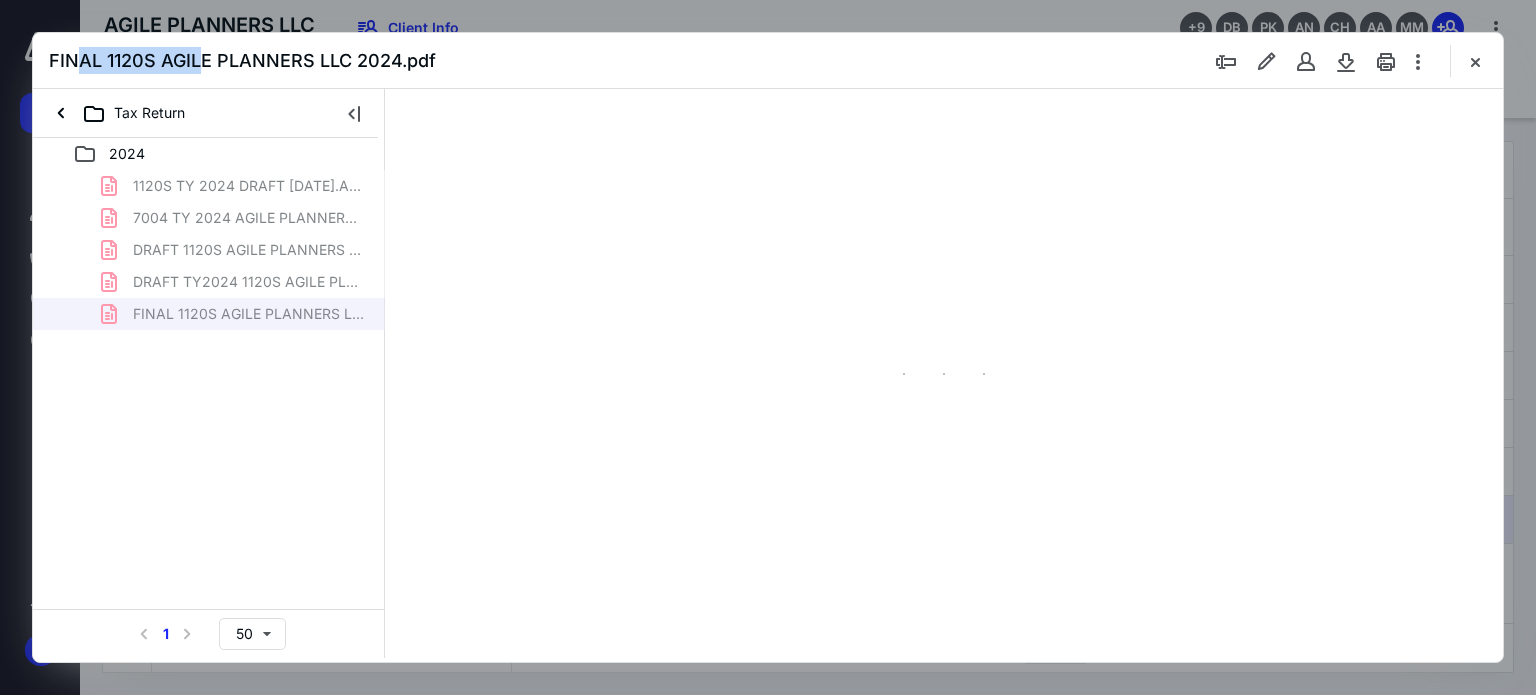 drag, startPoint x: 97, startPoint y: 54, endPoint x: 61, endPoint y: 50, distance: 36.221542 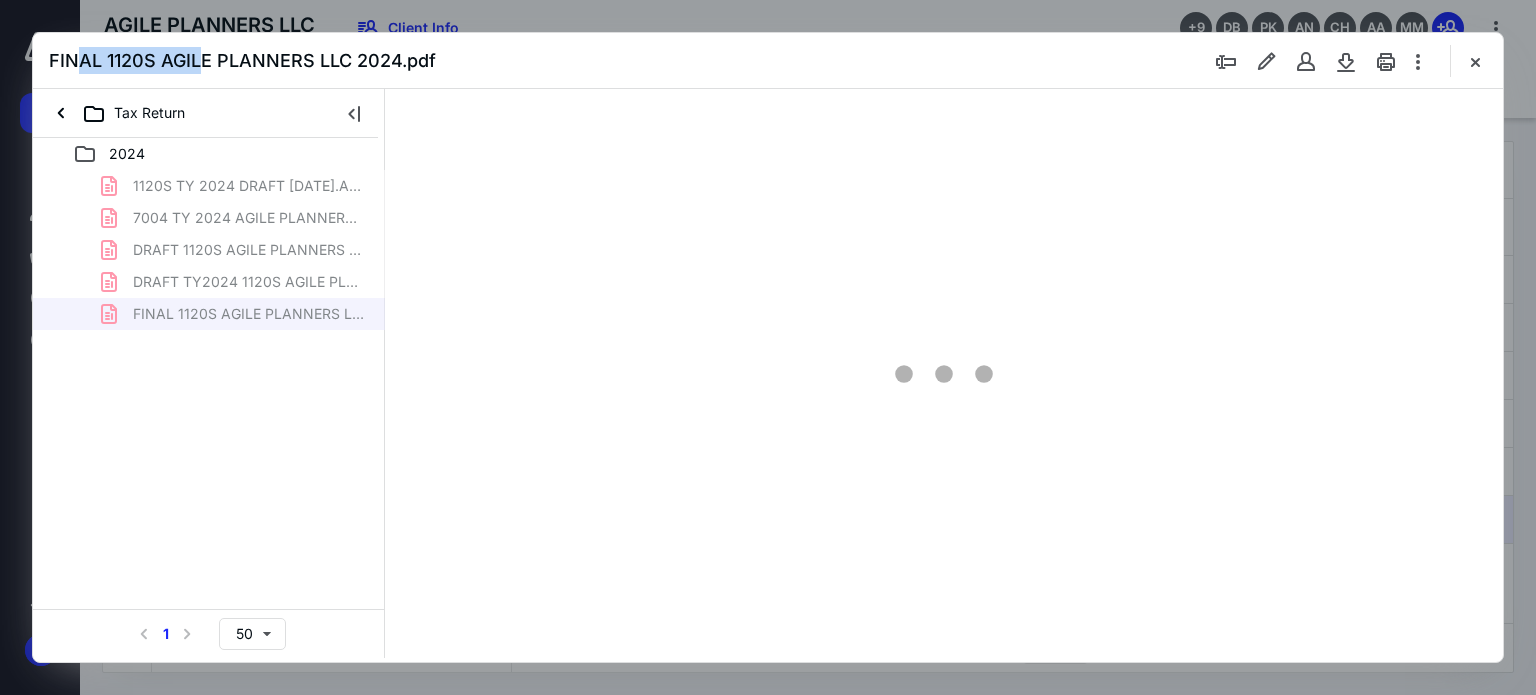 click on "FINAL 1120S AGILE PLANNERS LLC 2024.pdf" at bounding box center [242, 60] 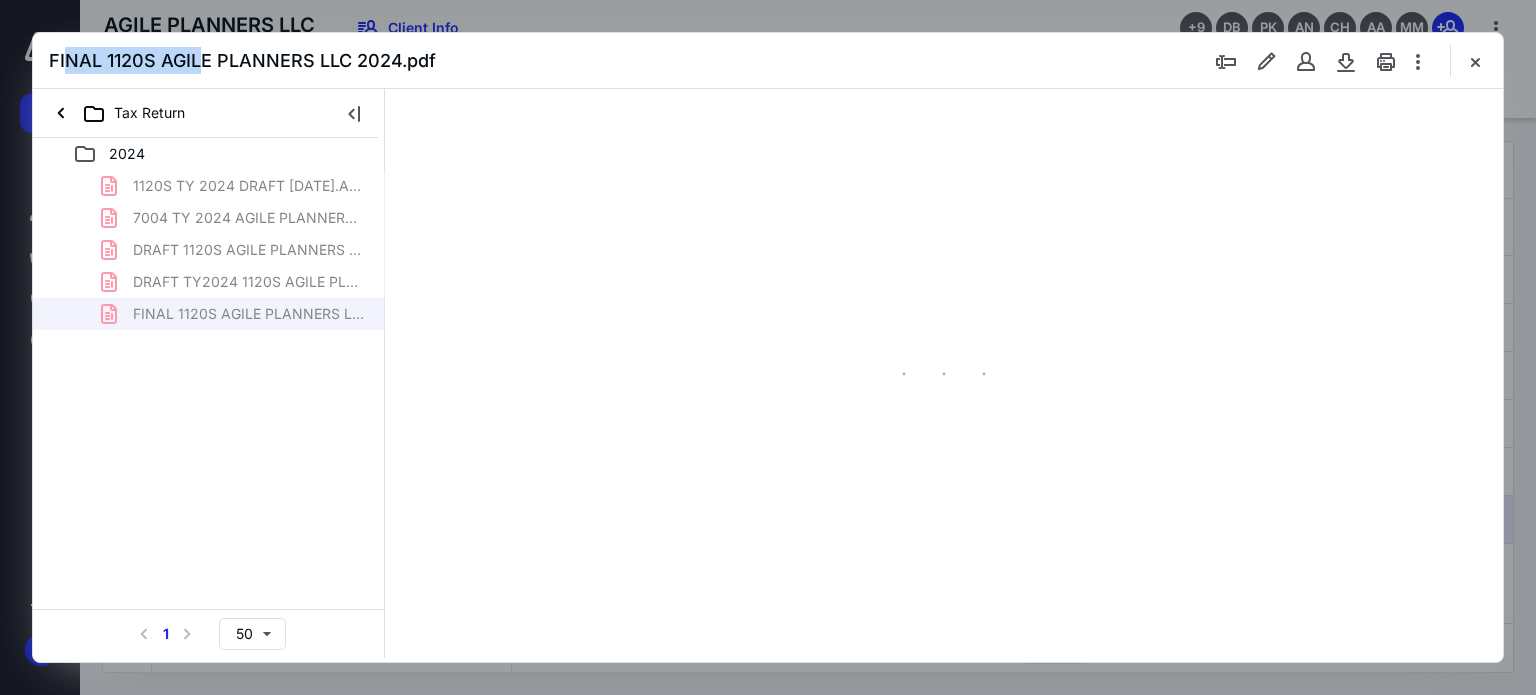 scroll, scrollTop: 0, scrollLeft: 0, axis: both 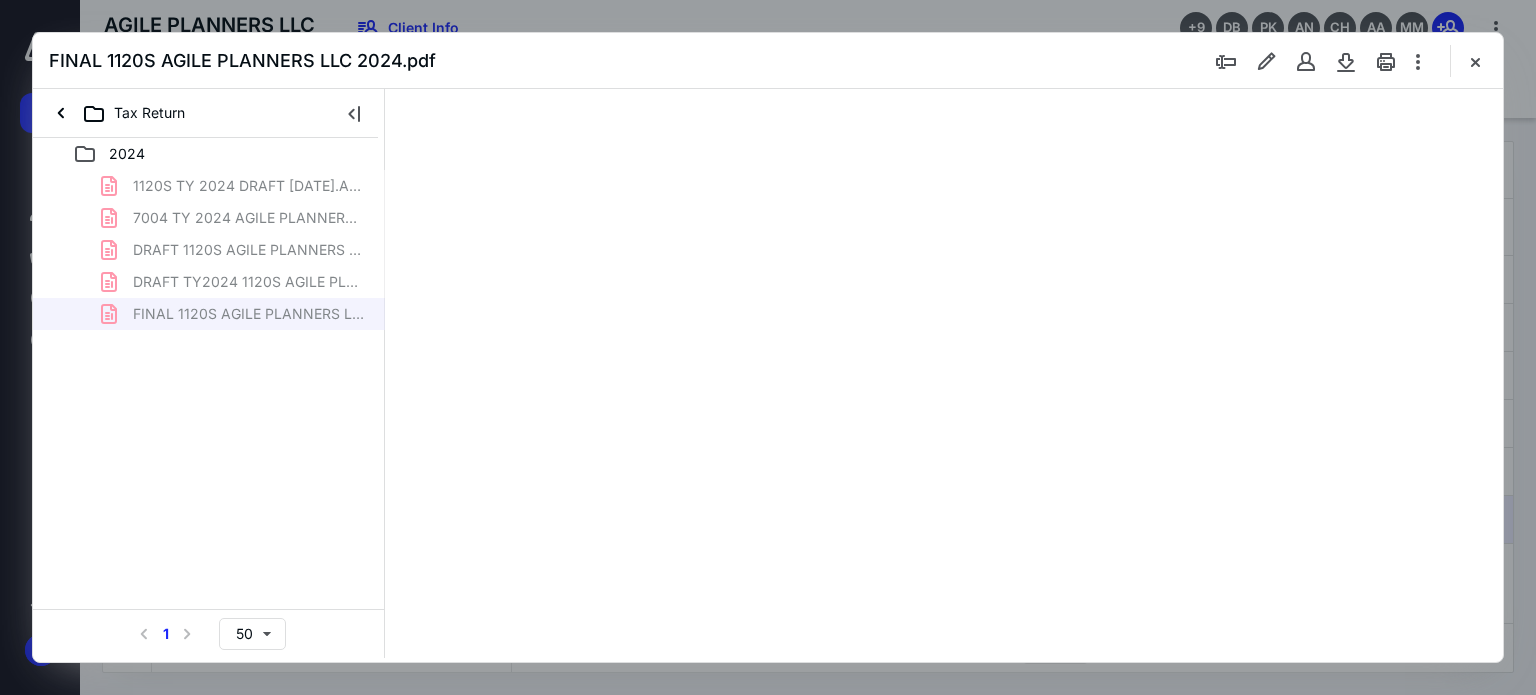 click on "FINAL 1120S AGILE PLANNERS LLC 2024.pdf" at bounding box center [768, 61] 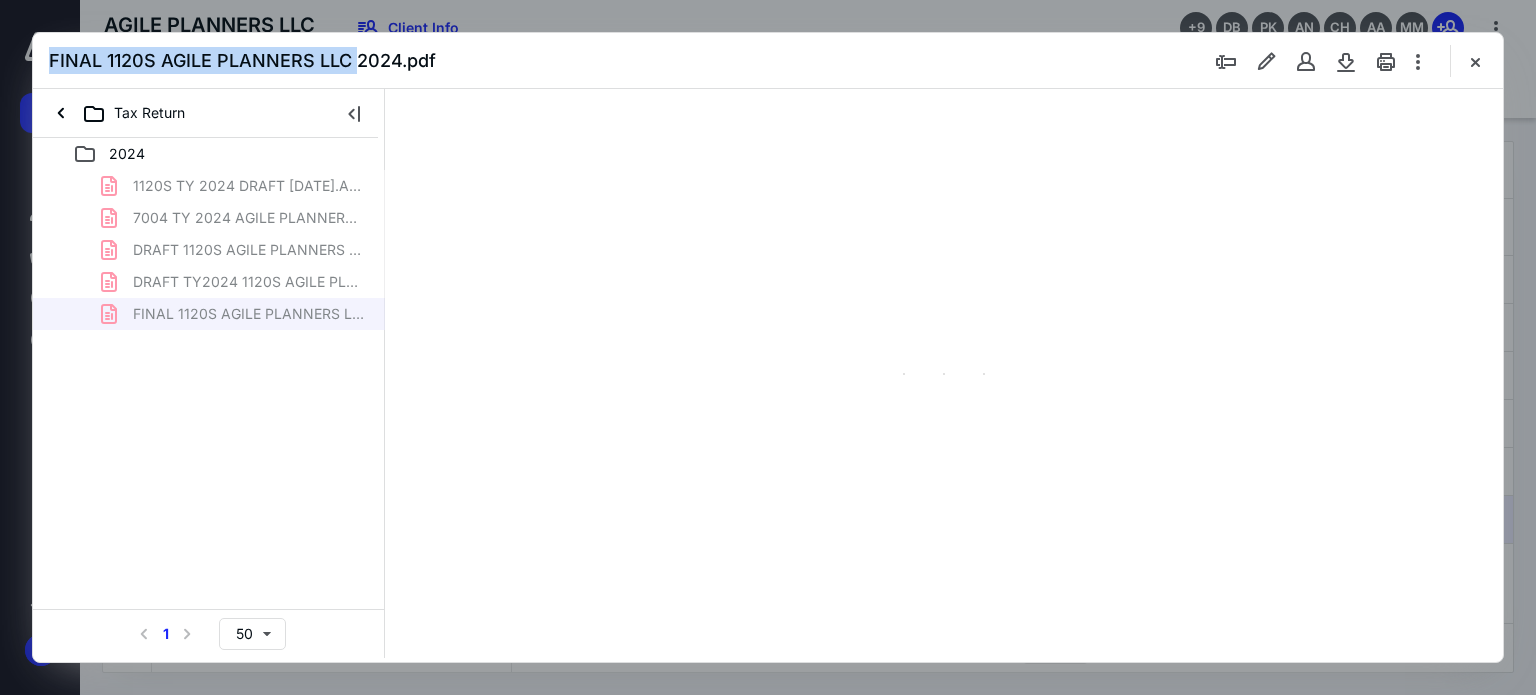 type on "62" 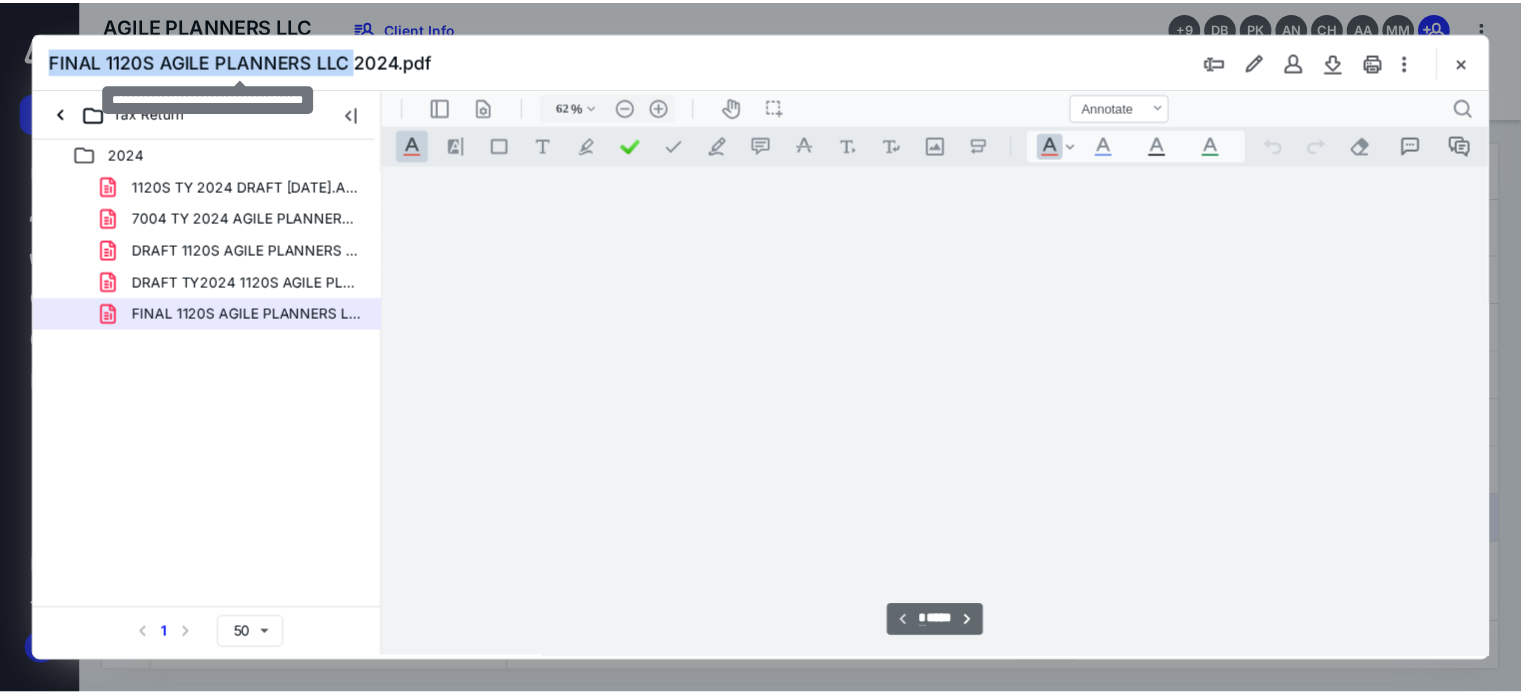 scroll, scrollTop: 78, scrollLeft: 0, axis: vertical 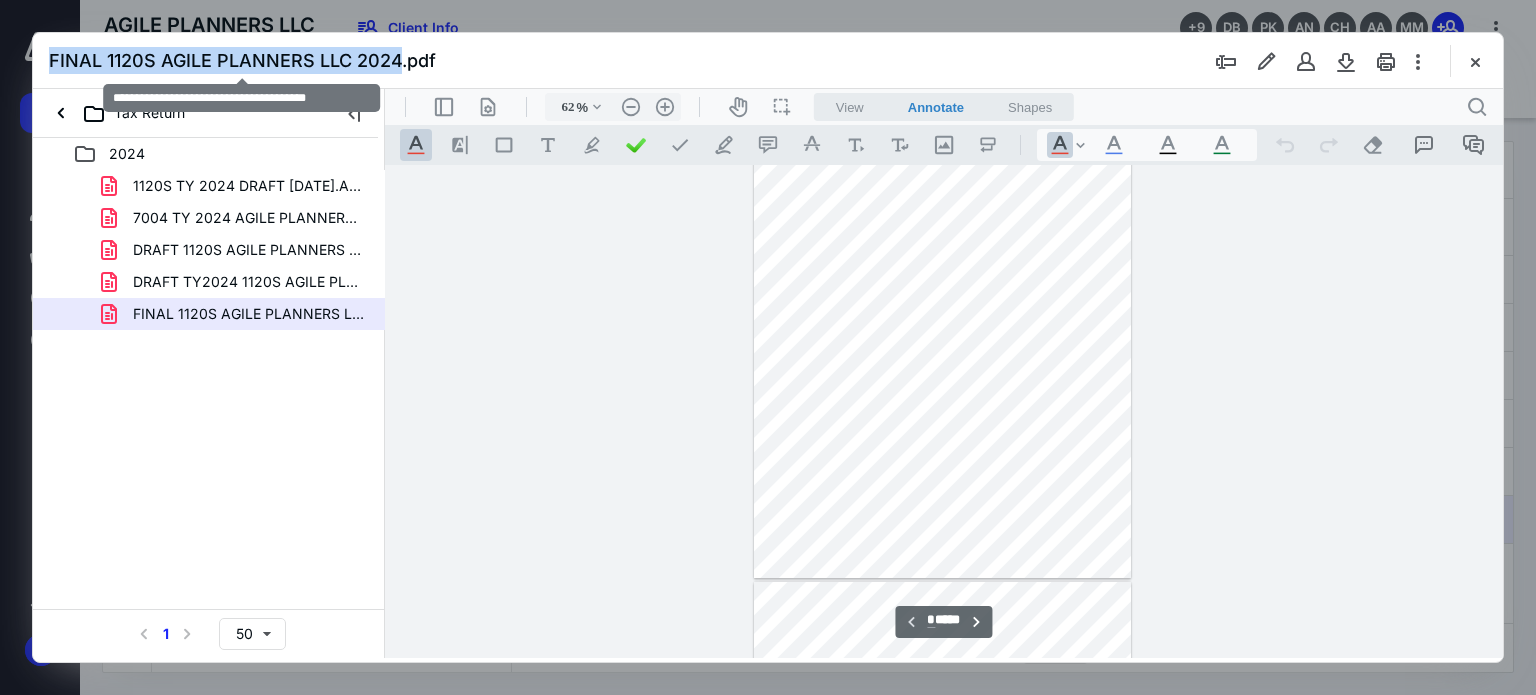 drag, startPoint x: 52, startPoint y: 56, endPoint x: 396, endPoint y: 65, distance: 344.1177 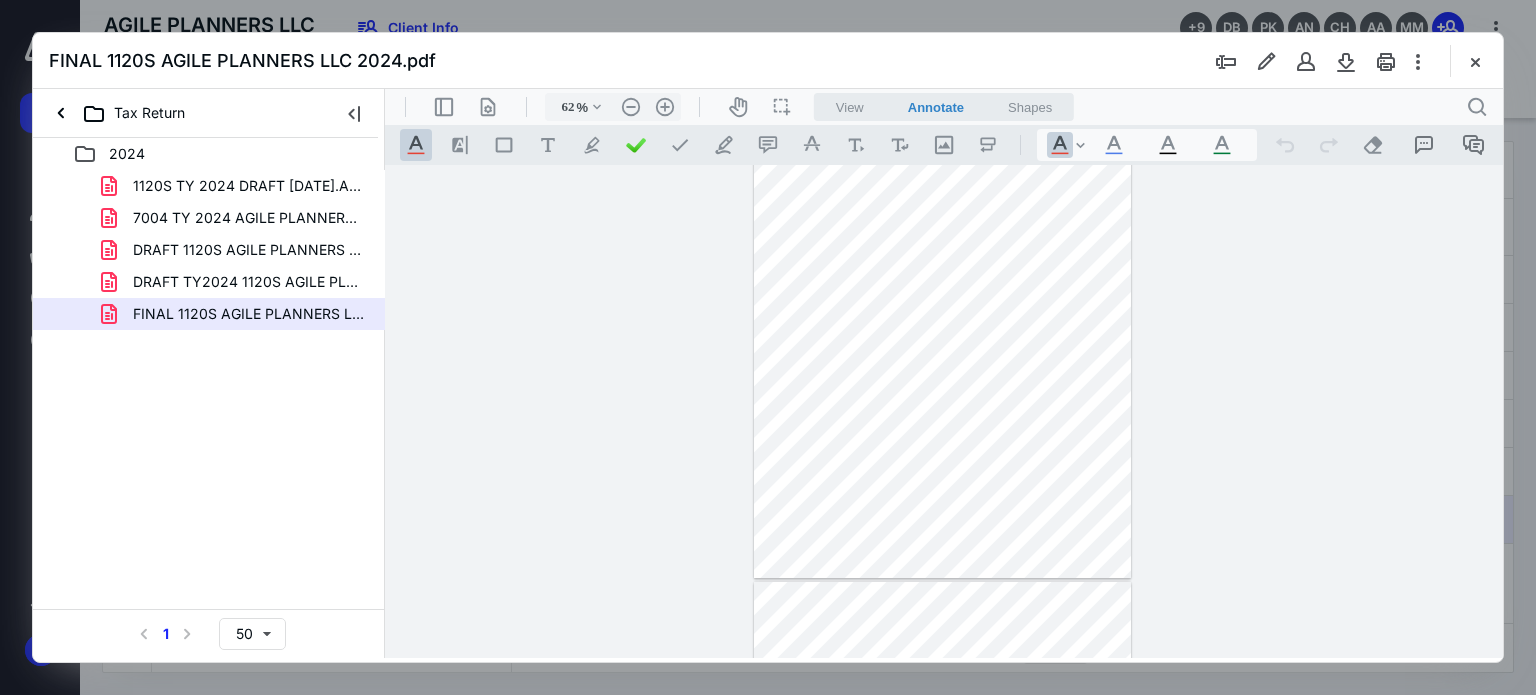 click at bounding box center [768, 347] 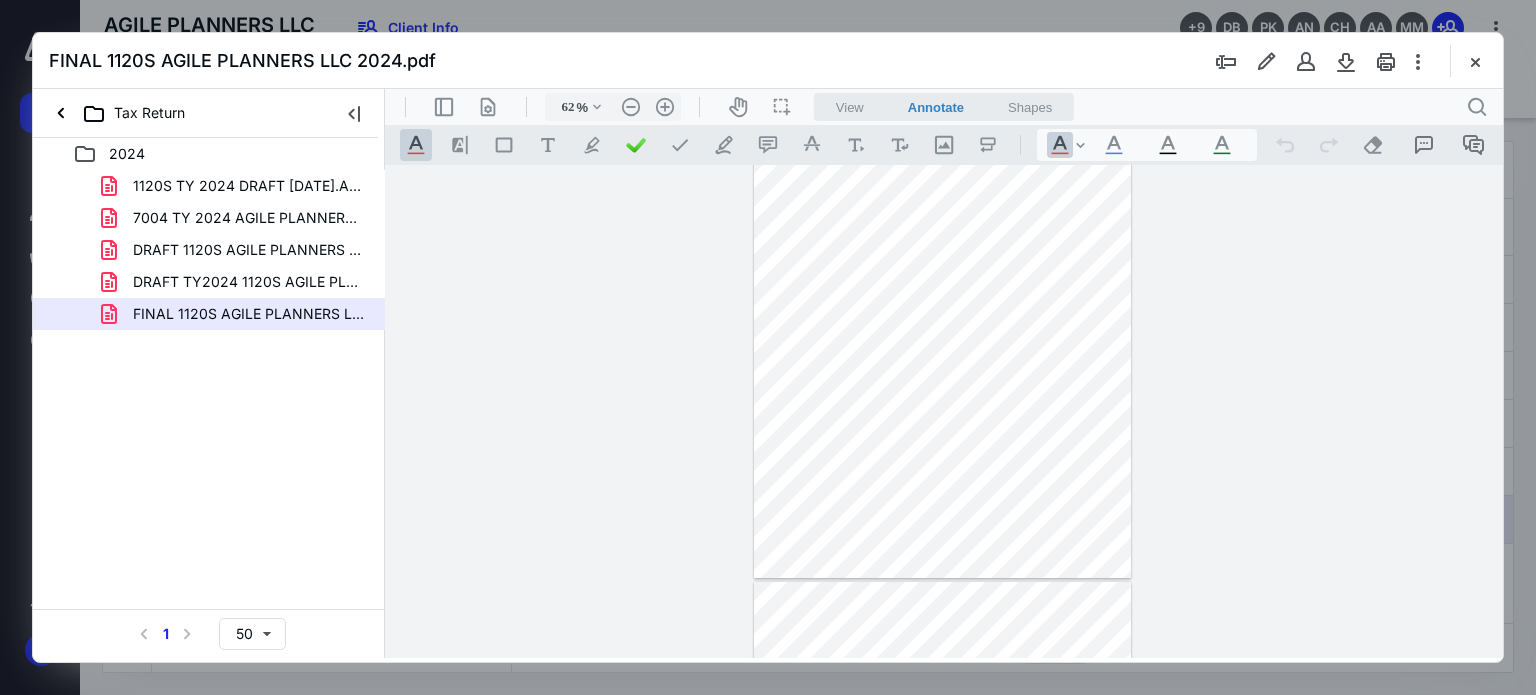 click at bounding box center (1475, 61) 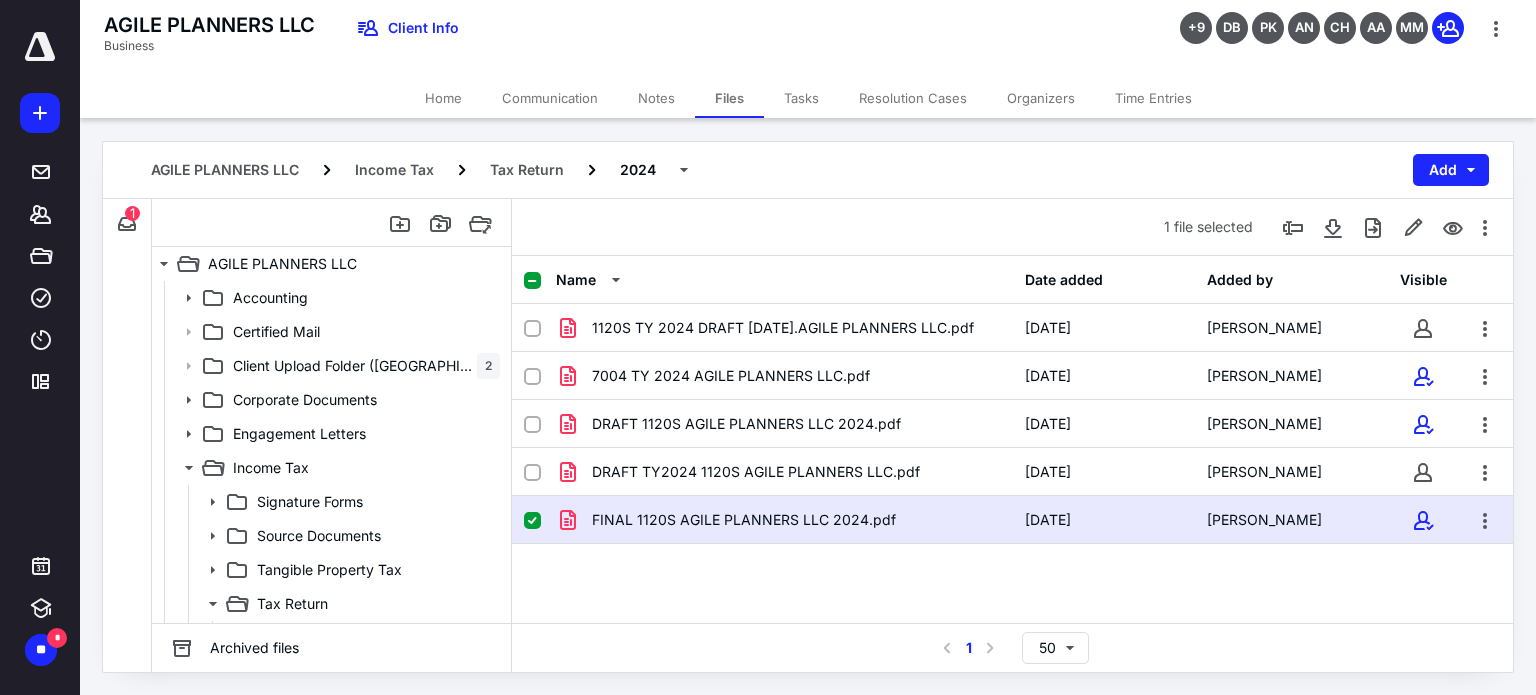 click 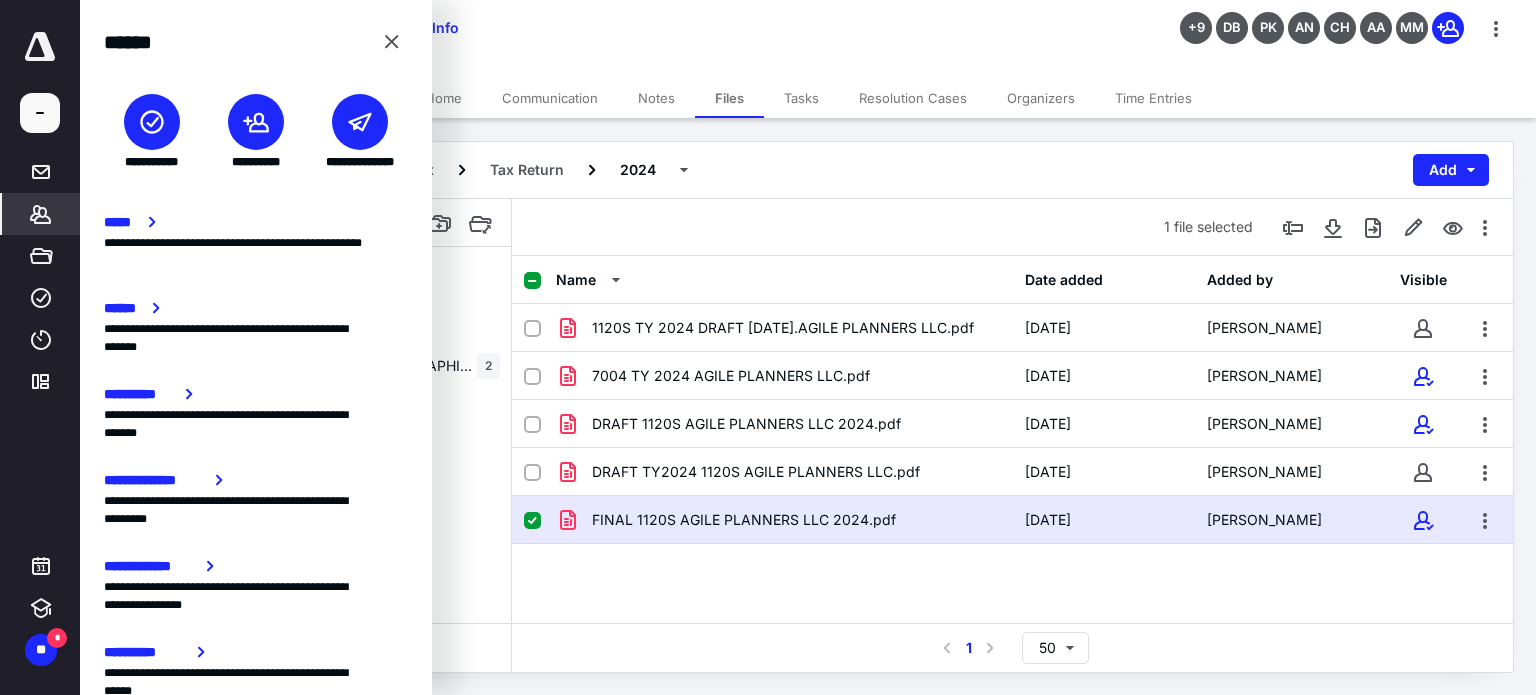 click on "*******" at bounding box center (41, 214) 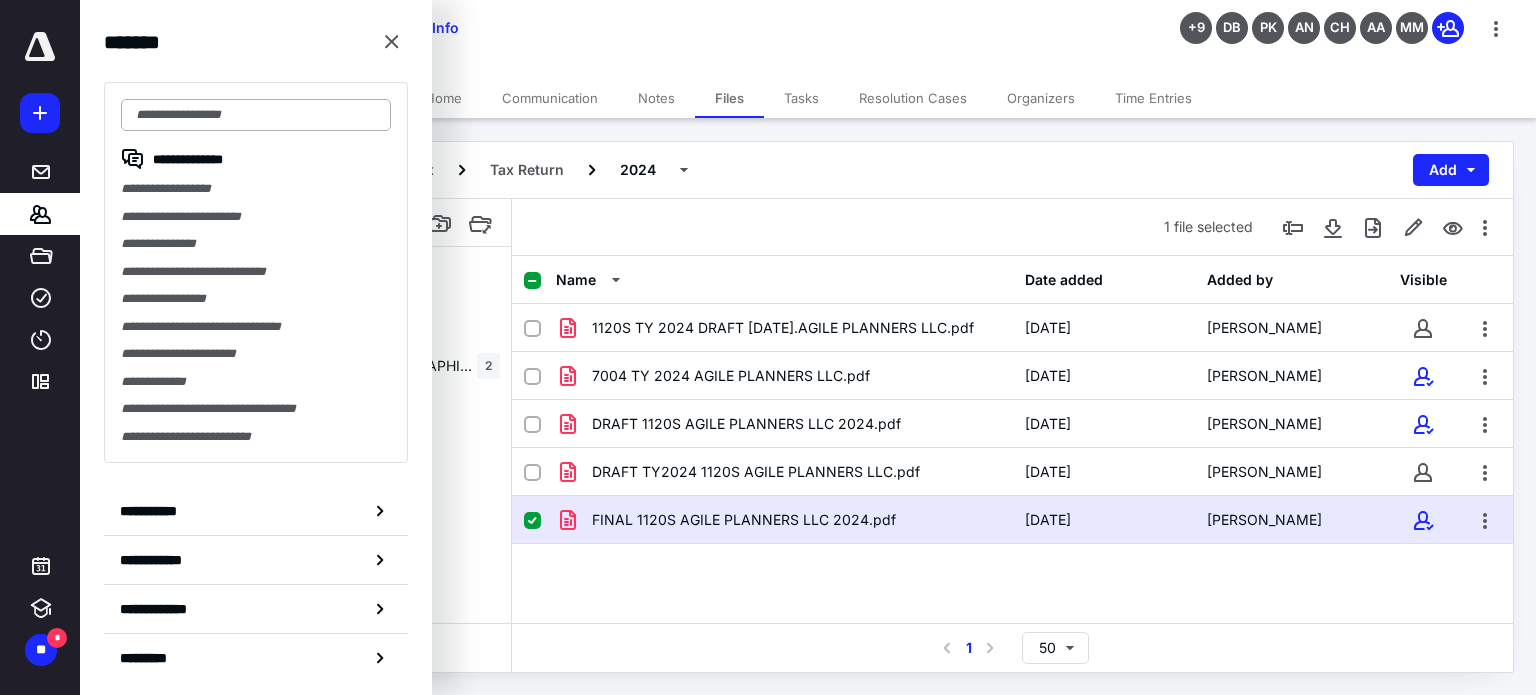 click at bounding box center (256, 115) 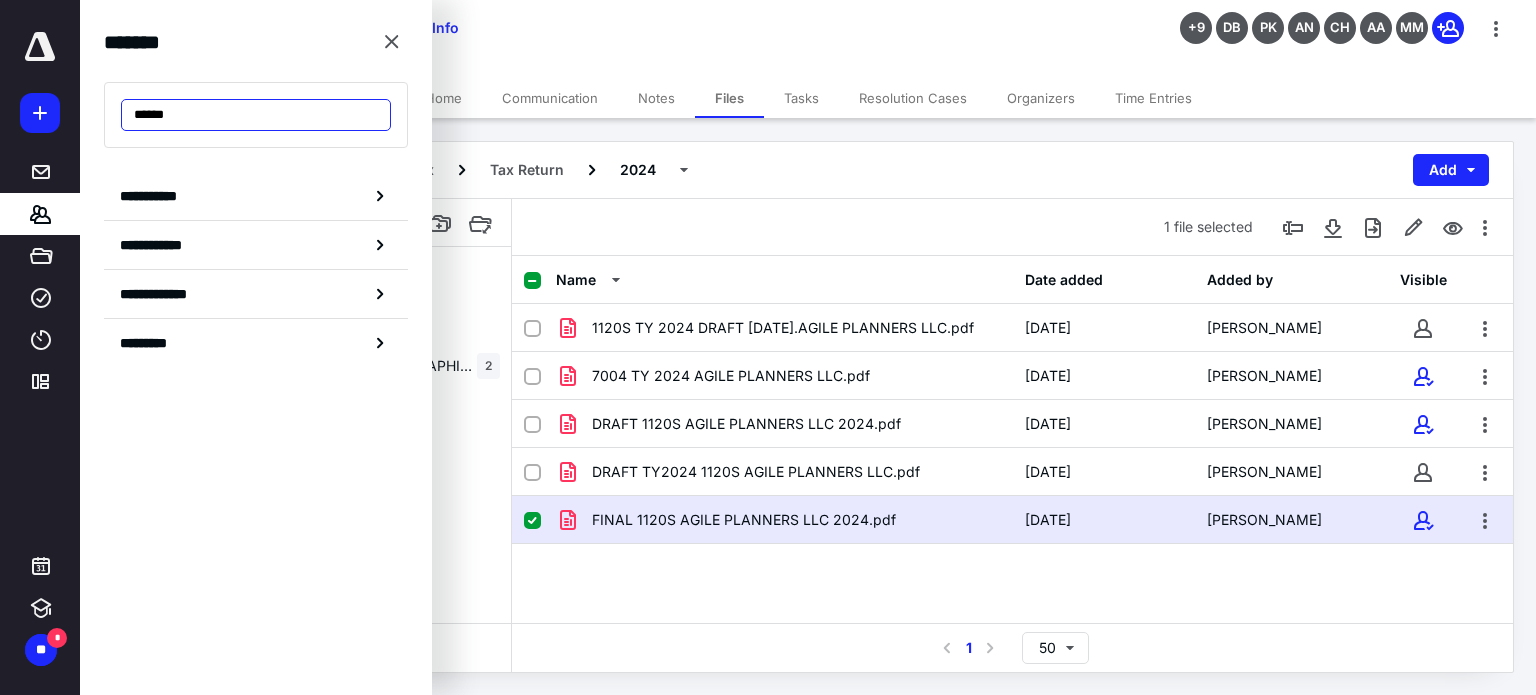 click on "******" at bounding box center [256, 115] 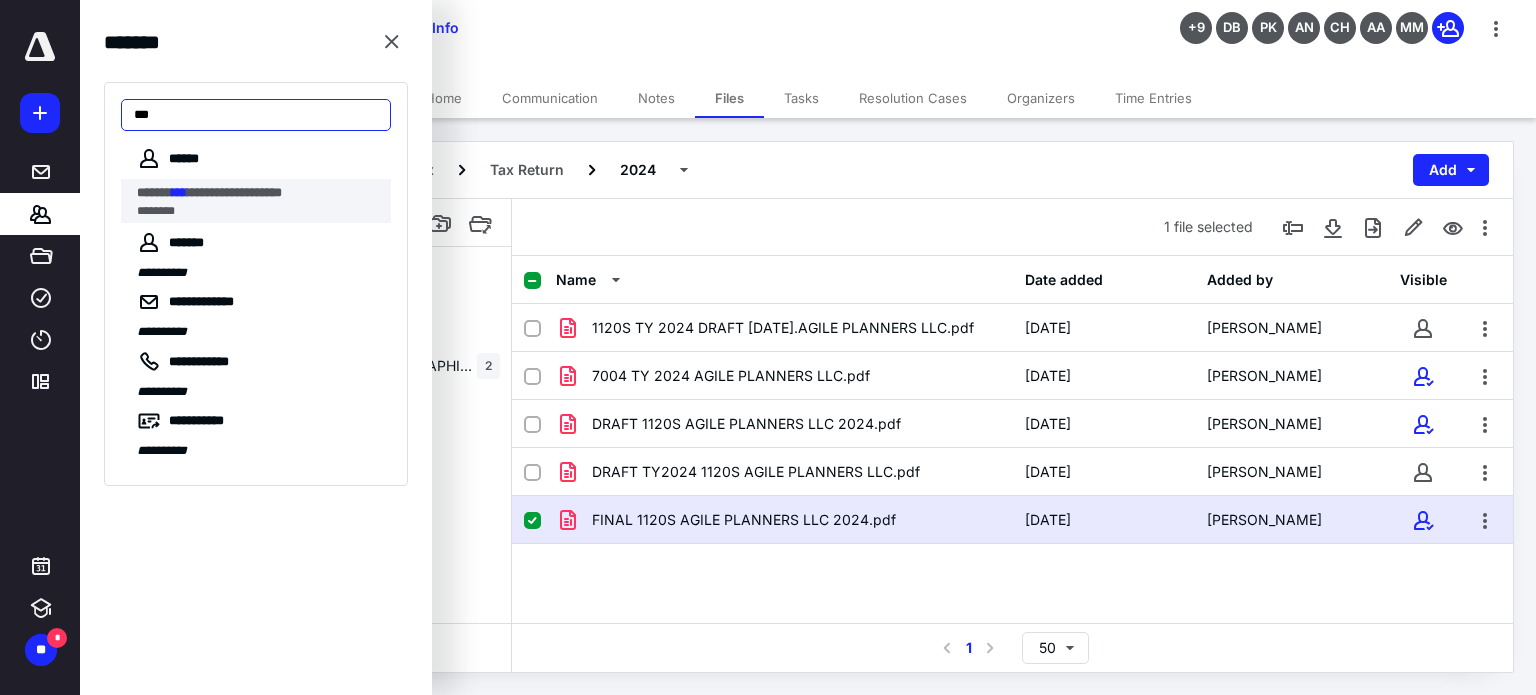 type on "***" 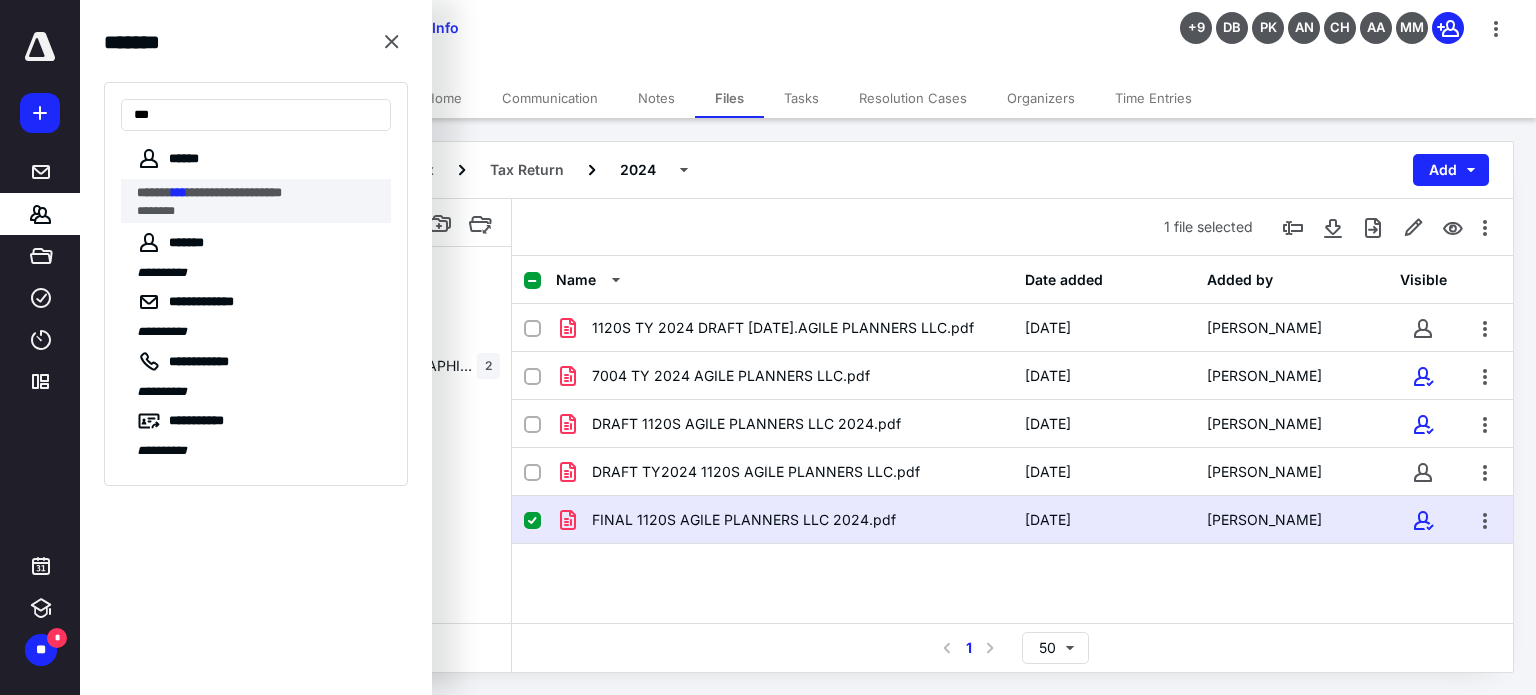 click on "**********" at bounding box center [234, 192] 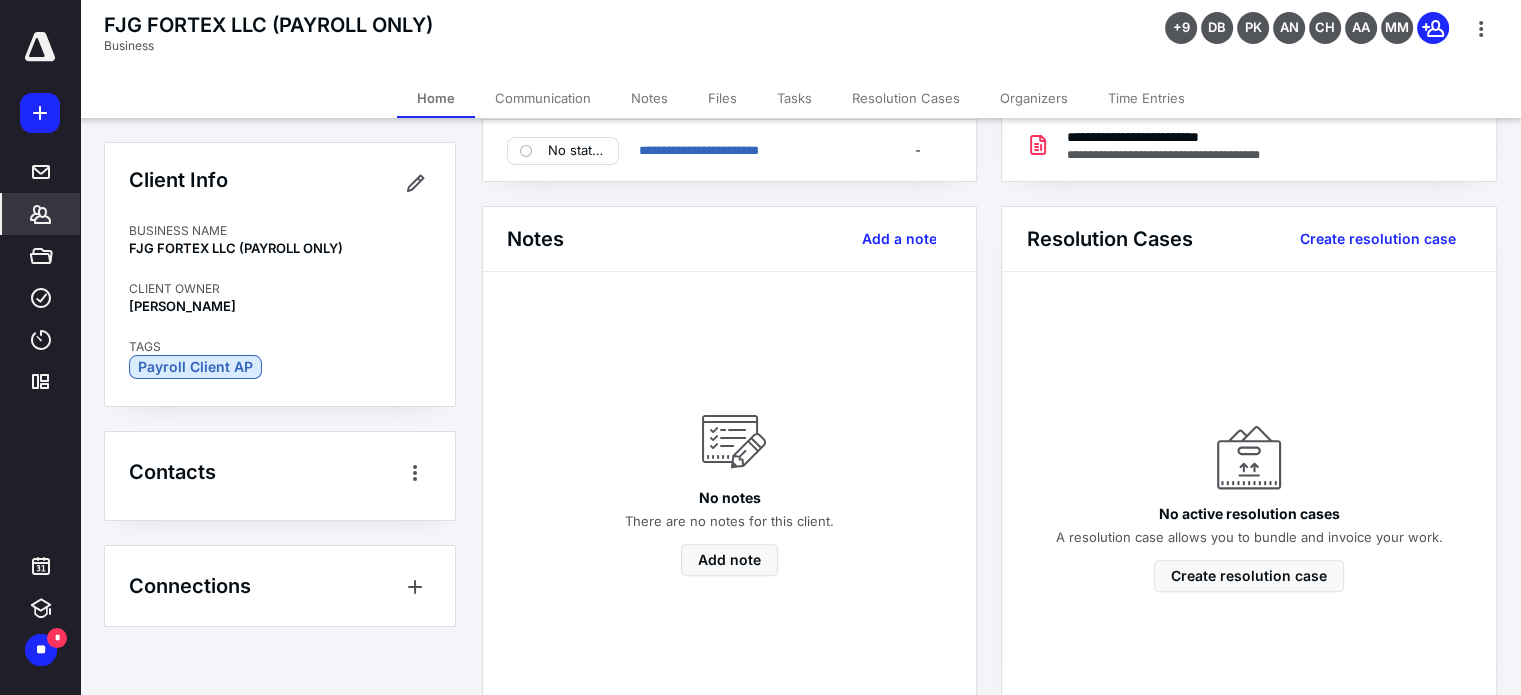 scroll, scrollTop: 600, scrollLeft: 0, axis: vertical 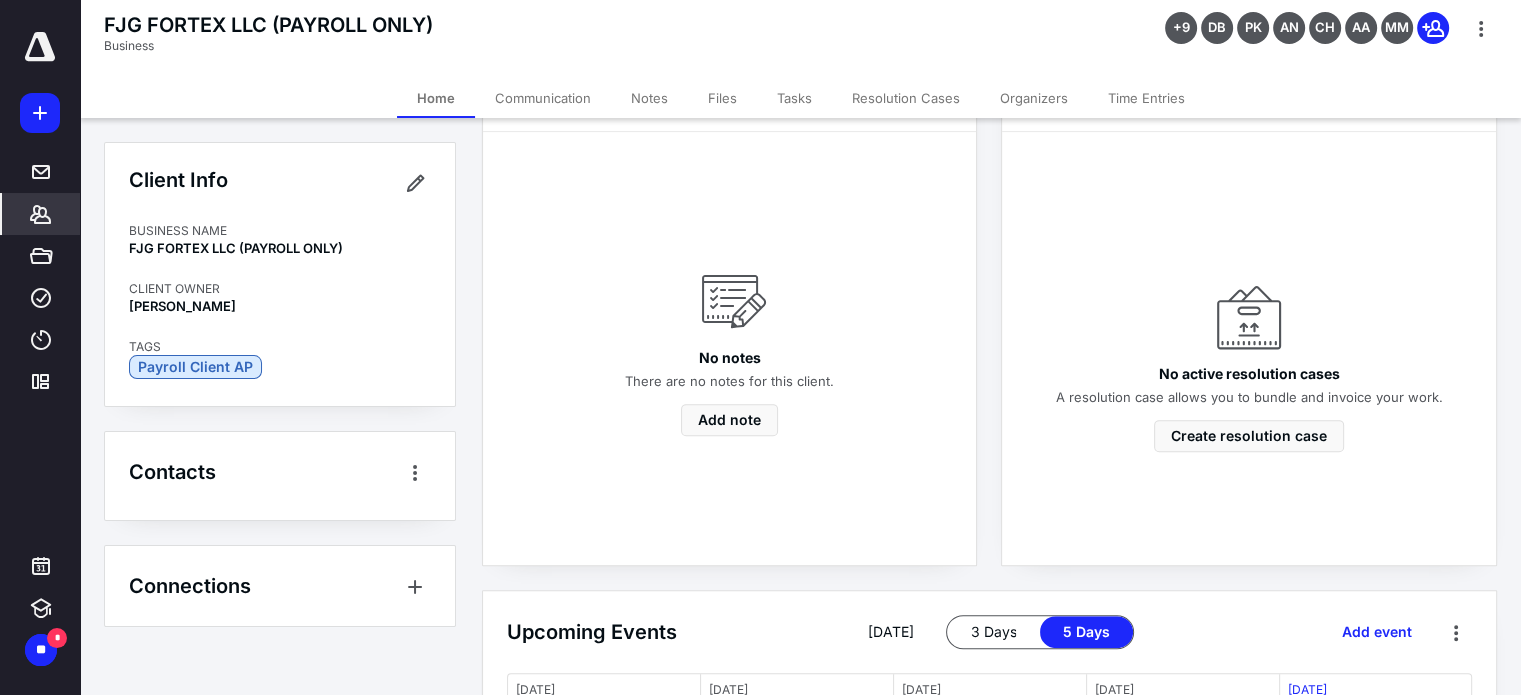 click on "Contacts" at bounding box center [280, 472] 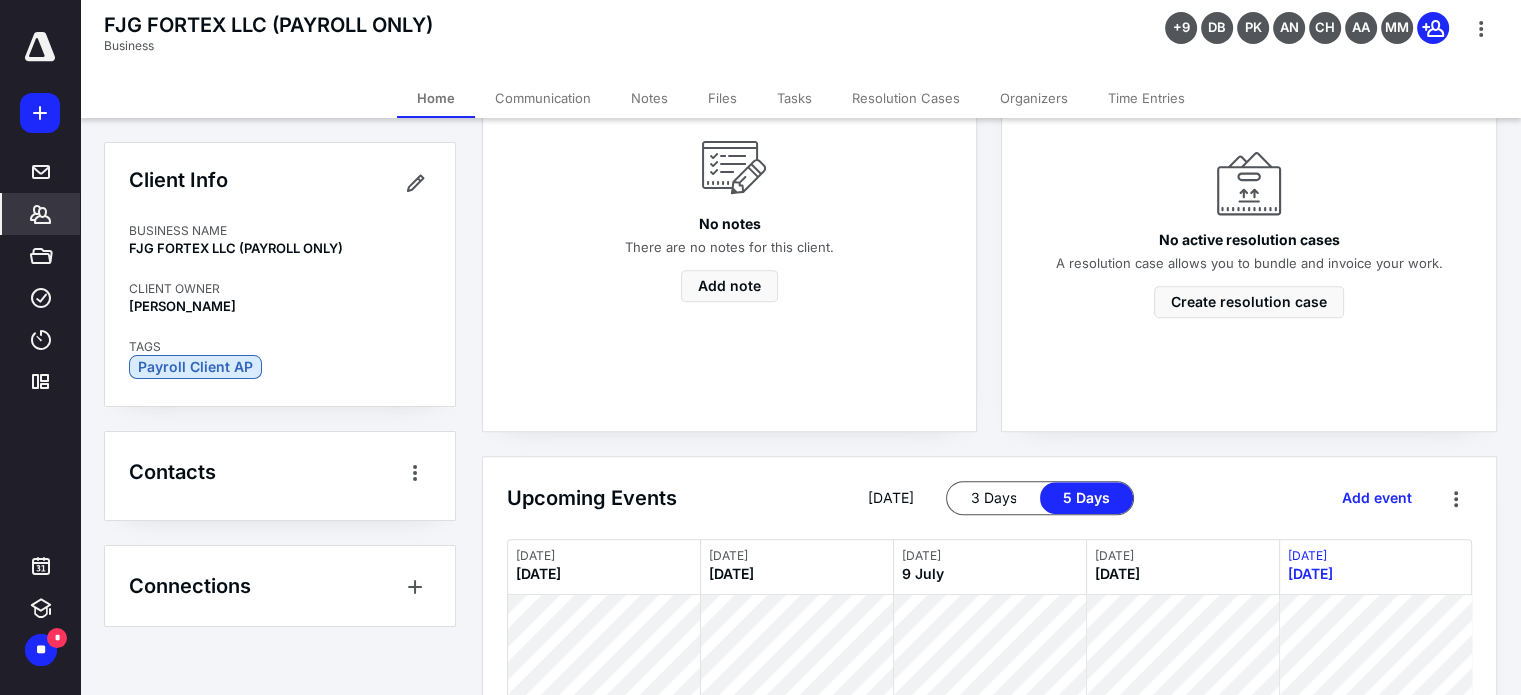 scroll, scrollTop: 953, scrollLeft: 0, axis: vertical 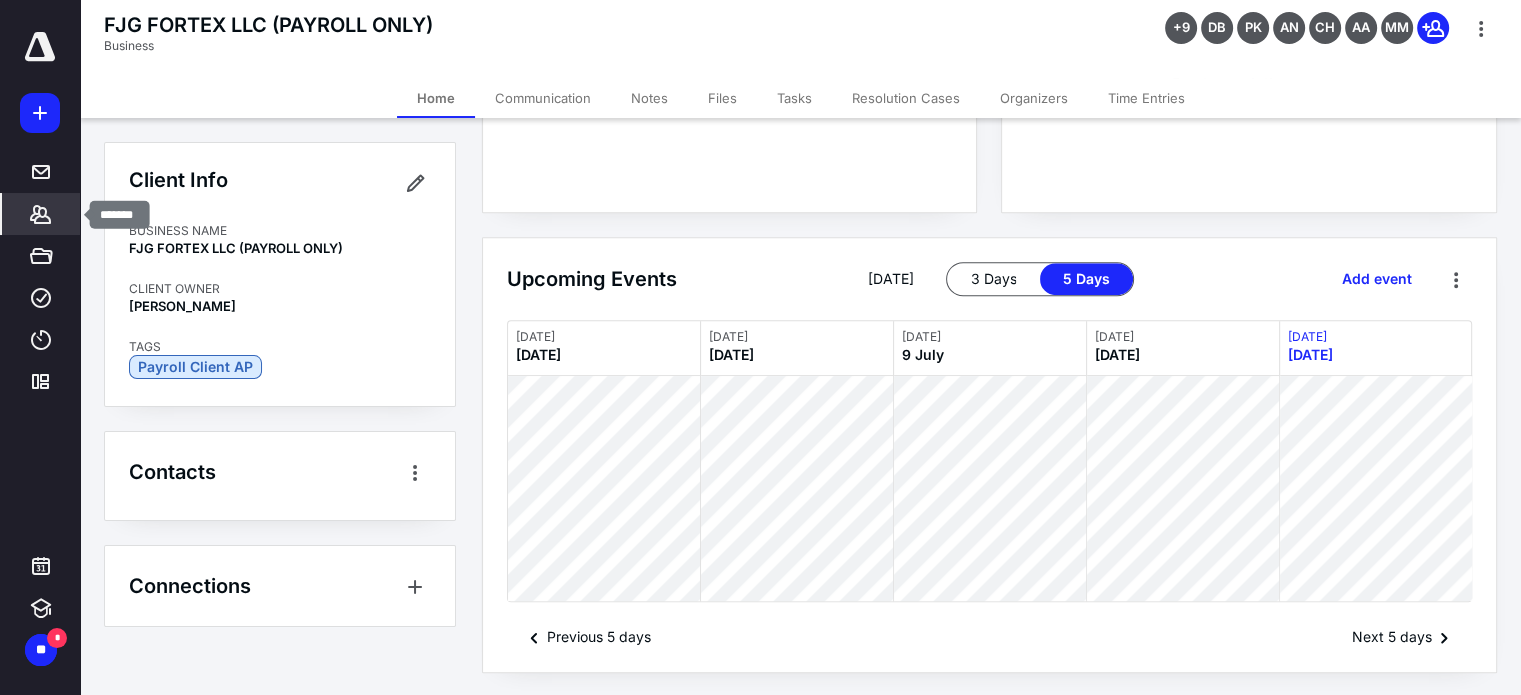 click 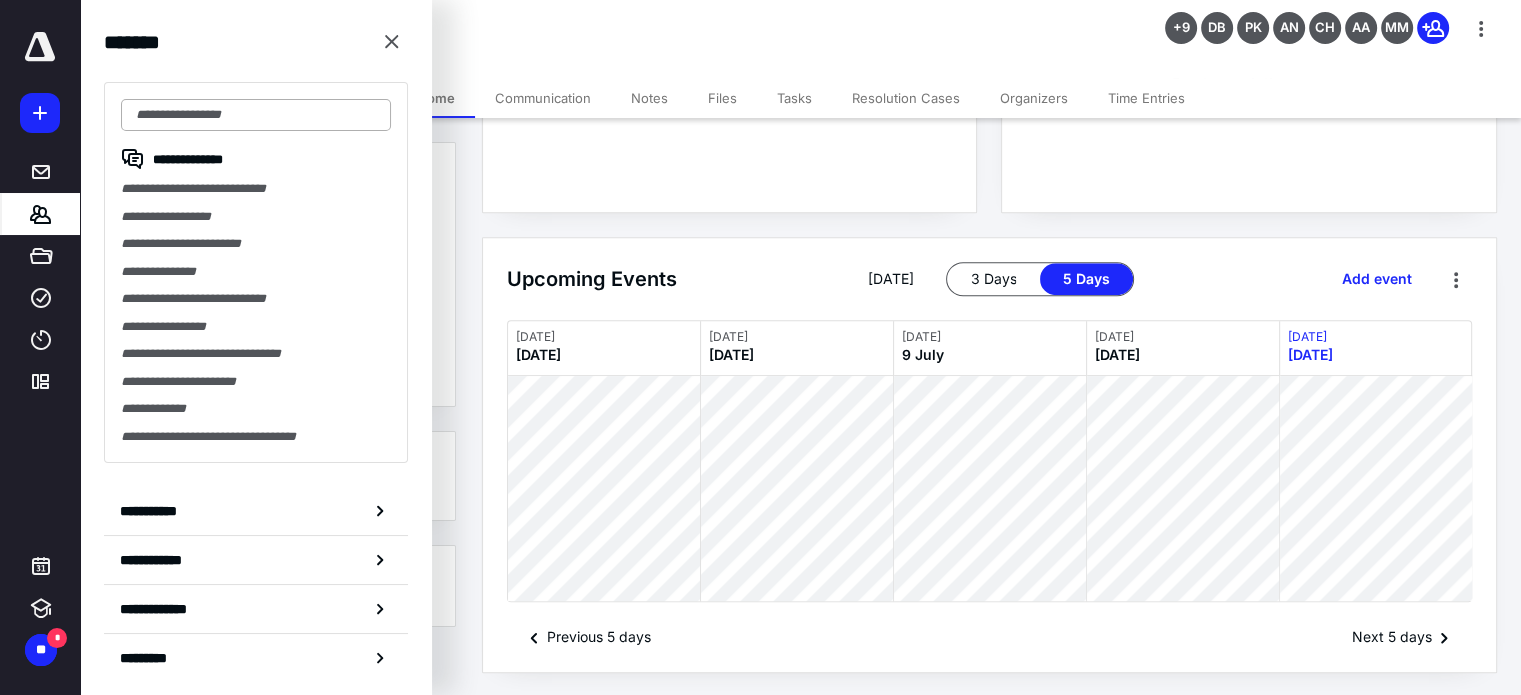 click at bounding box center [256, 115] 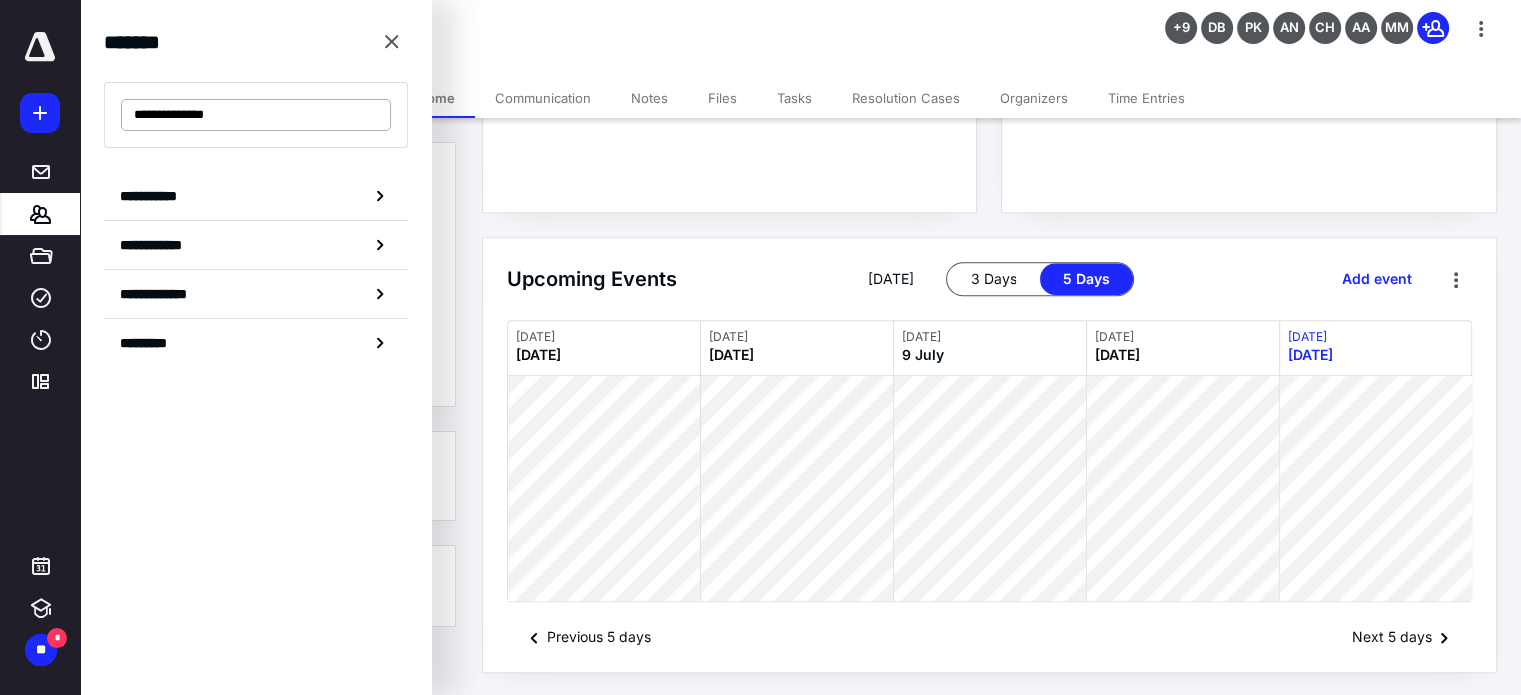 click on "**********" at bounding box center [256, 115] 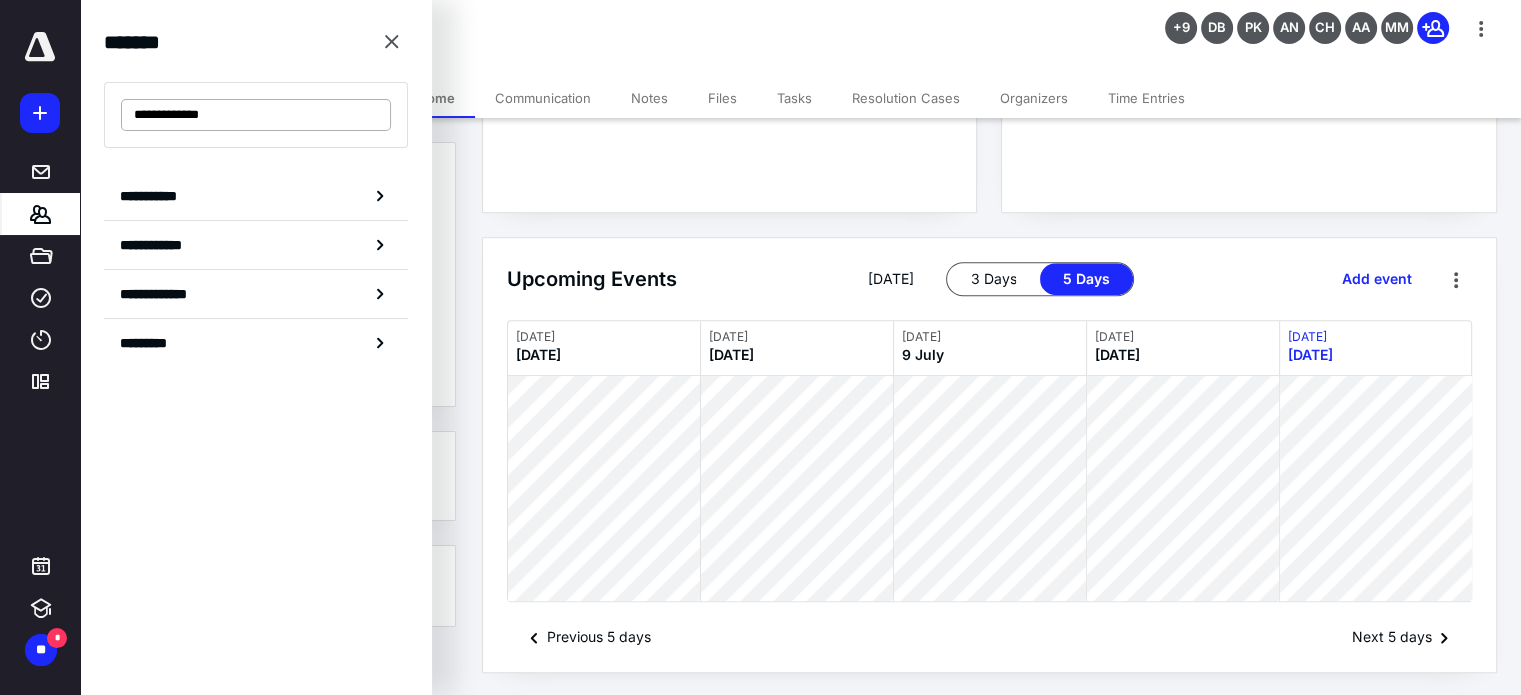 drag, startPoint x: 172, startPoint y: 120, endPoint x: 160, endPoint y: 117, distance: 12.369317 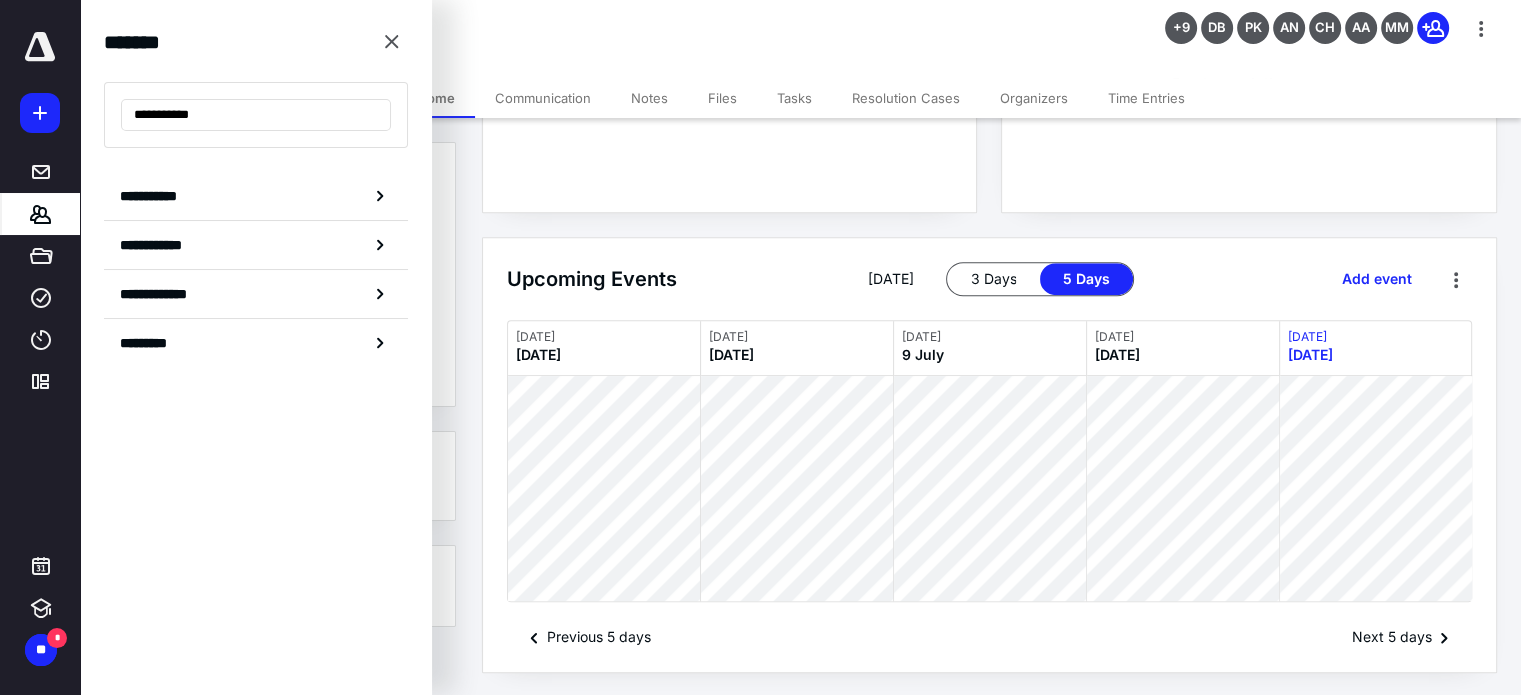 drag, startPoint x: 138, startPoint y: 115, endPoint x: 109, endPoint y: 111, distance: 29.274563 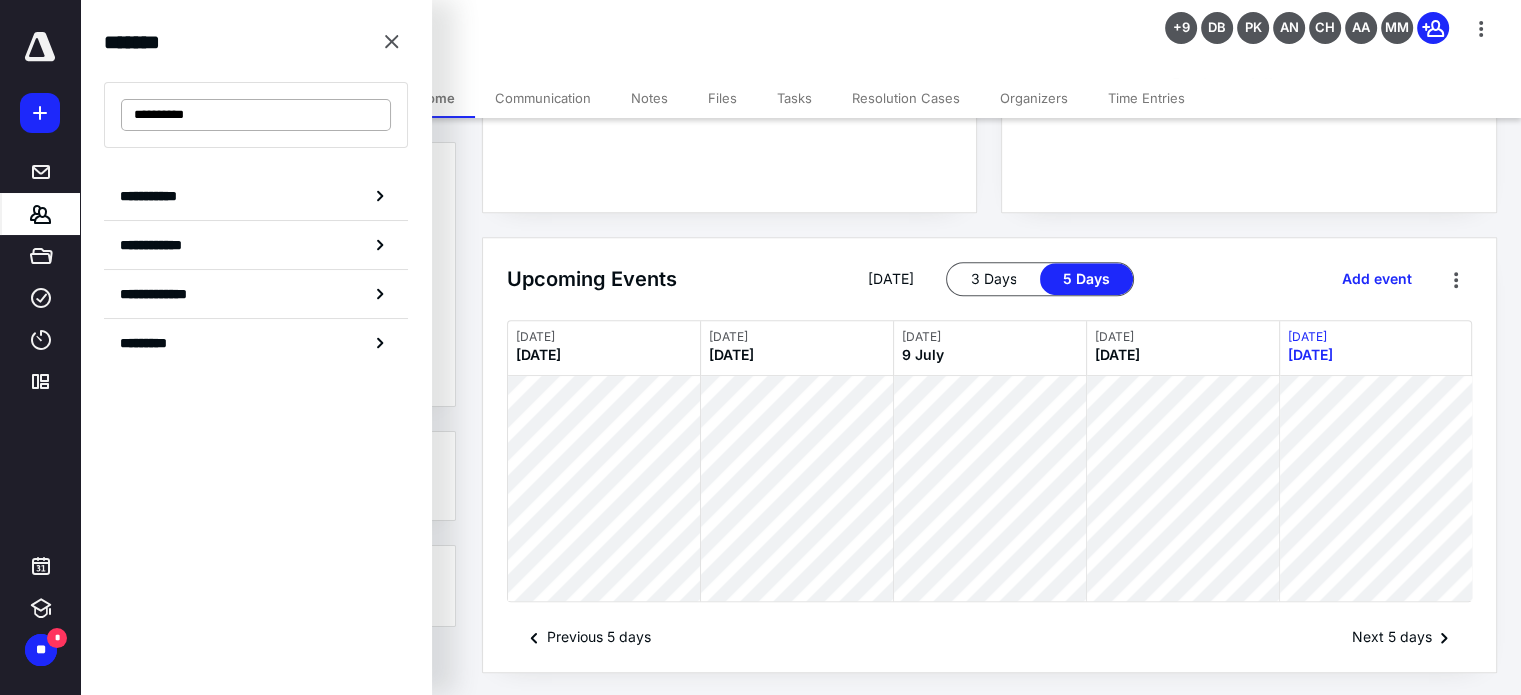 click on "**********" at bounding box center [256, 115] 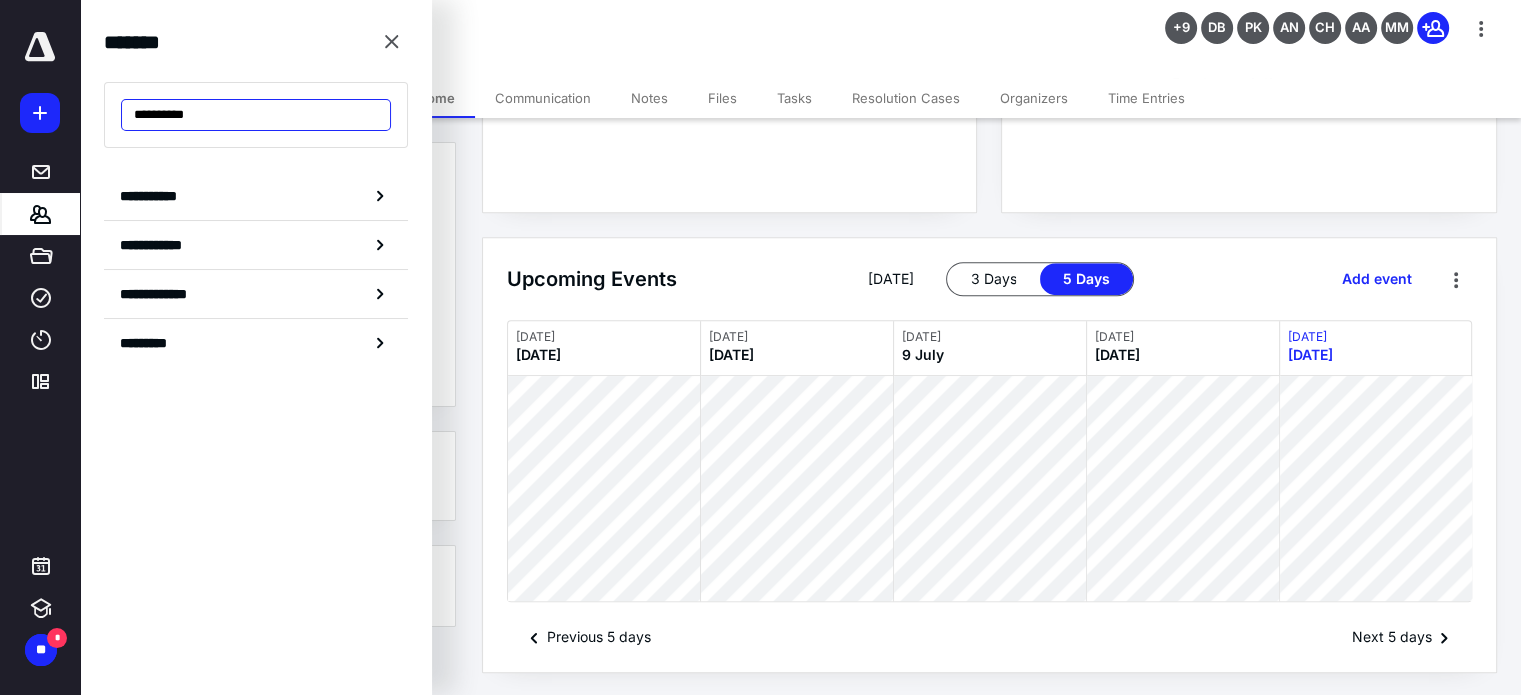 click on "**********" at bounding box center [256, 115] 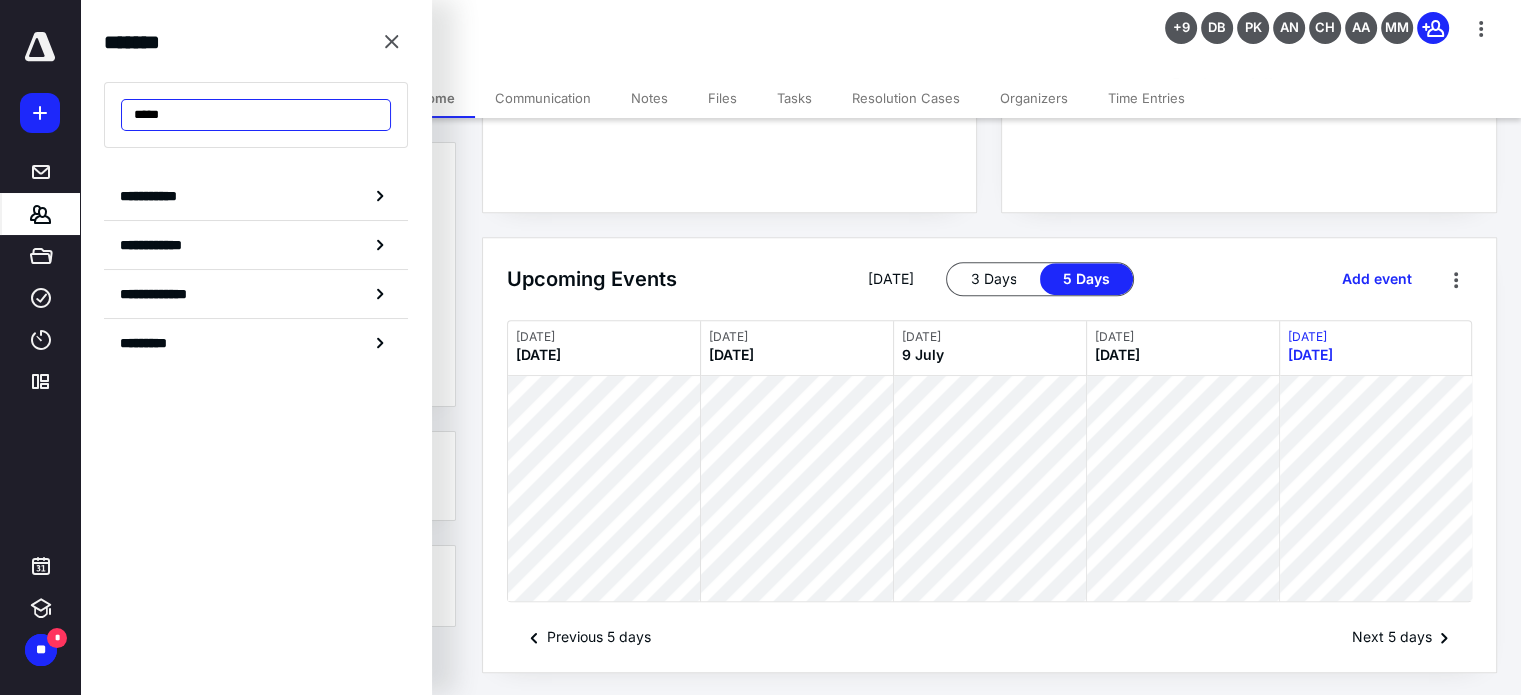 type on "*****" 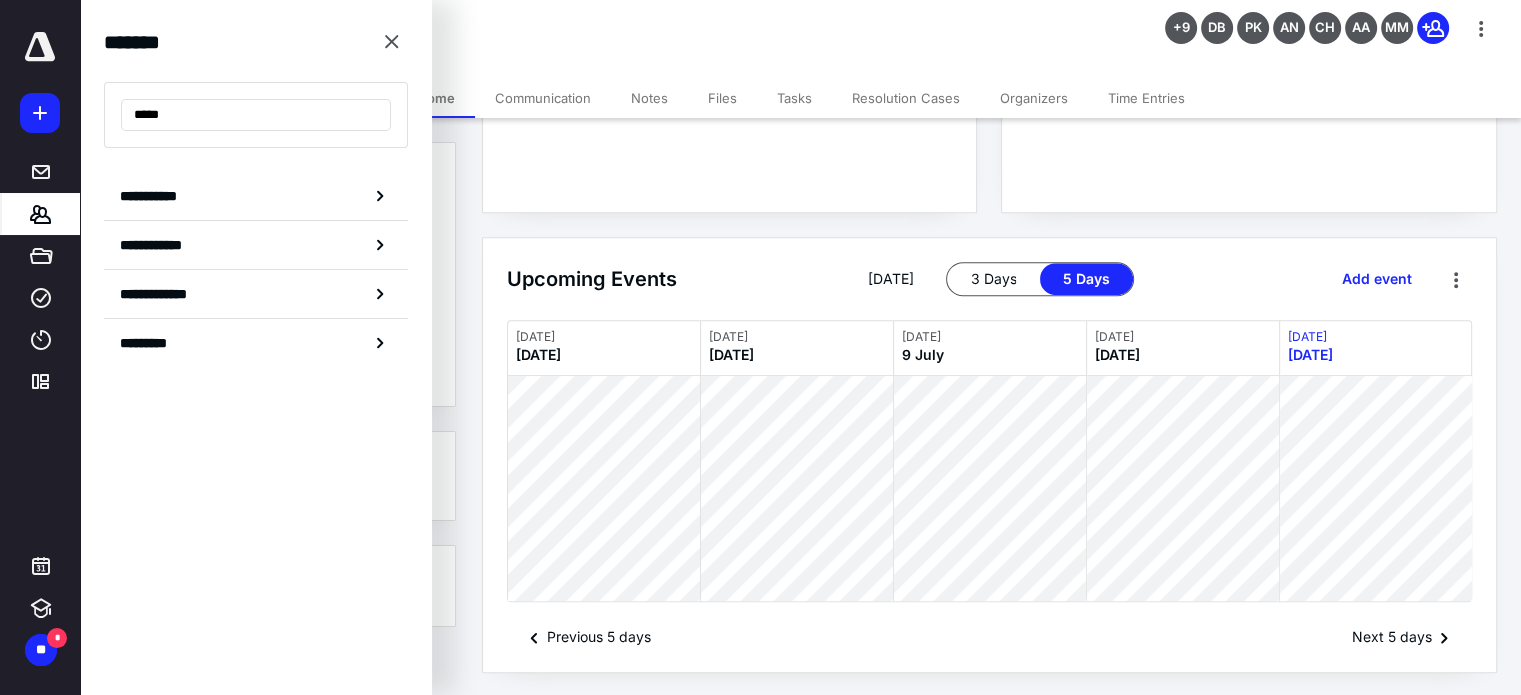 click on "FJG FORTEX LLC (PAYROLL ONLY) Business +9 DB PK AN CH AA MM" at bounding box center (800, 39) 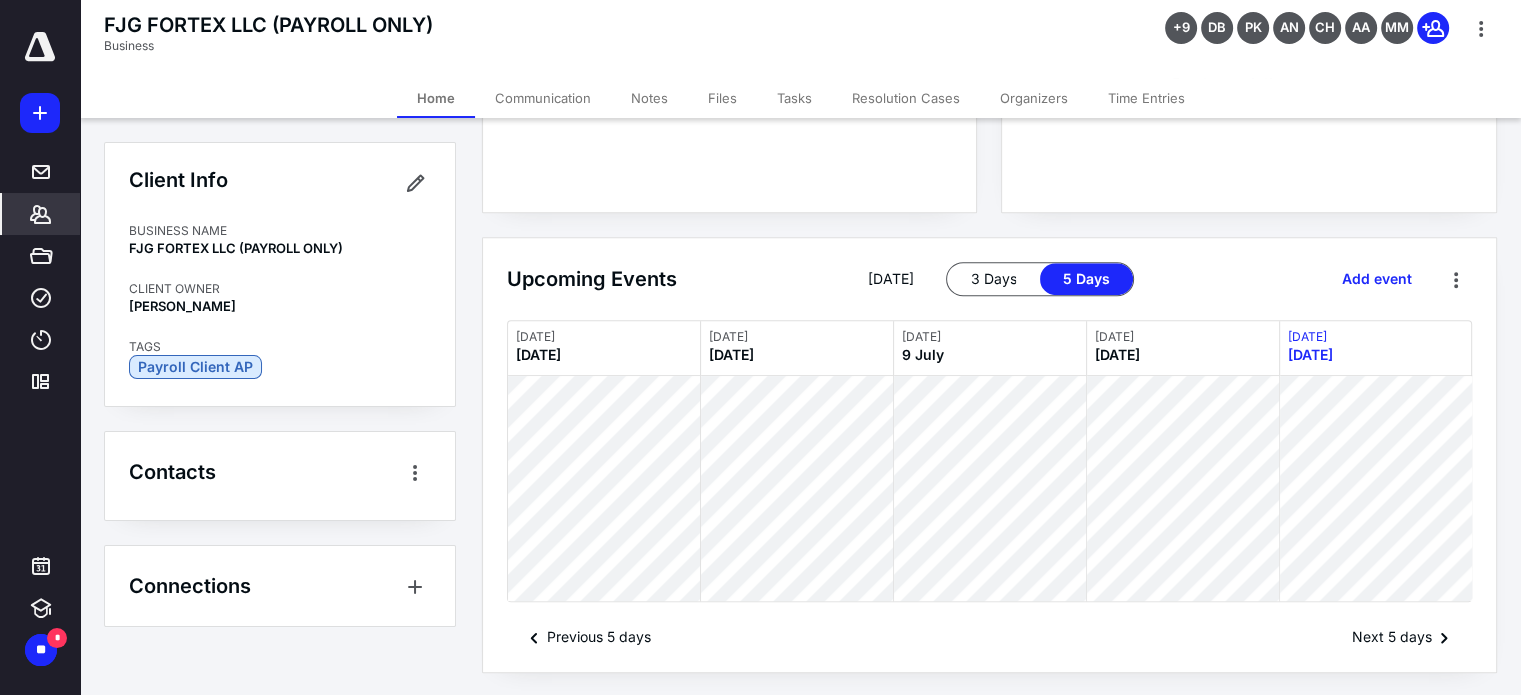 click on "***** ******* ***** **** **** *********" at bounding box center (40, 217) 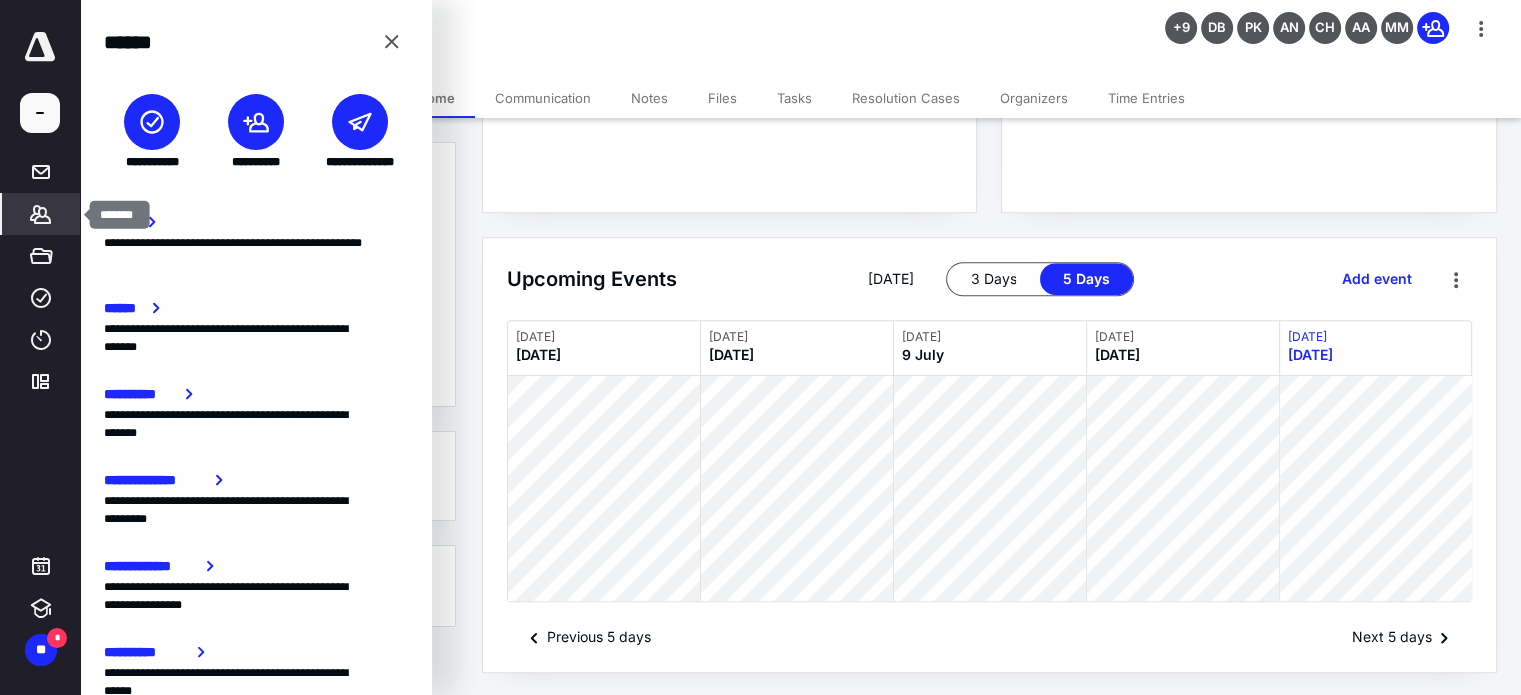 drag, startPoint x: 42, startPoint y: 216, endPoint x: 73, endPoint y: 196, distance: 36.891735 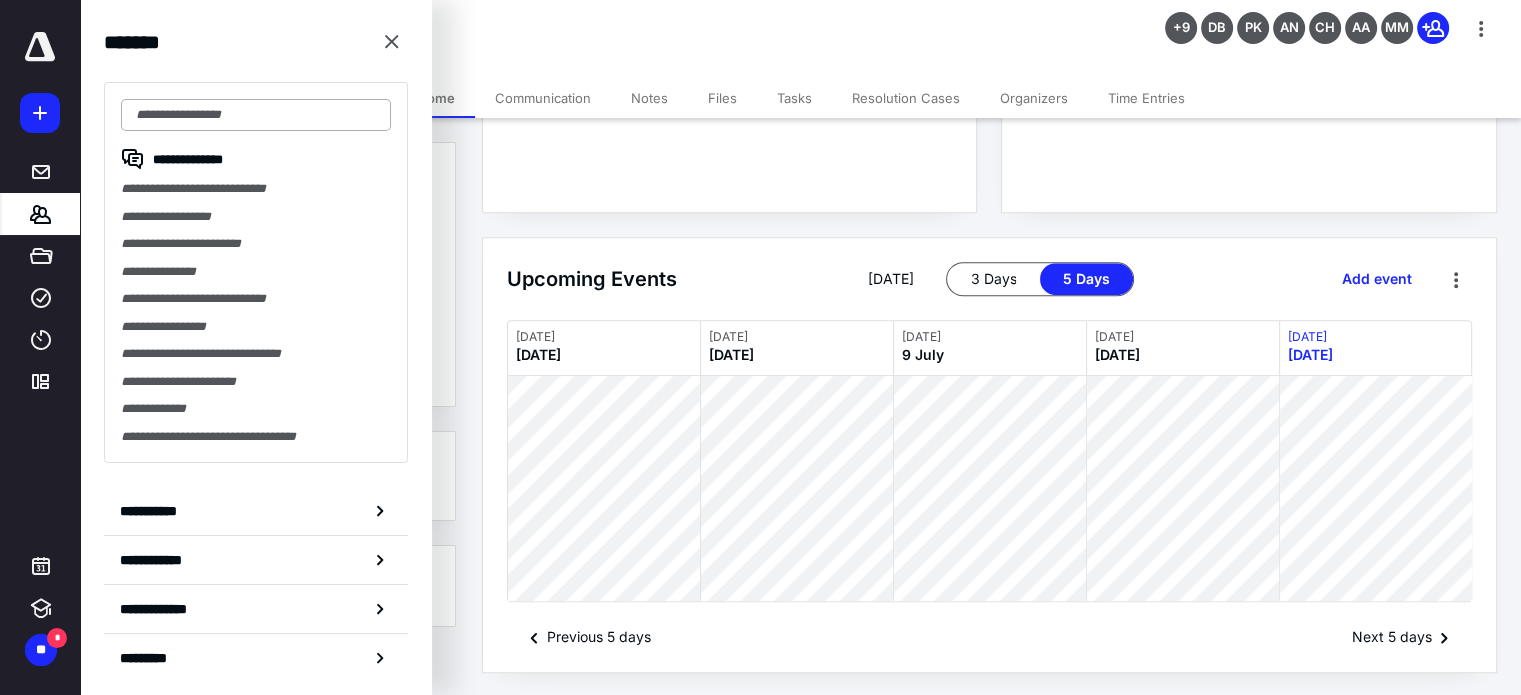 click at bounding box center (256, 115) 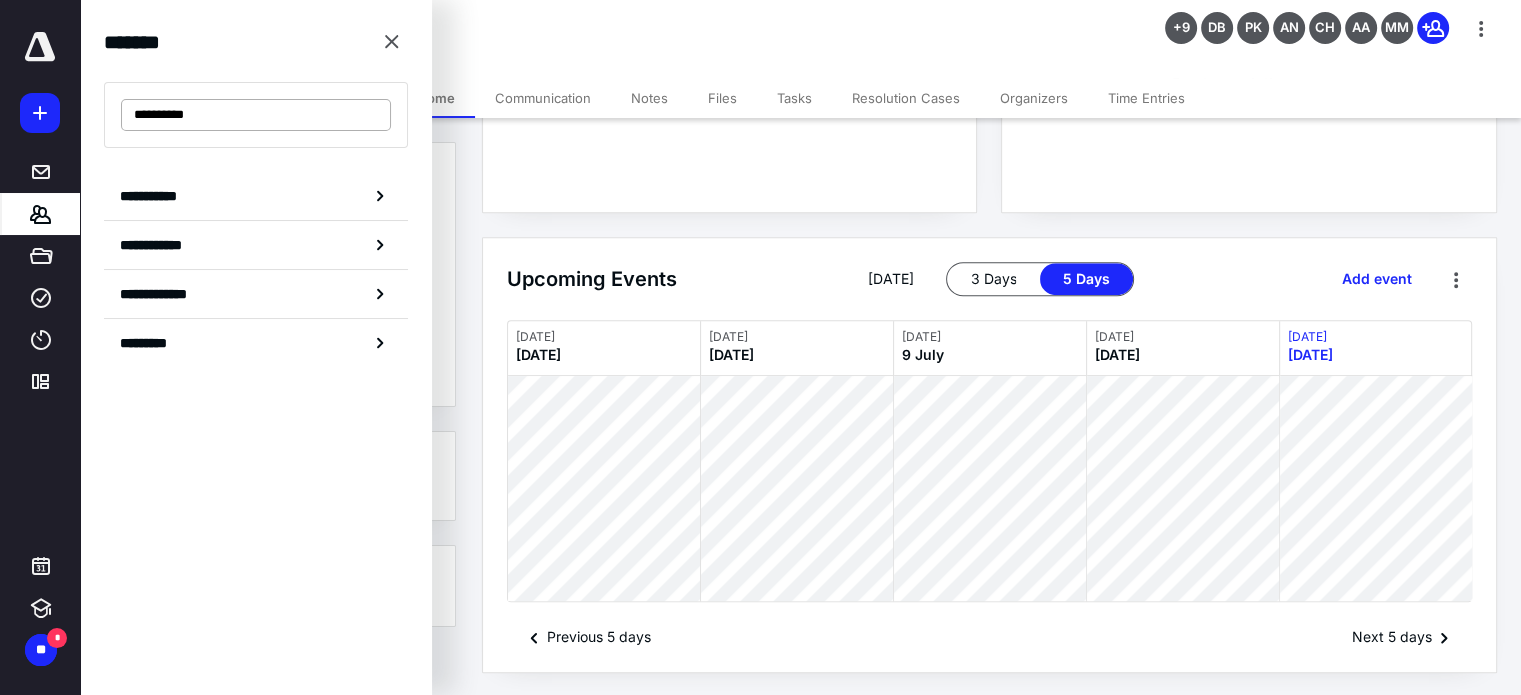click on "**********" at bounding box center (256, 115) 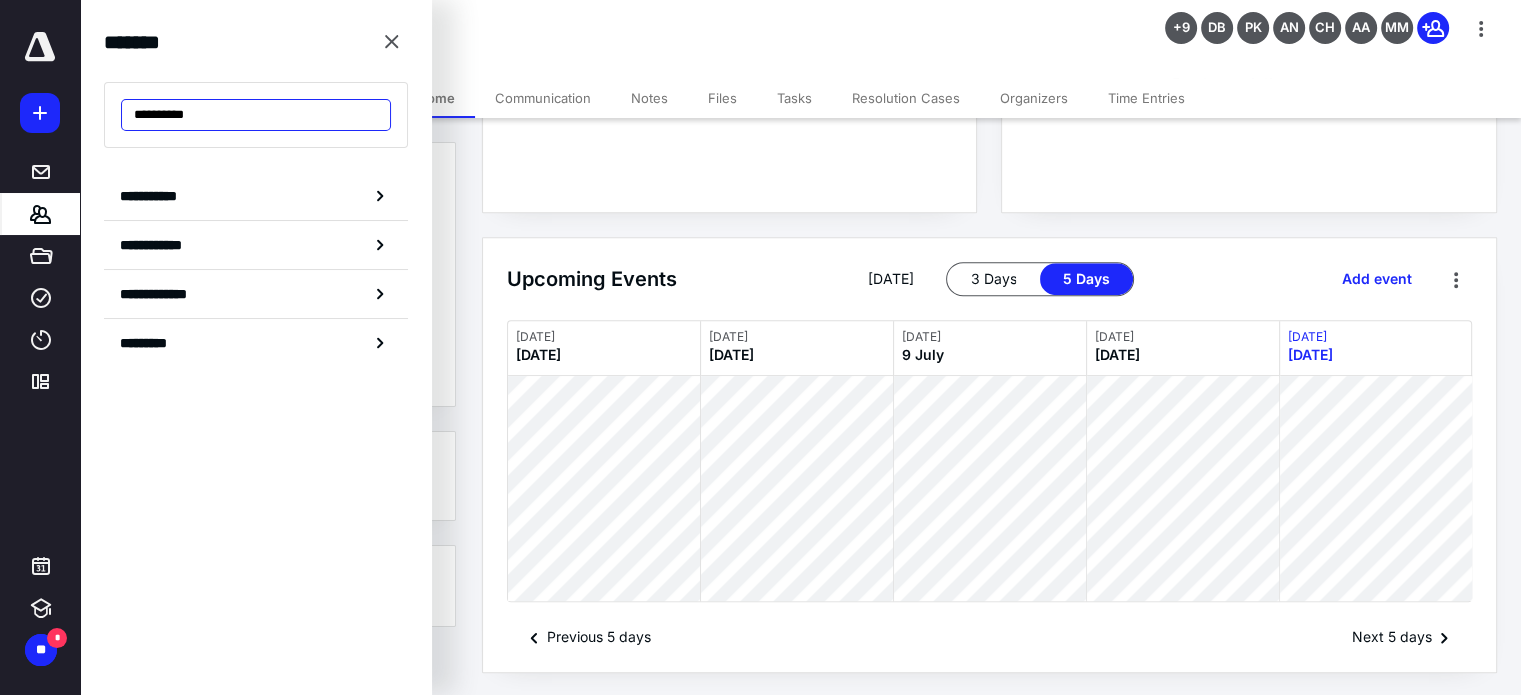 click on "**********" at bounding box center (256, 115) 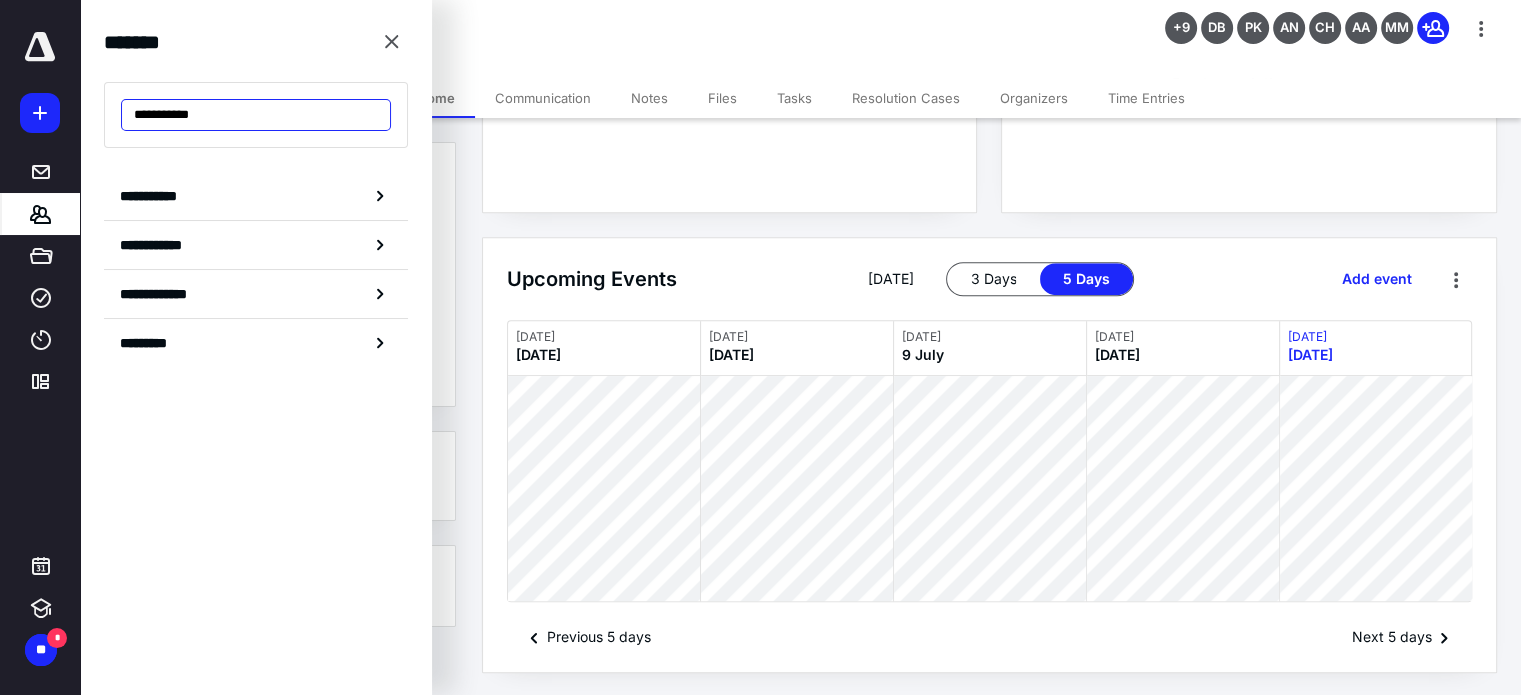 drag, startPoint x: 286, startPoint y: 110, endPoint x: -29, endPoint y: 93, distance: 315.4584 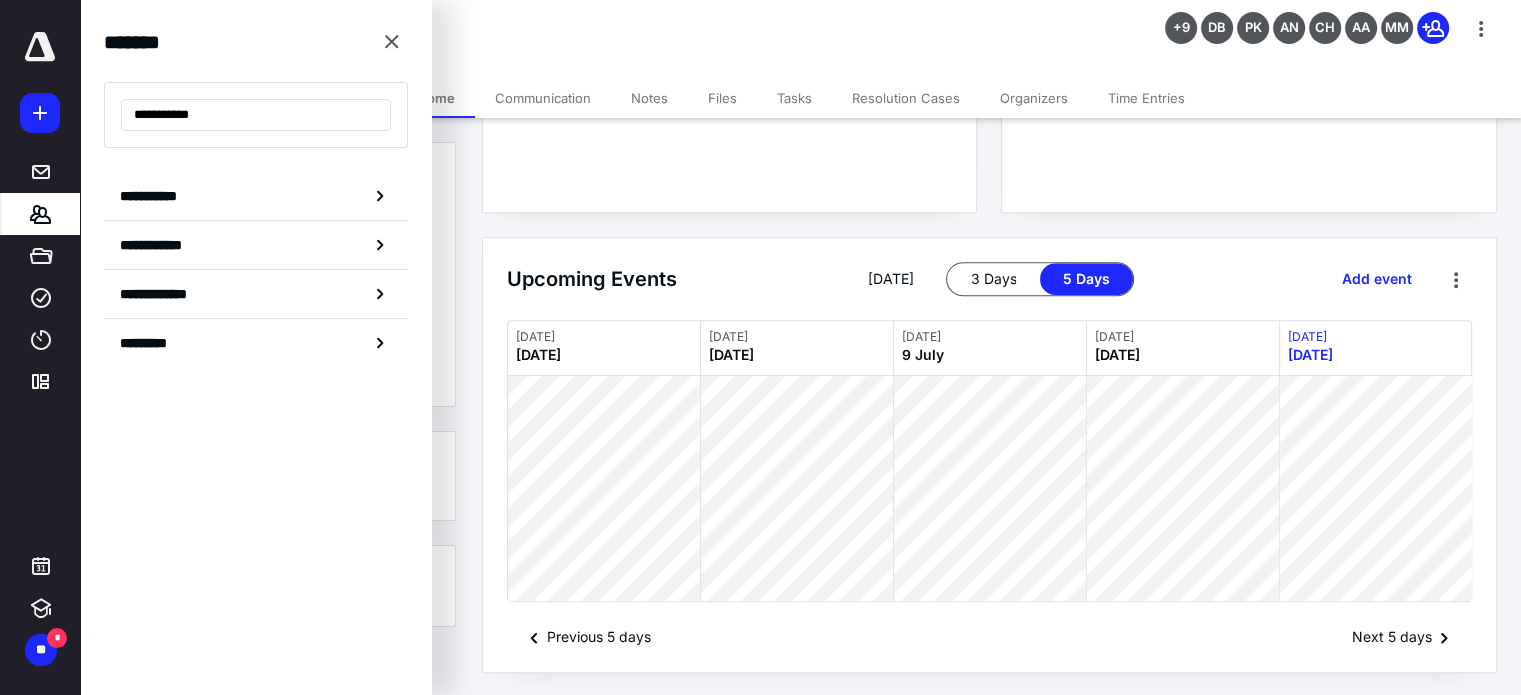 click on "**********" at bounding box center [760, -606] 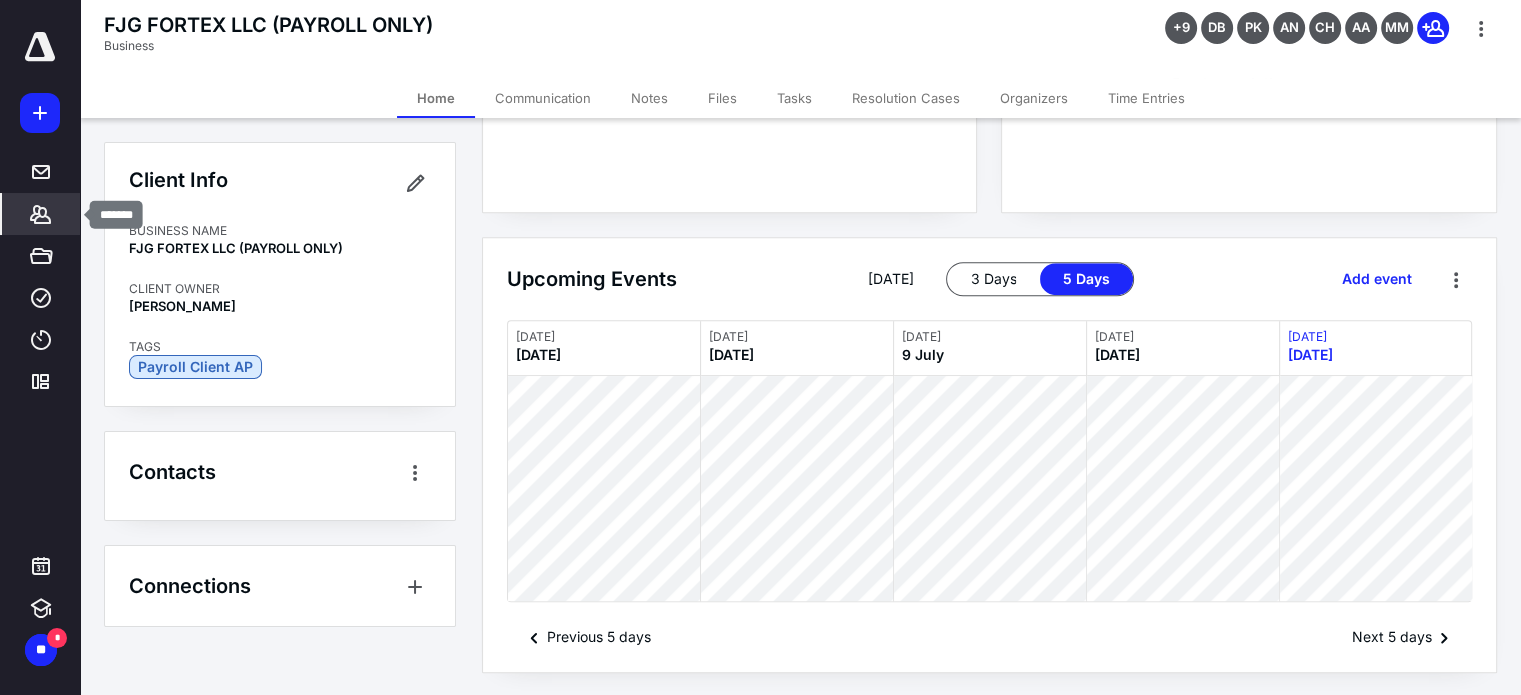 click on "*******" at bounding box center (41, 214) 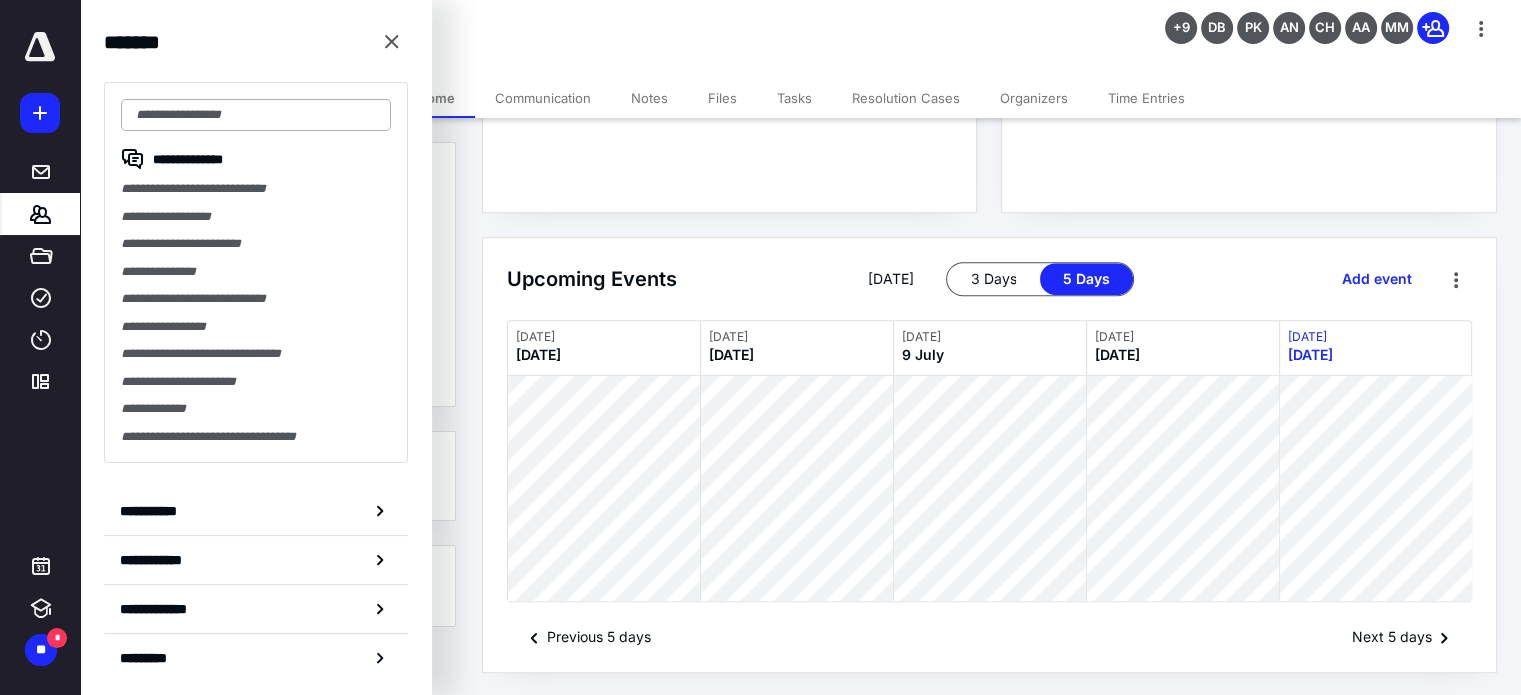 click at bounding box center (256, 115) 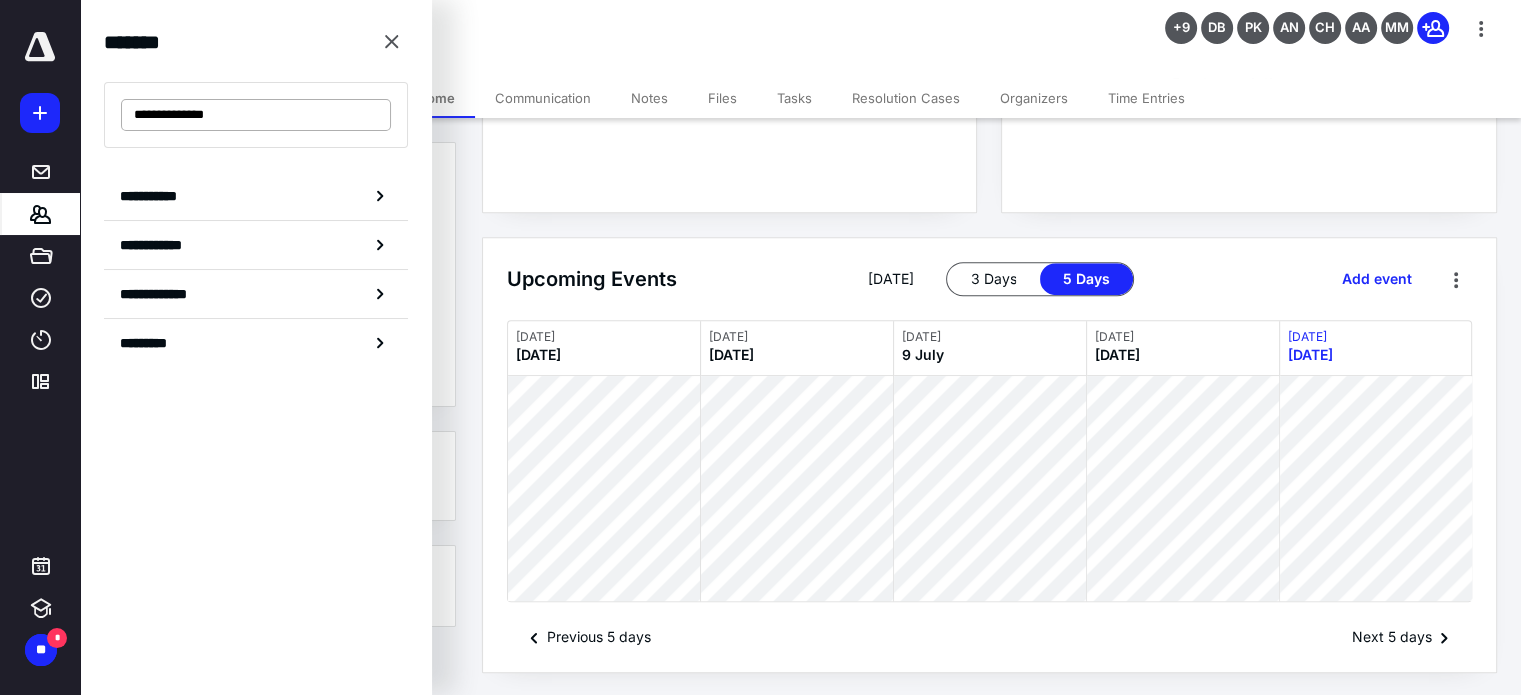 click on "**********" at bounding box center (256, 115) 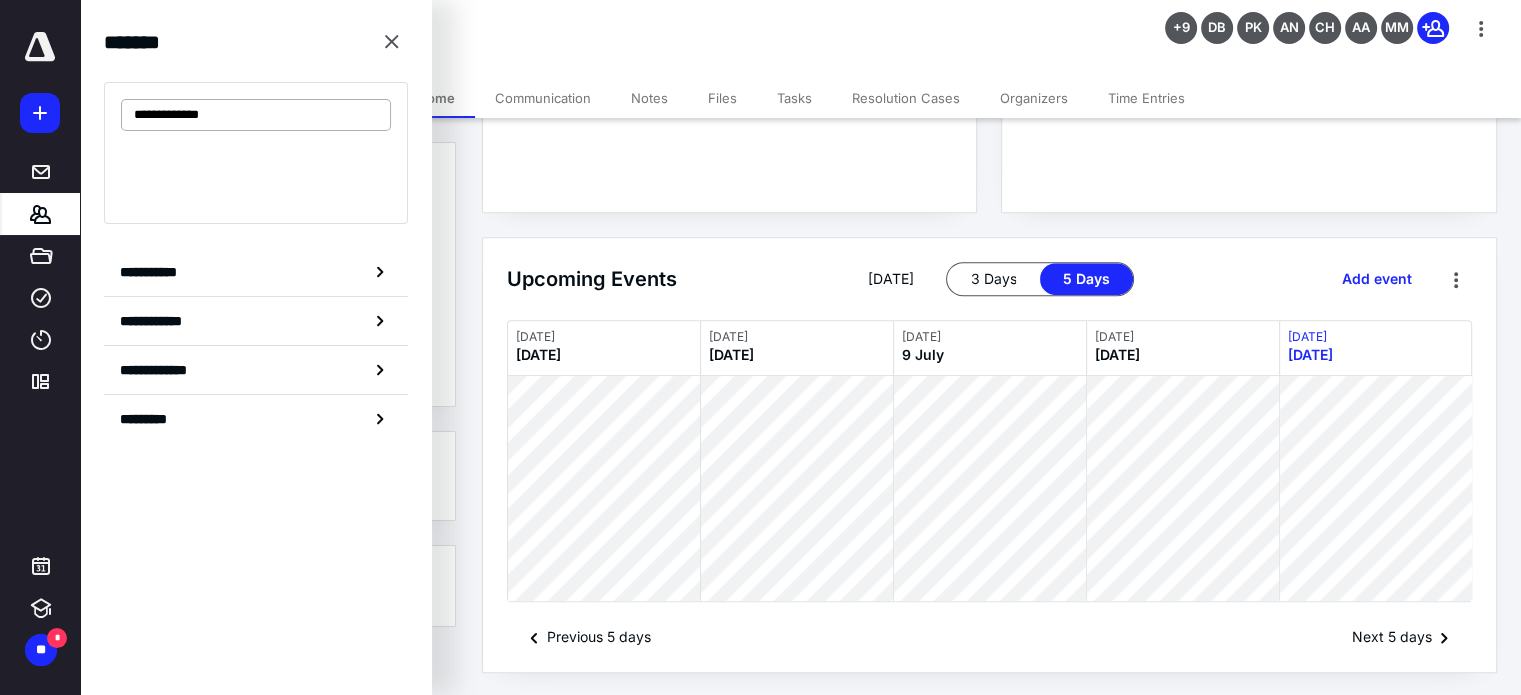 click on "**********" at bounding box center (256, 115) 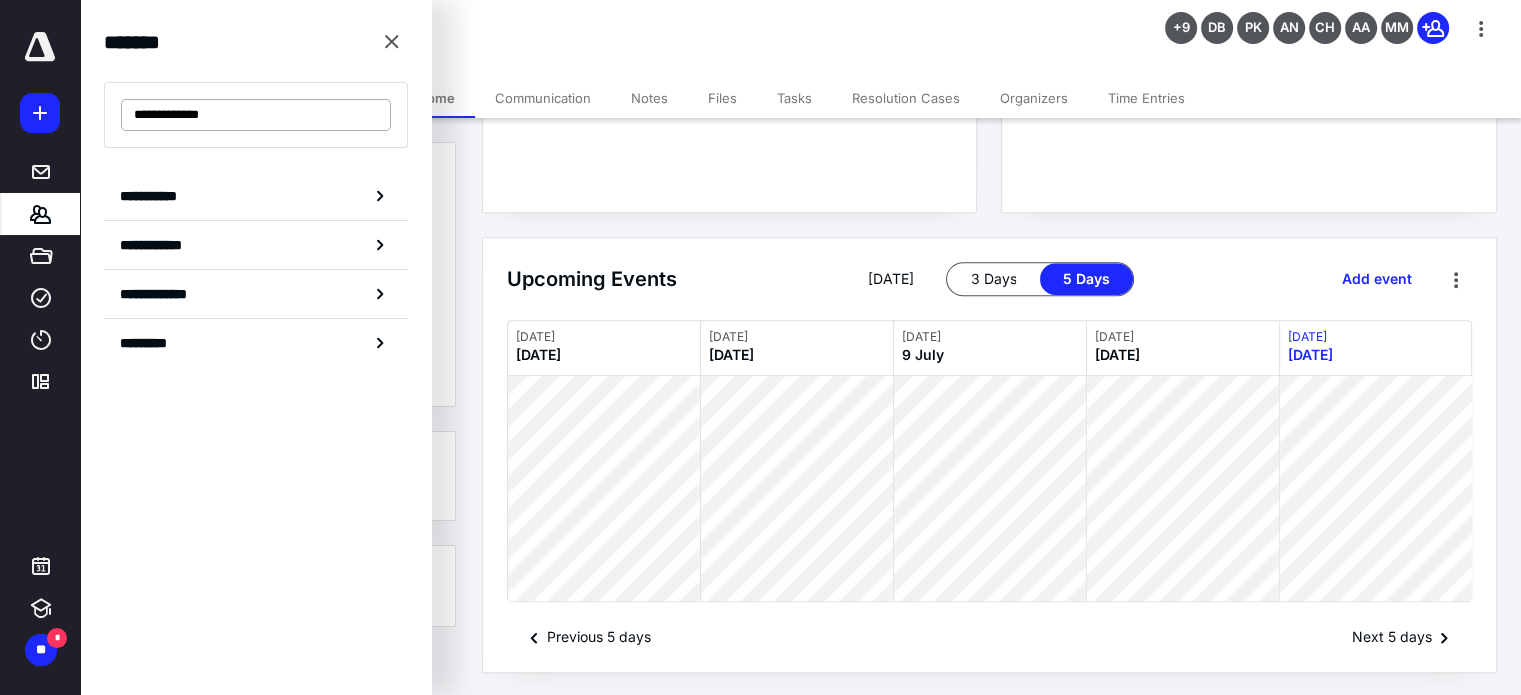 click on "**********" at bounding box center (256, 115) 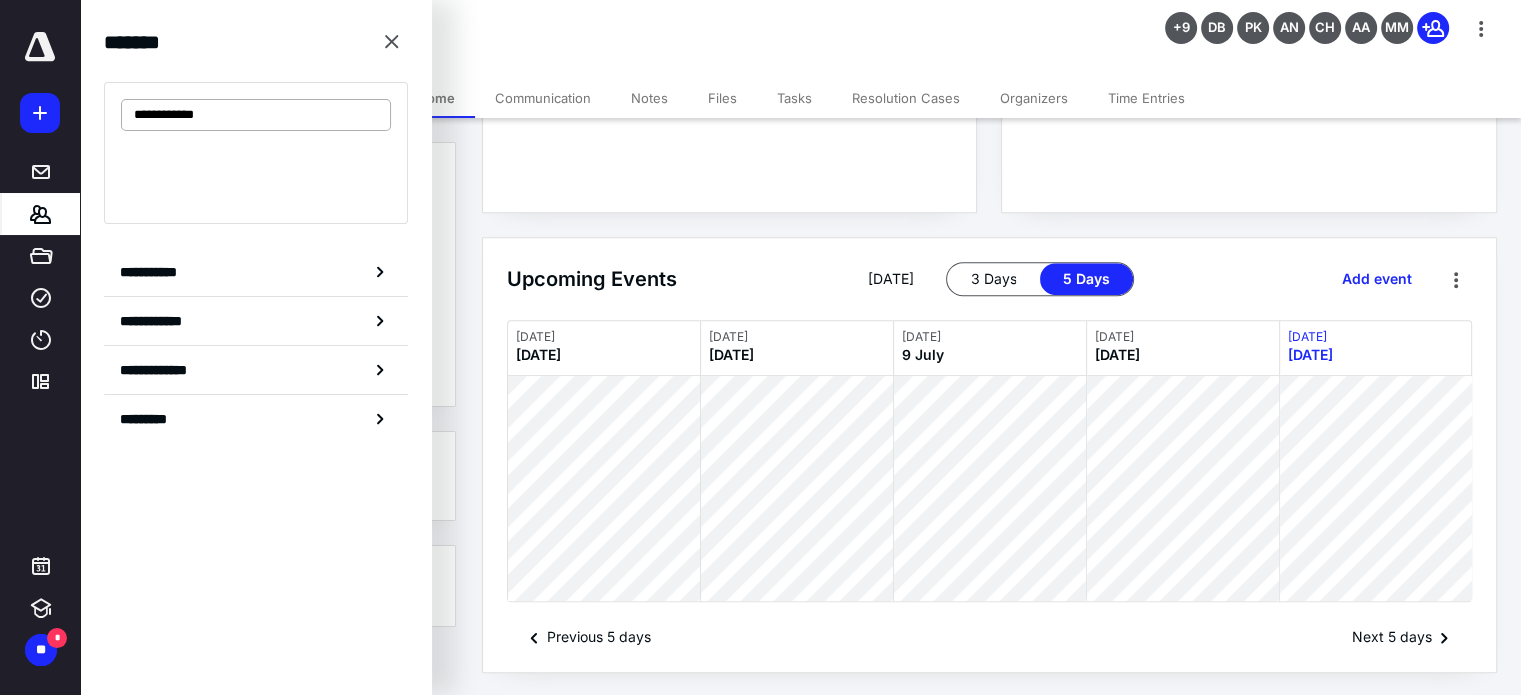click on "**********" at bounding box center [256, 115] 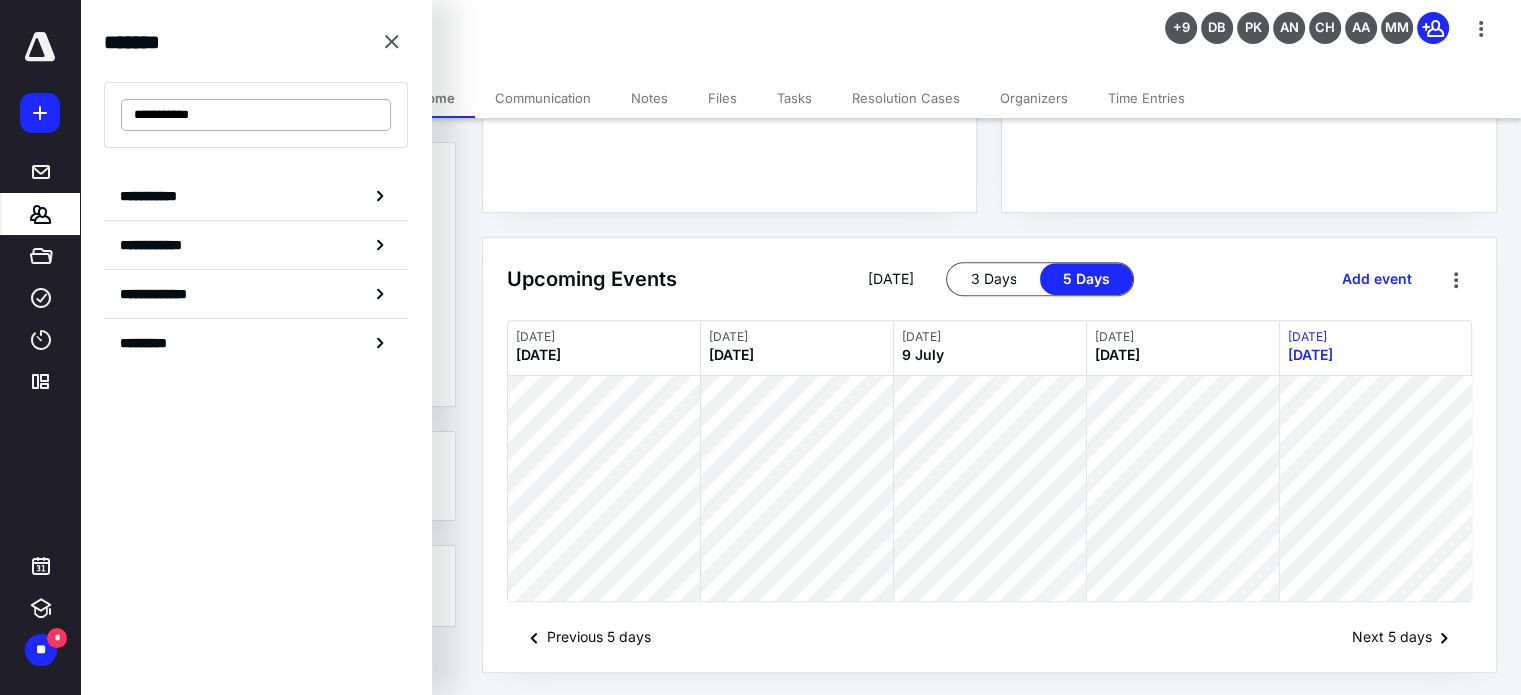 click on "**********" at bounding box center (256, 115) 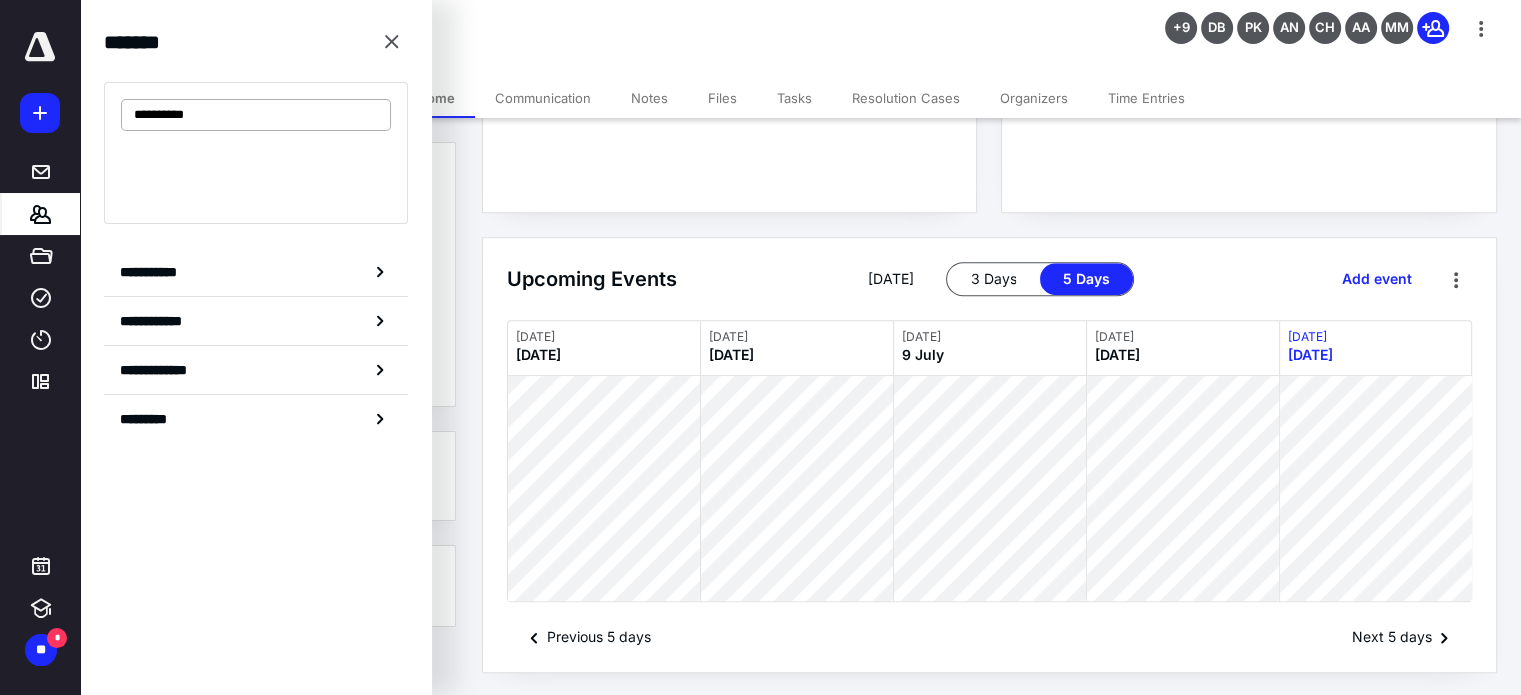 type on "**********" 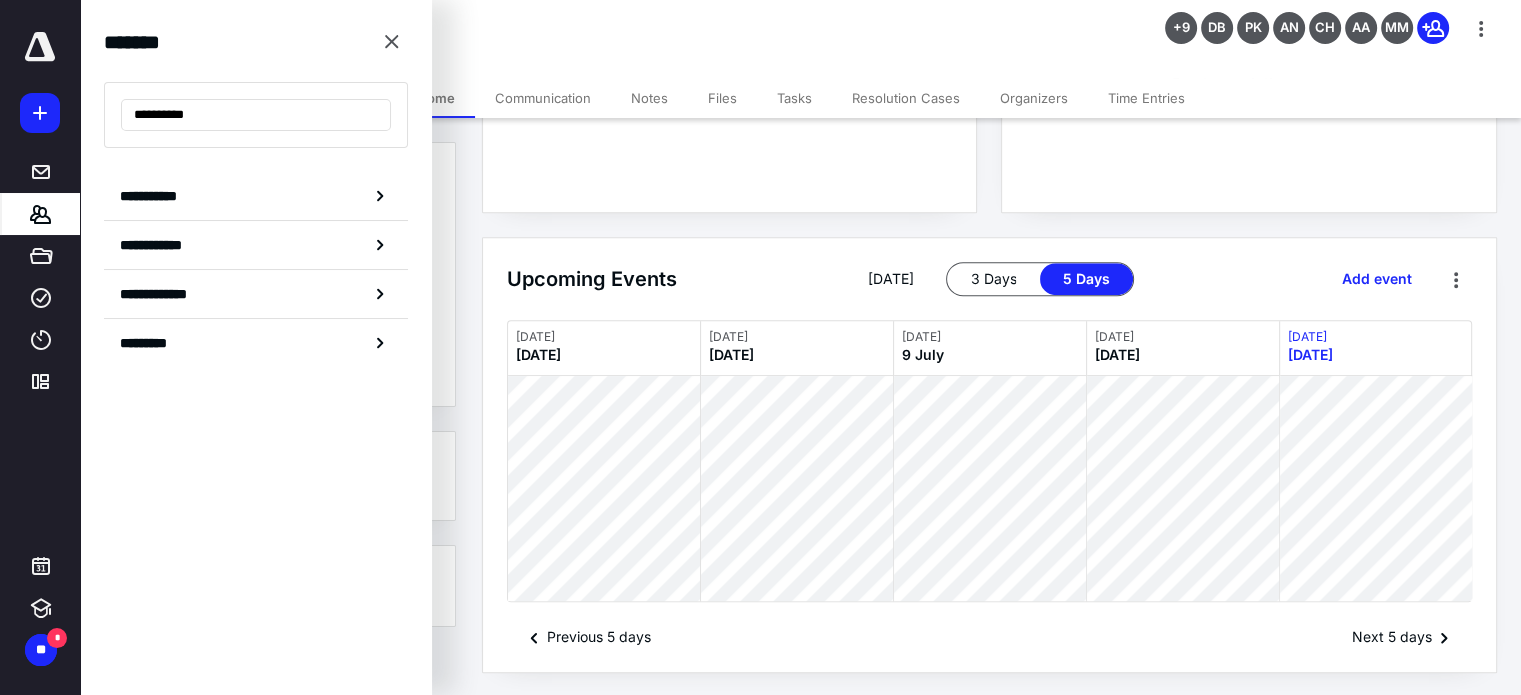 click on "**********" at bounding box center [256, 196] 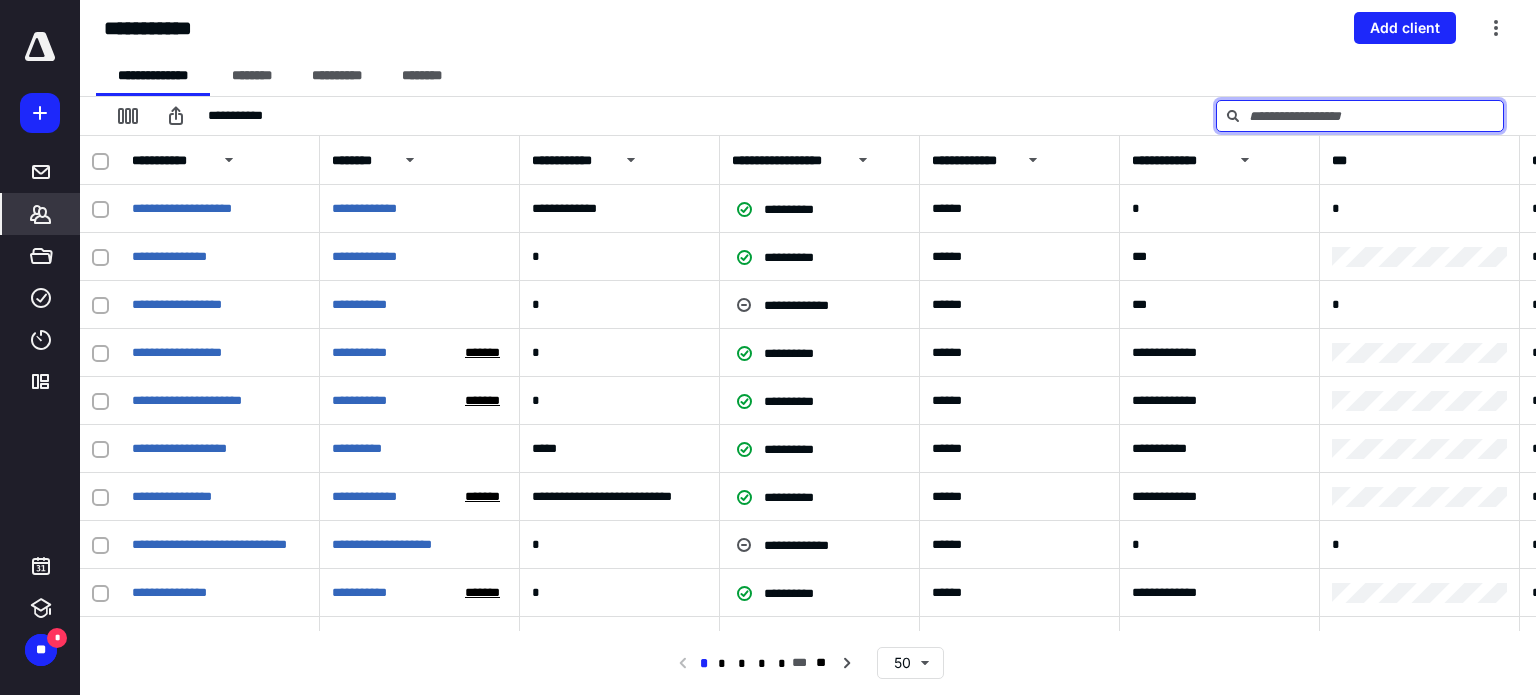 click at bounding box center (1360, 116) 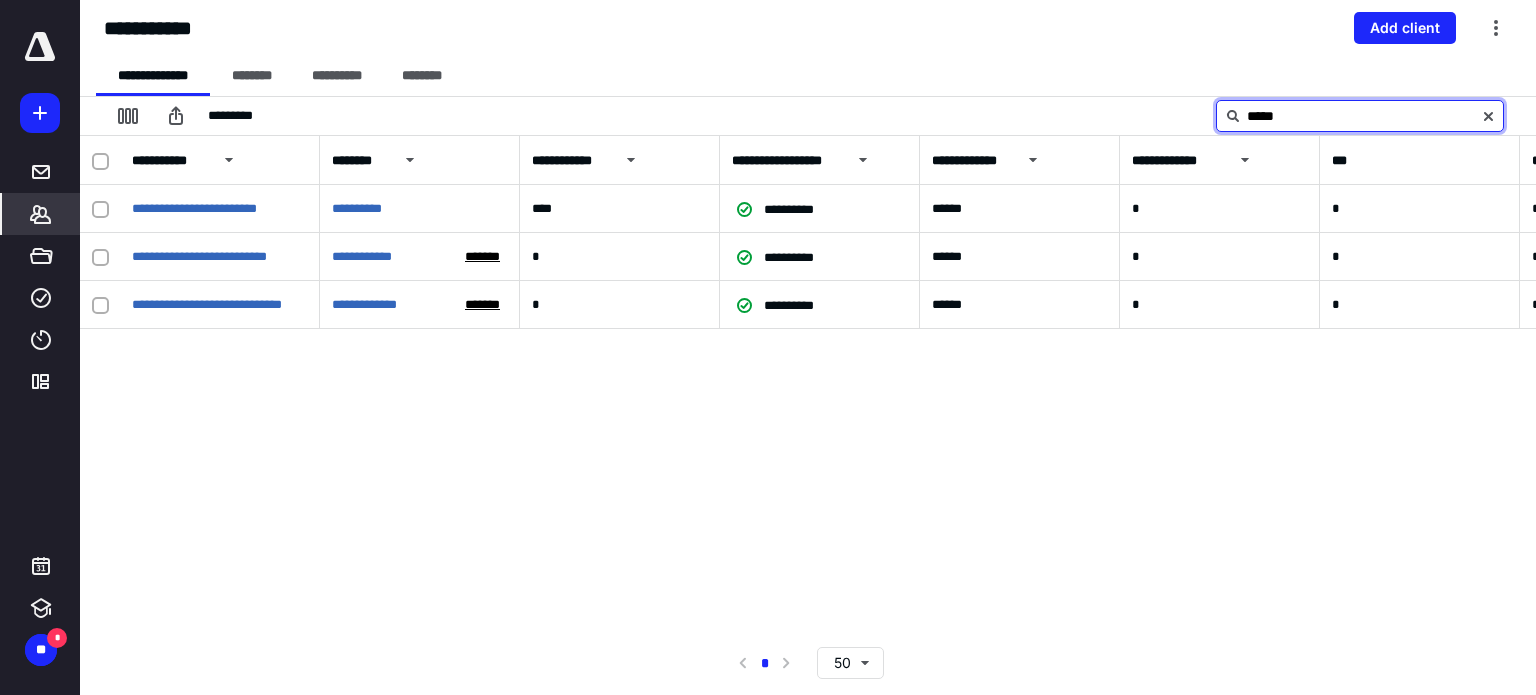 drag, startPoint x: 1326, startPoint y: 109, endPoint x: 1062, endPoint y: 109, distance: 264 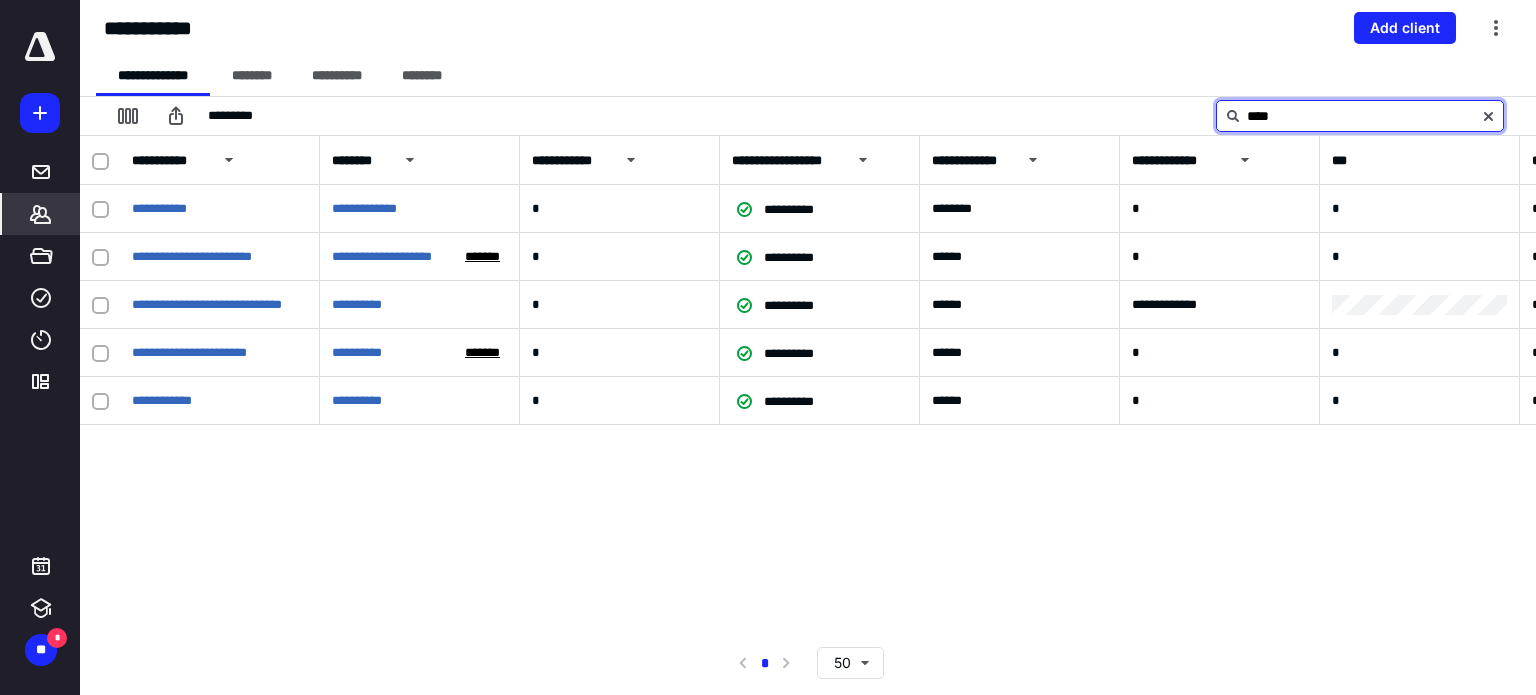 drag, startPoint x: 1284, startPoint y: 112, endPoint x: 1140, endPoint y: 119, distance: 144.17004 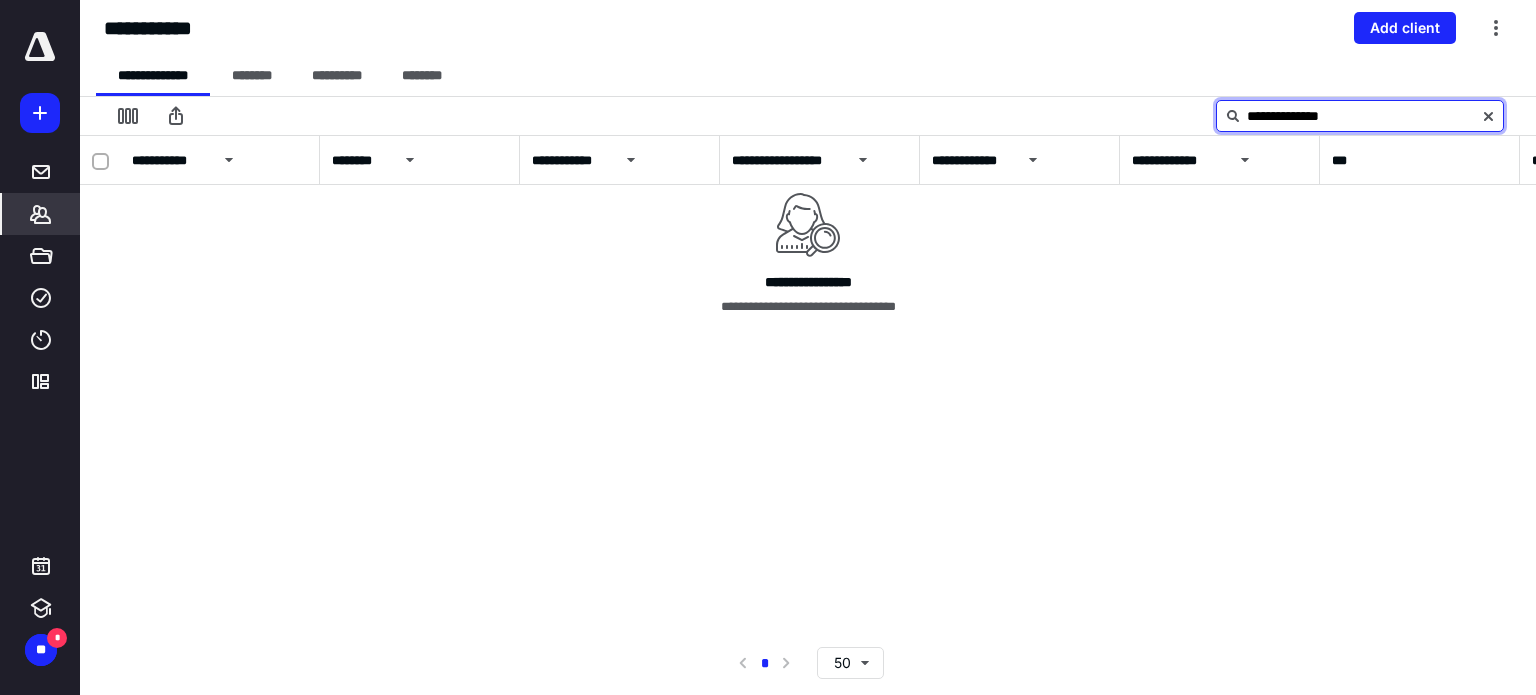 click on "**********" at bounding box center (1360, 116) 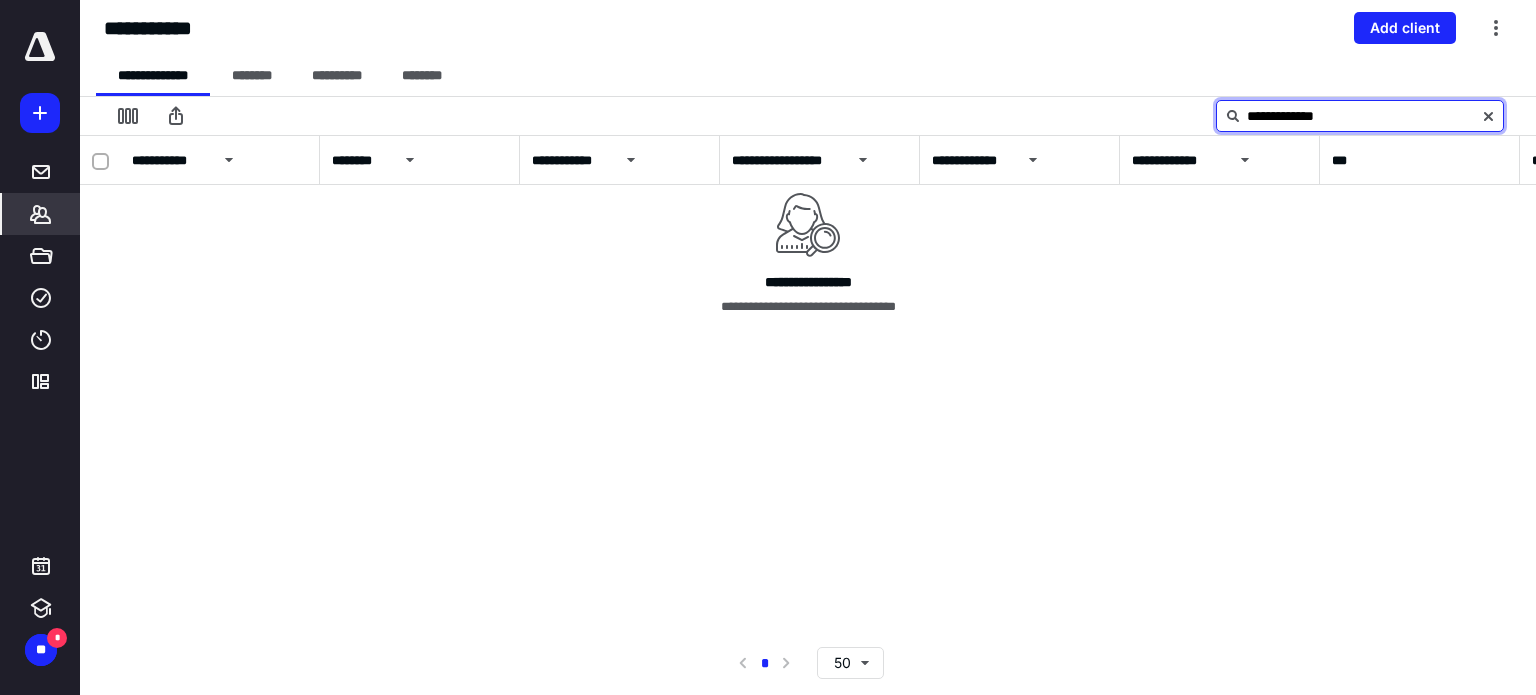 click on "**********" at bounding box center [1360, 116] 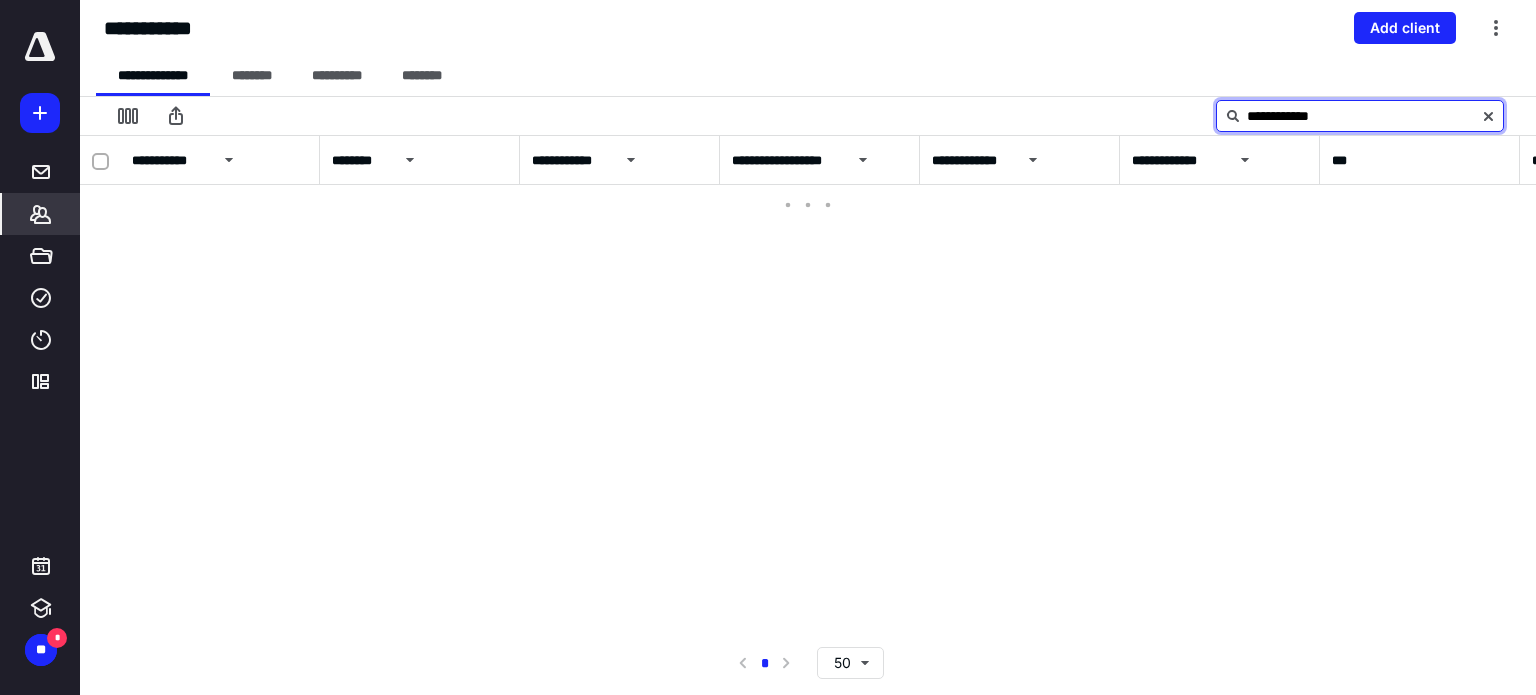 click on "**********" at bounding box center [1360, 116] 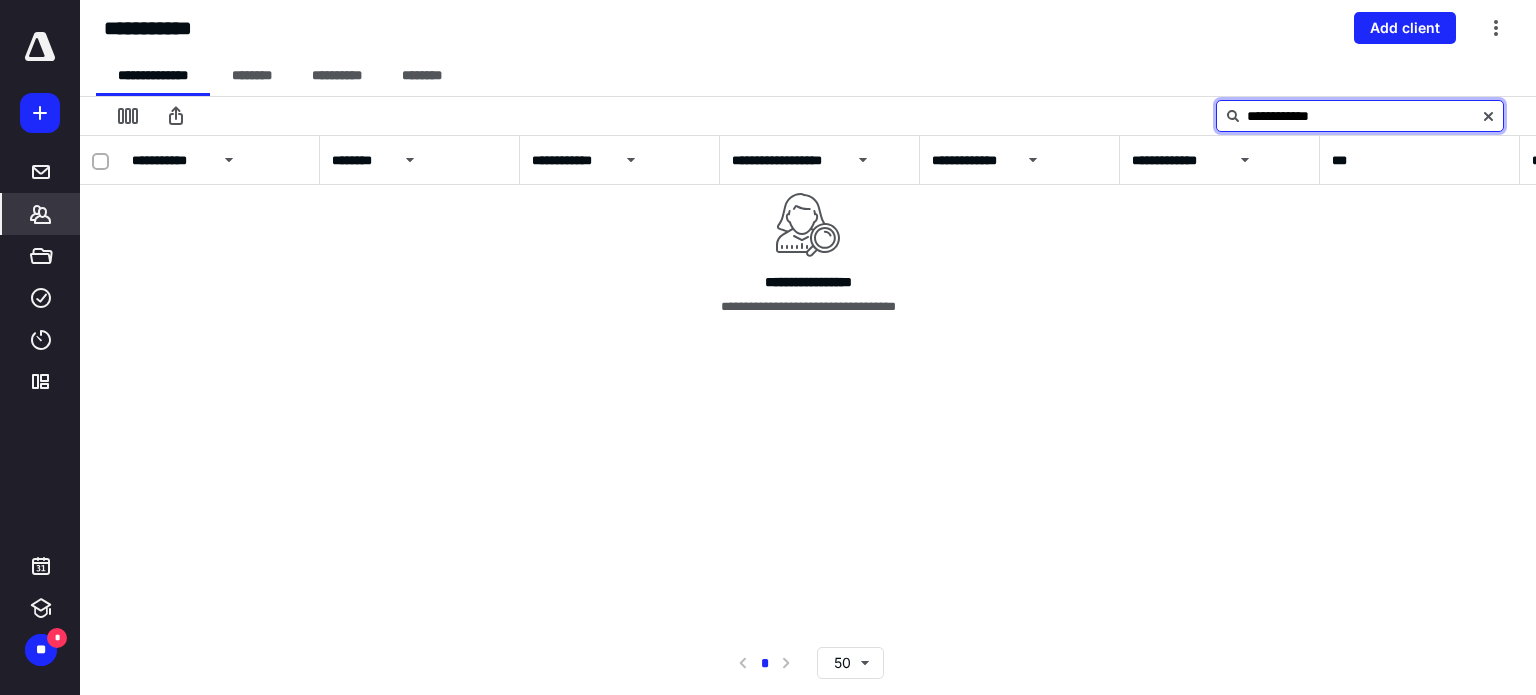 click on "**********" at bounding box center [1360, 116] 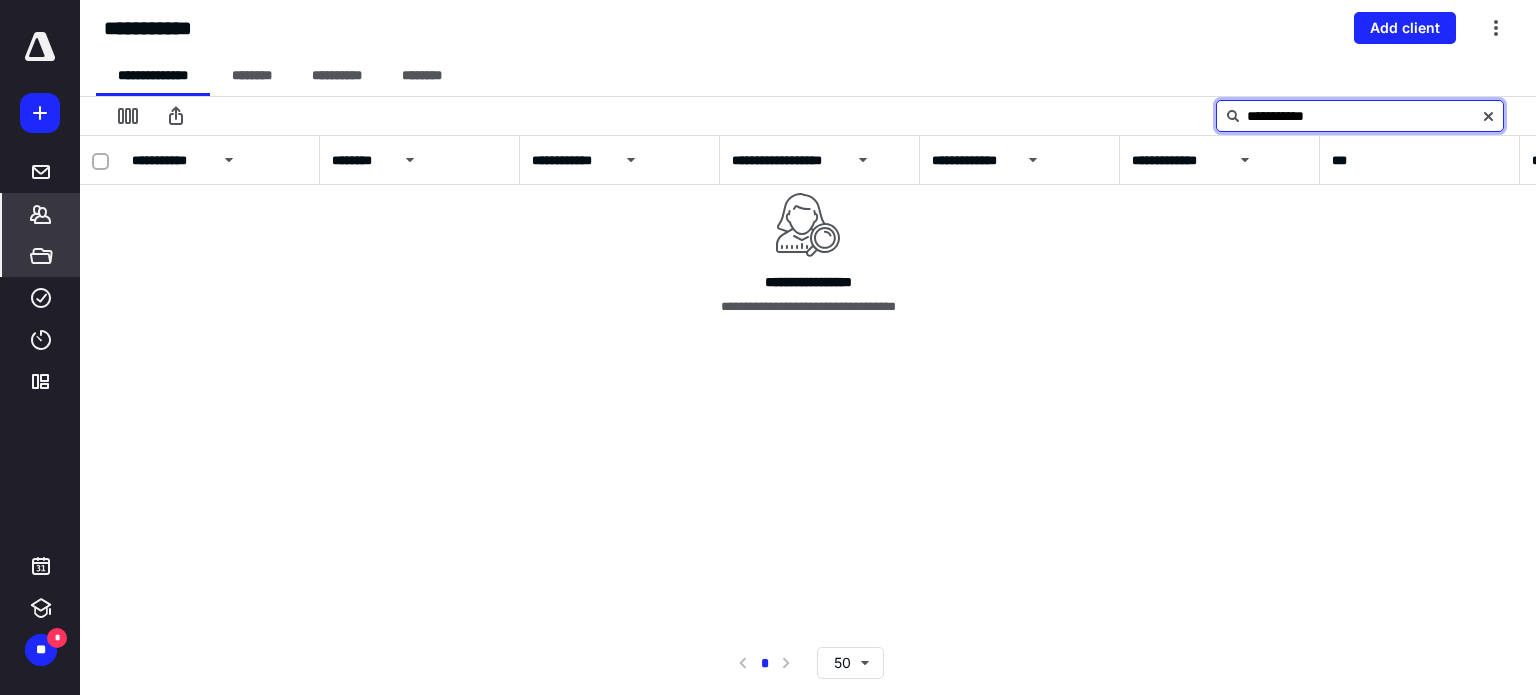 type on "**********" 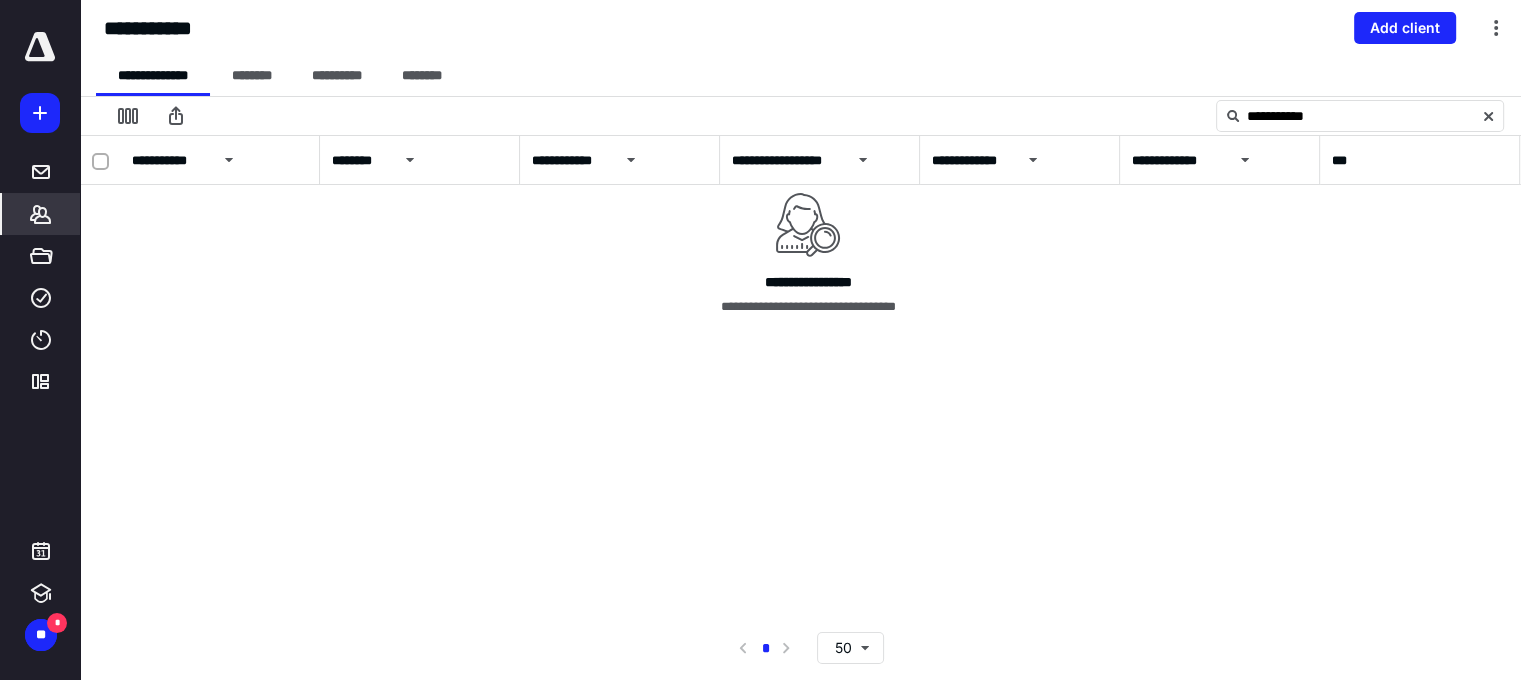 click on "*******" at bounding box center (41, 214) 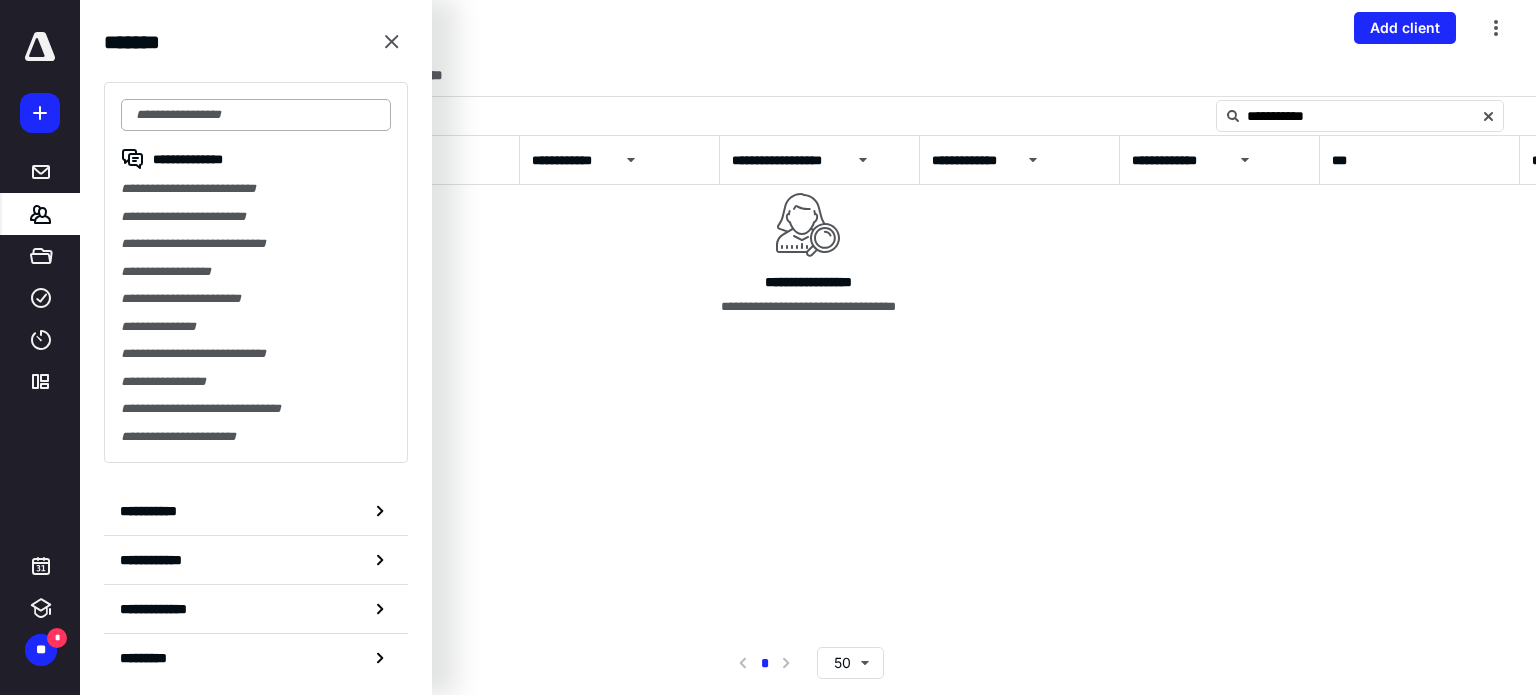 click at bounding box center (256, 115) 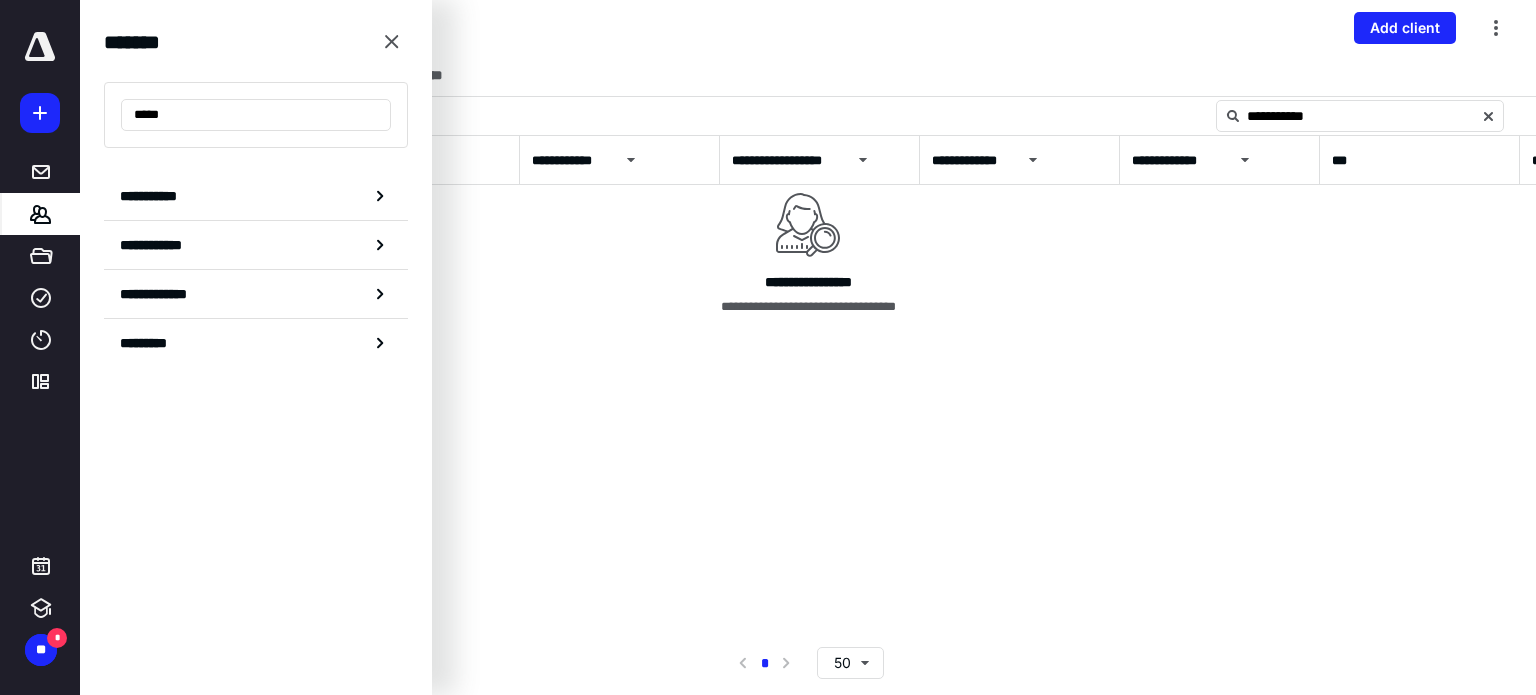 type on "*****" 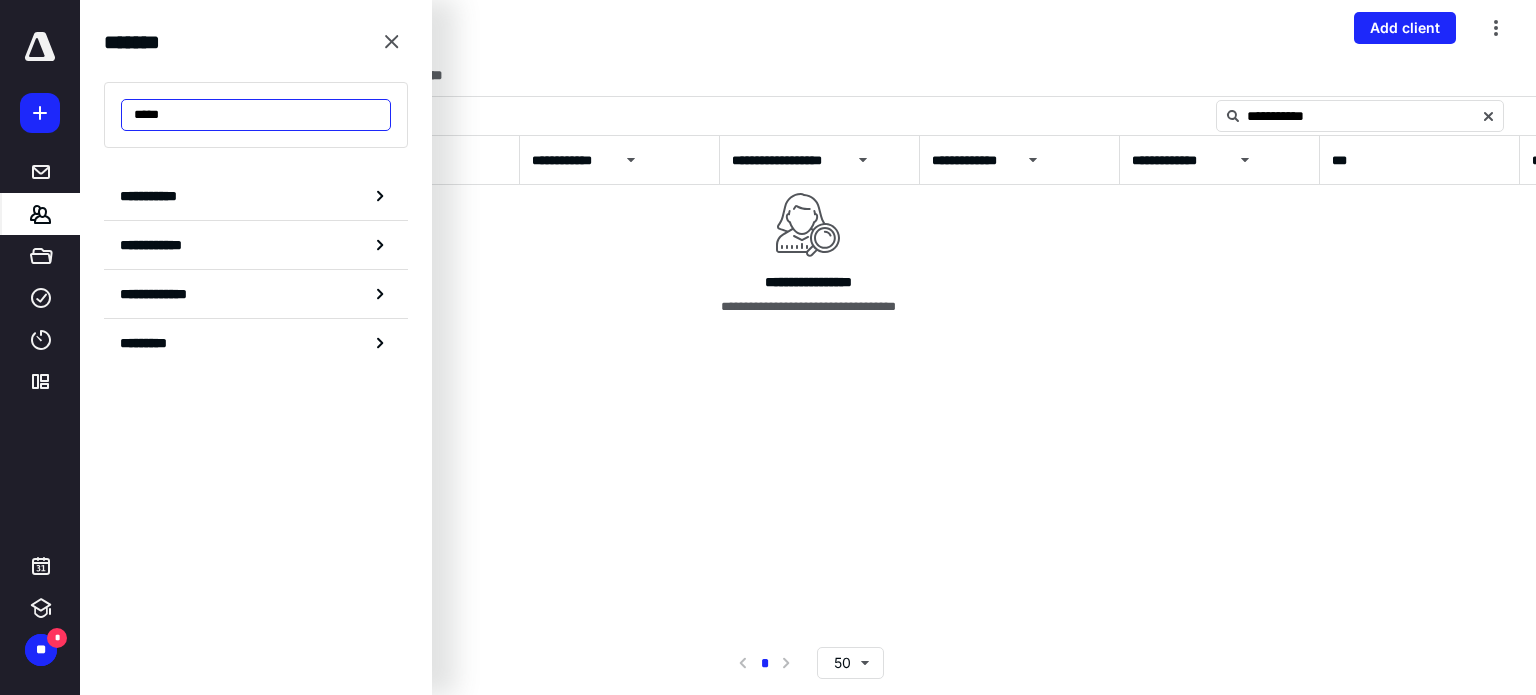 drag, startPoint x: 187, startPoint y: 131, endPoint x: 192, endPoint y: 122, distance: 10.29563 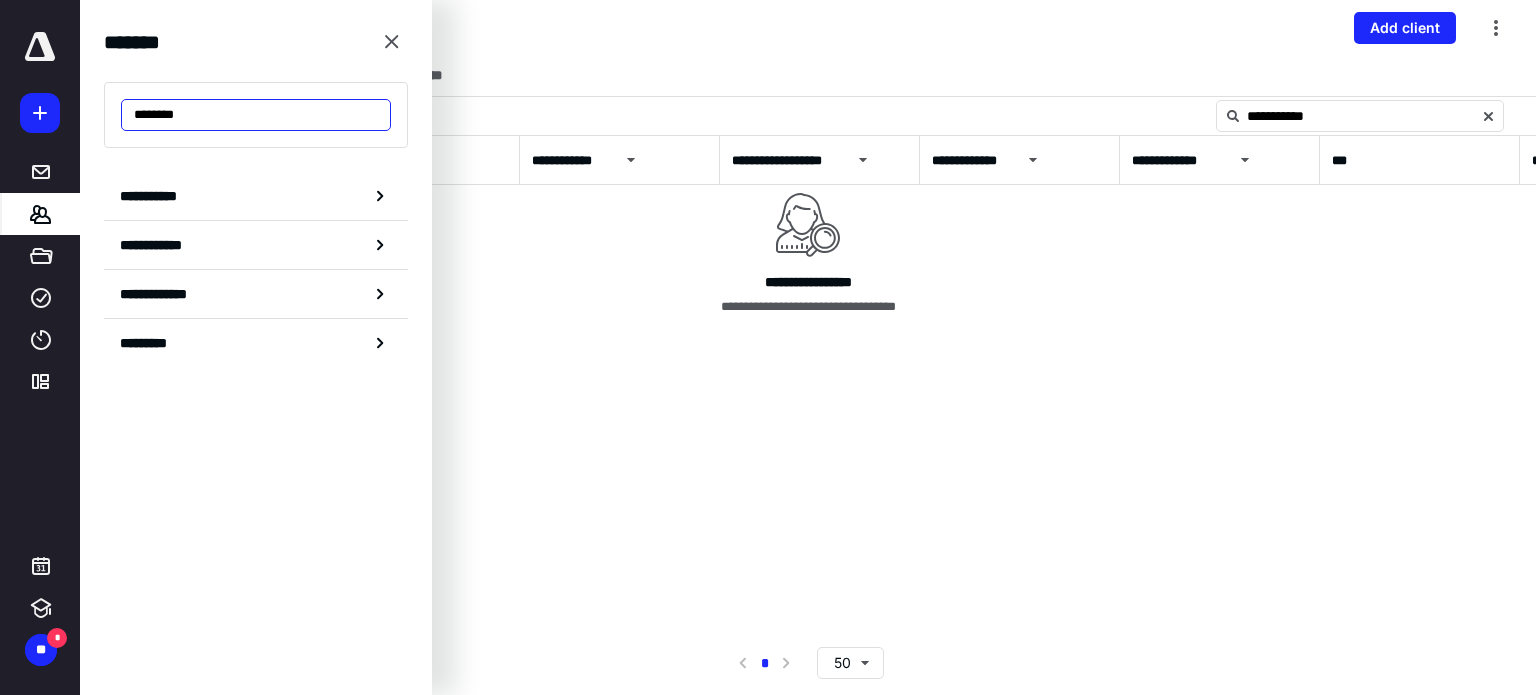 click on "********" at bounding box center (256, 115) 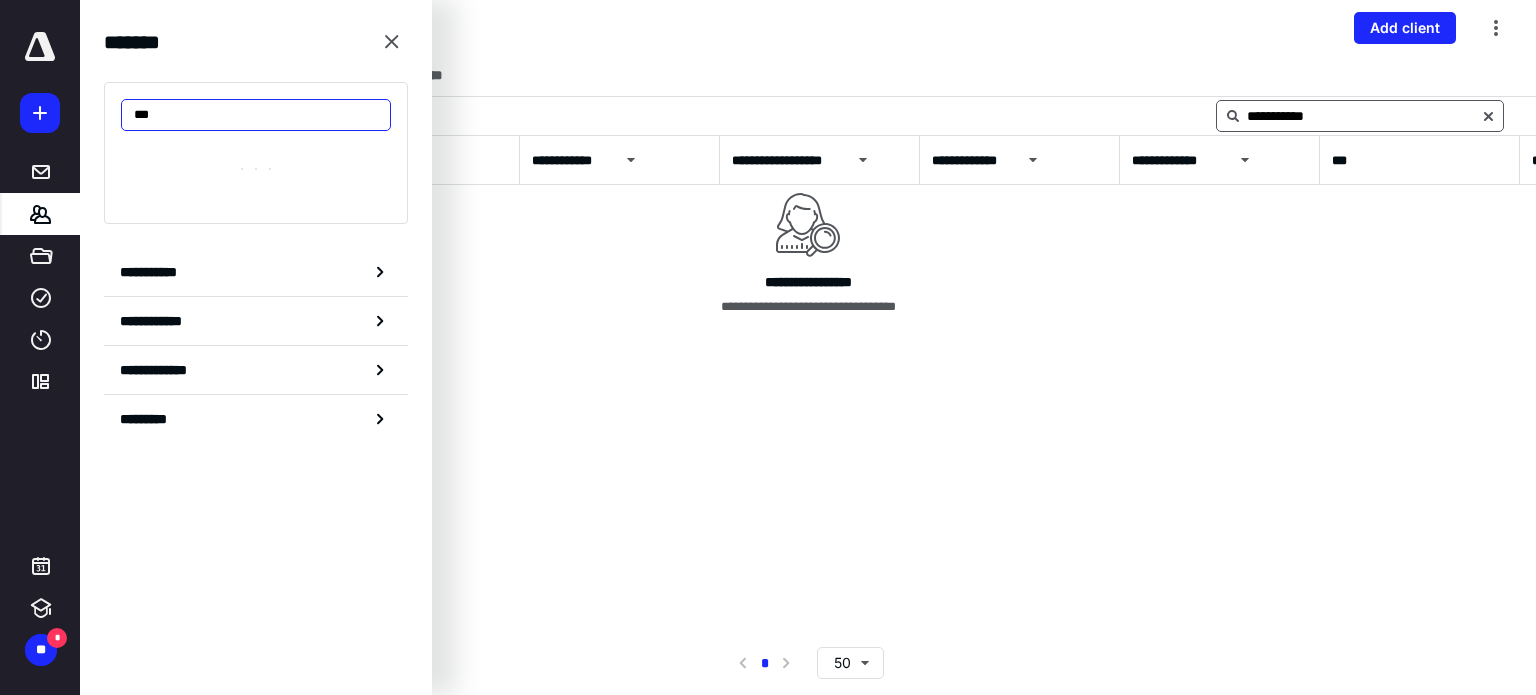 type on "***" 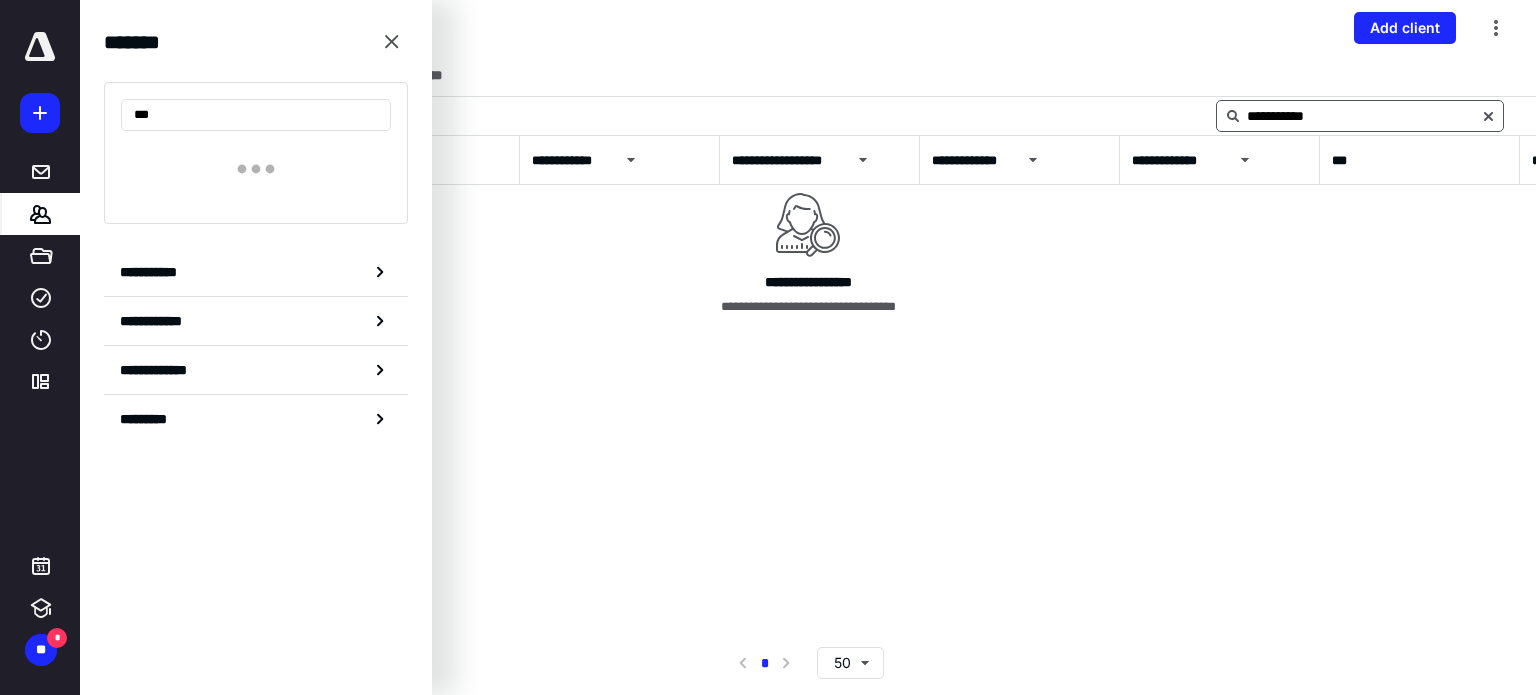 click on "**********" at bounding box center (1360, 116) 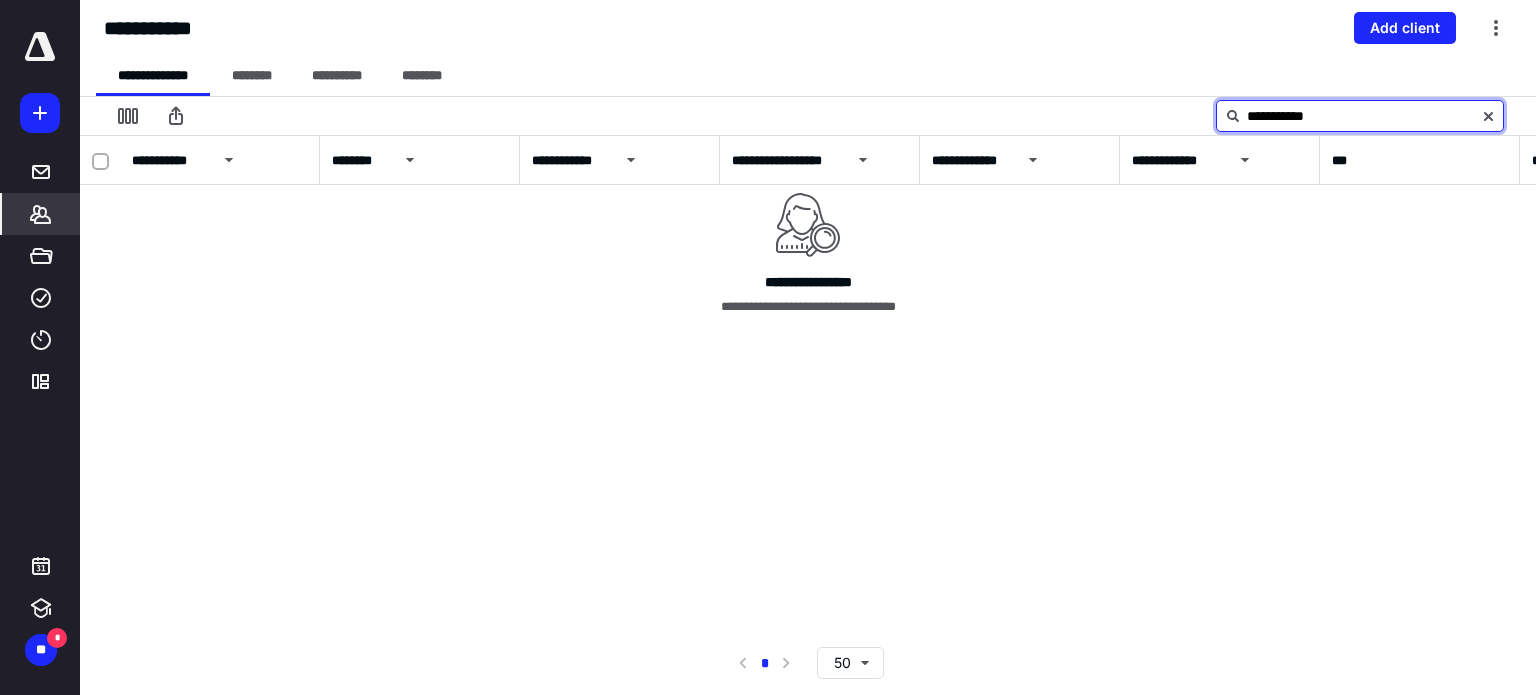 click on "**********" at bounding box center [1360, 116] 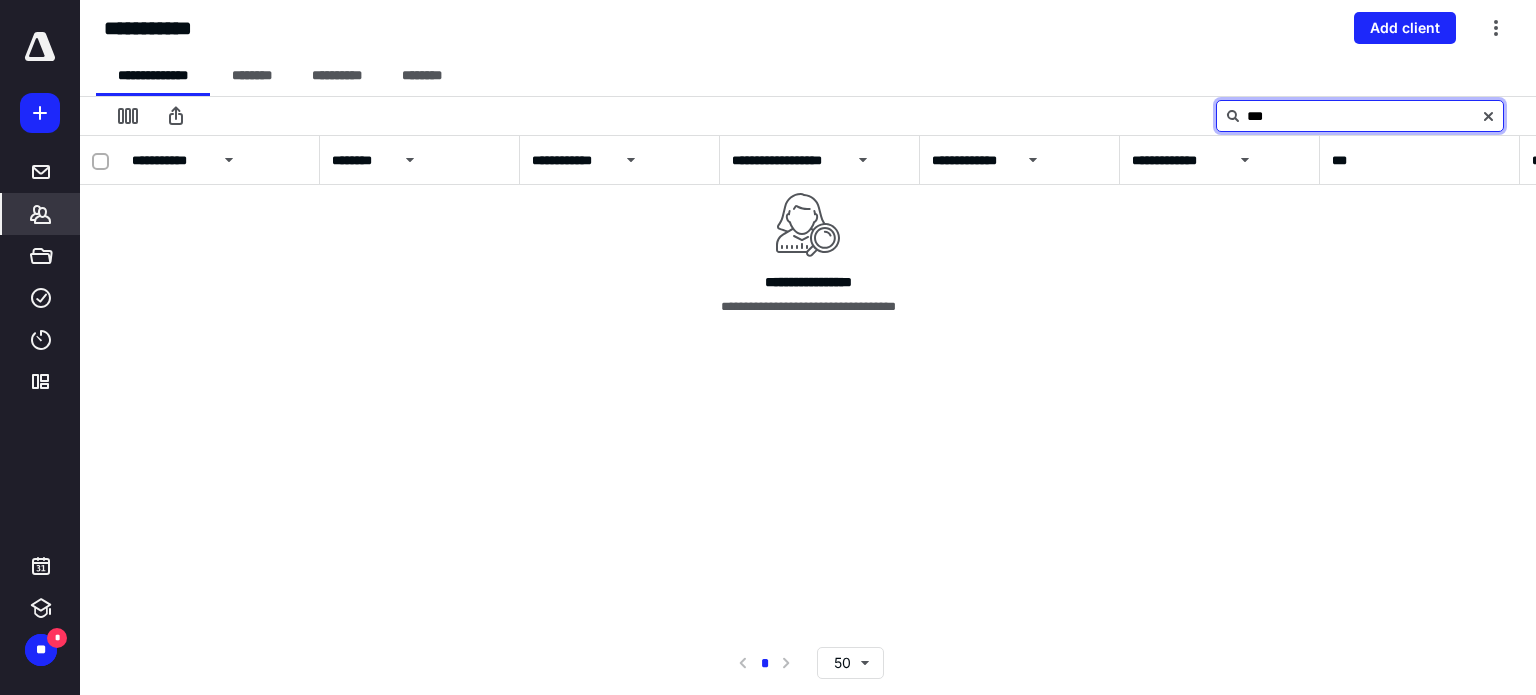 click on "***" at bounding box center (1360, 116) 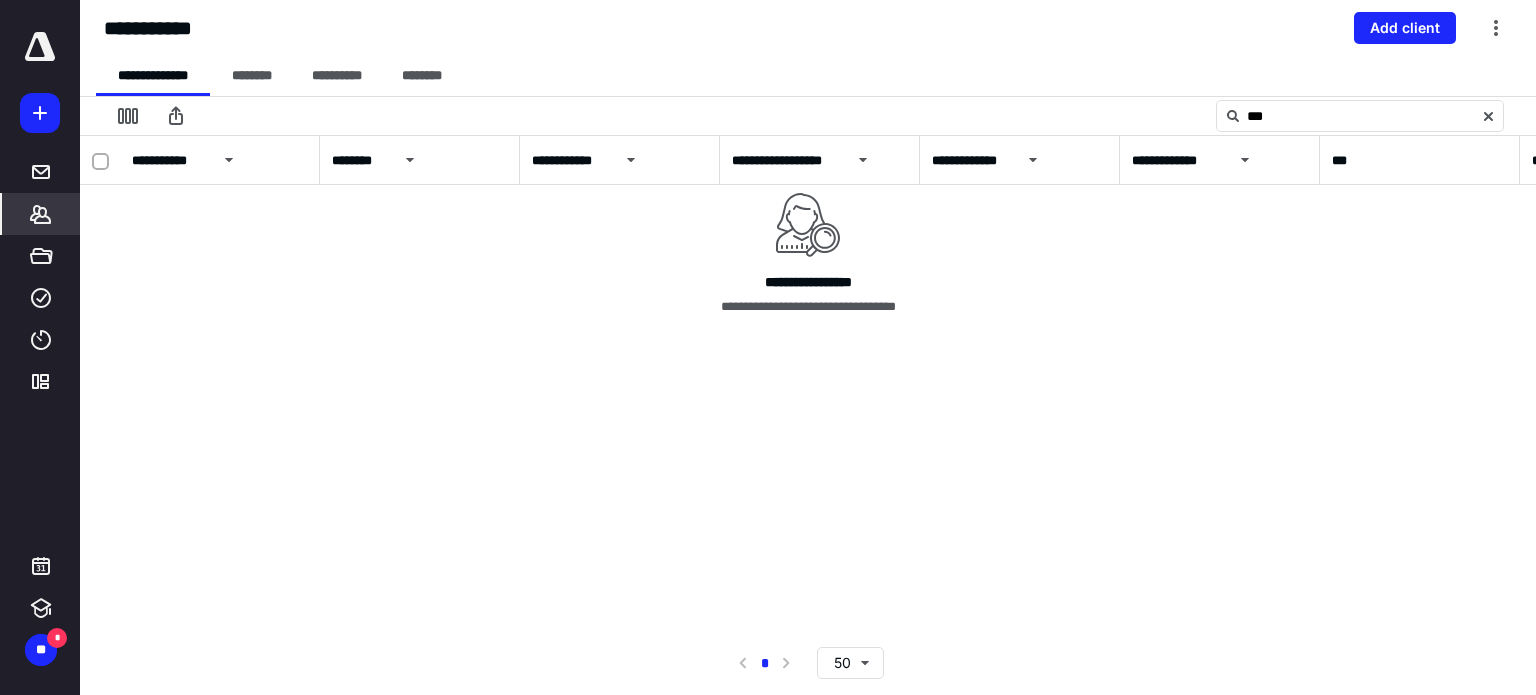click on "**********" at bounding box center [219, 160] 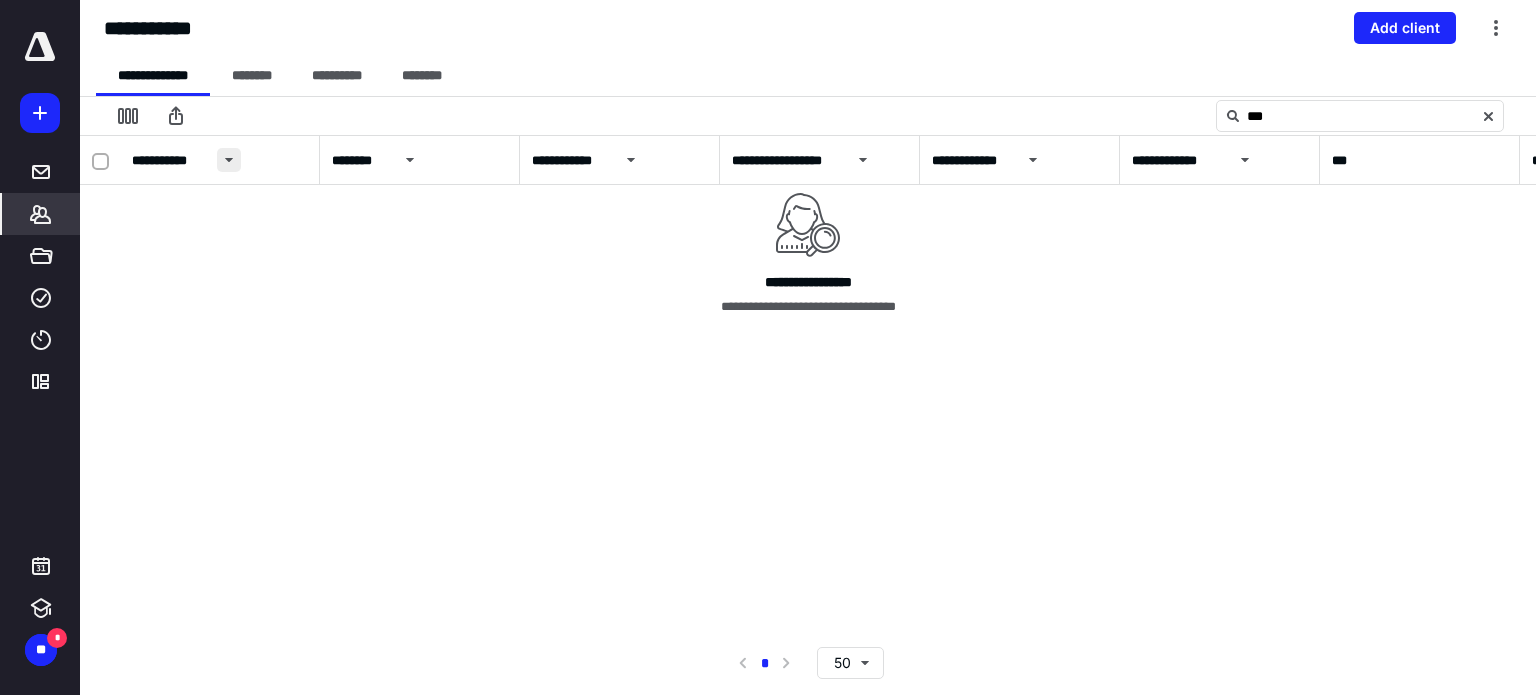 click at bounding box center (229, 160) 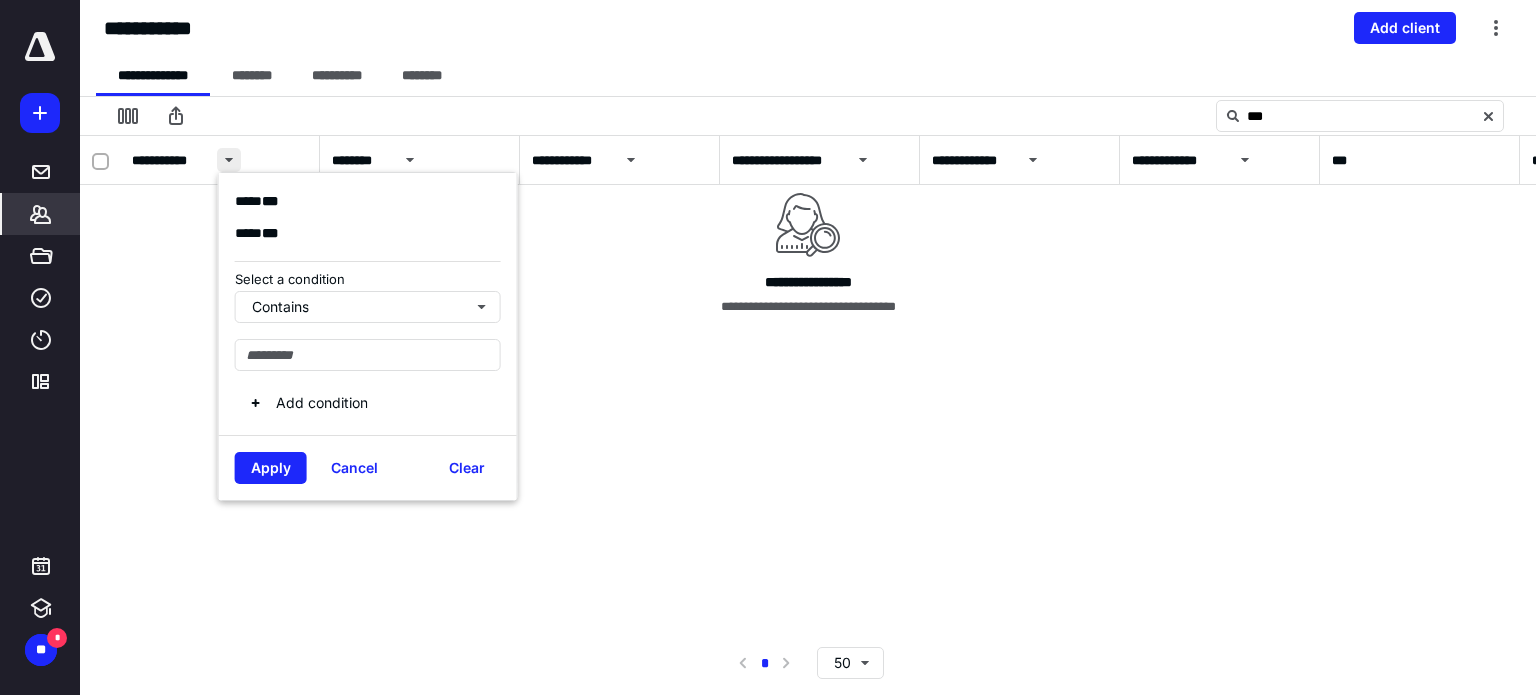 click at bounding box center [229, 160] 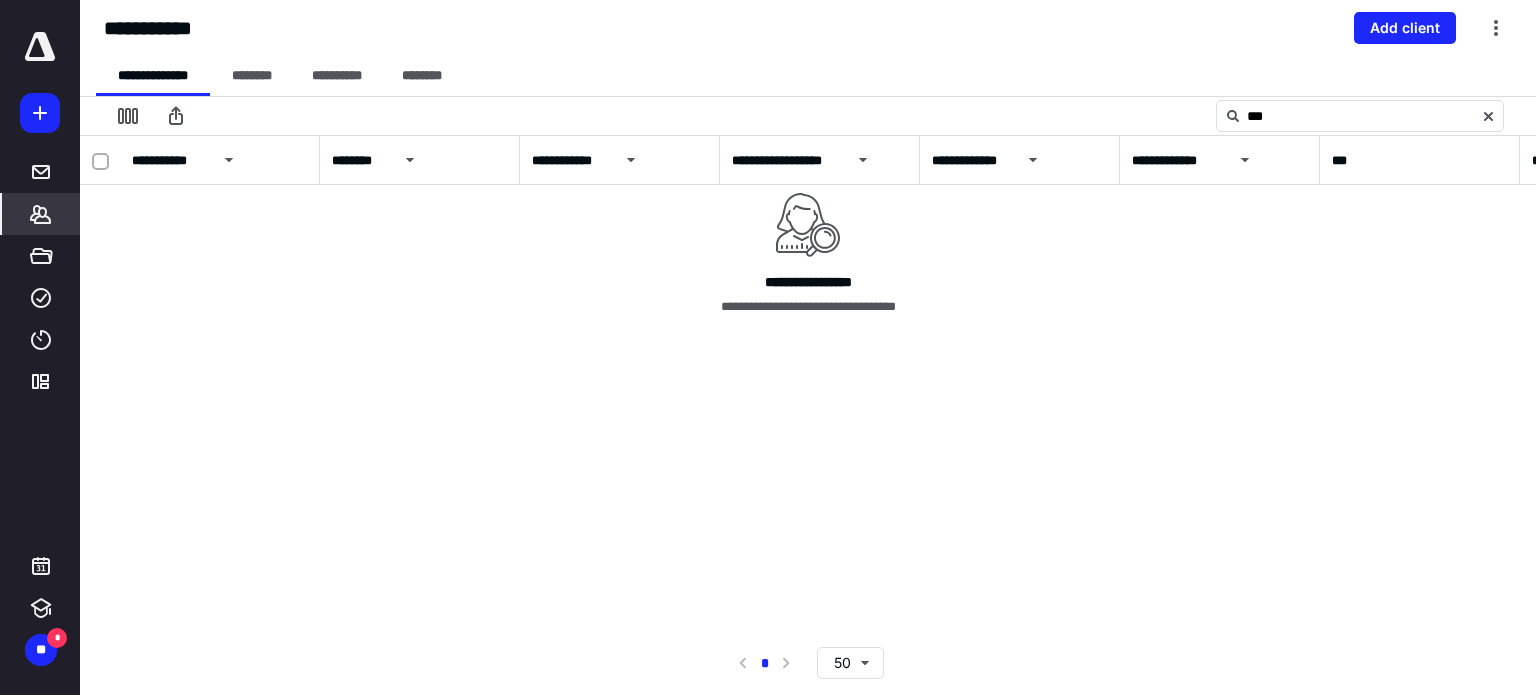 click on "**********" at bounding box center [170, 161] 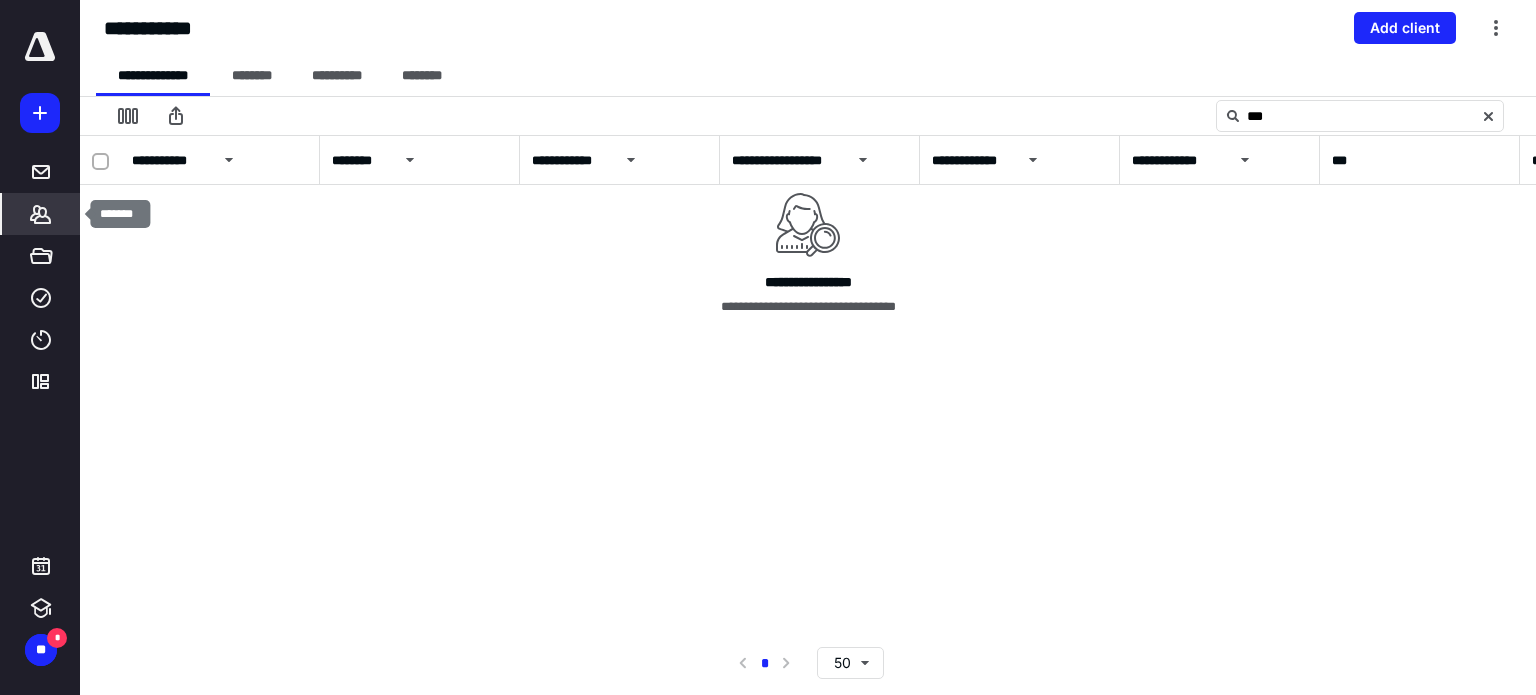 click on "*******" at bounding box center [41, 214] 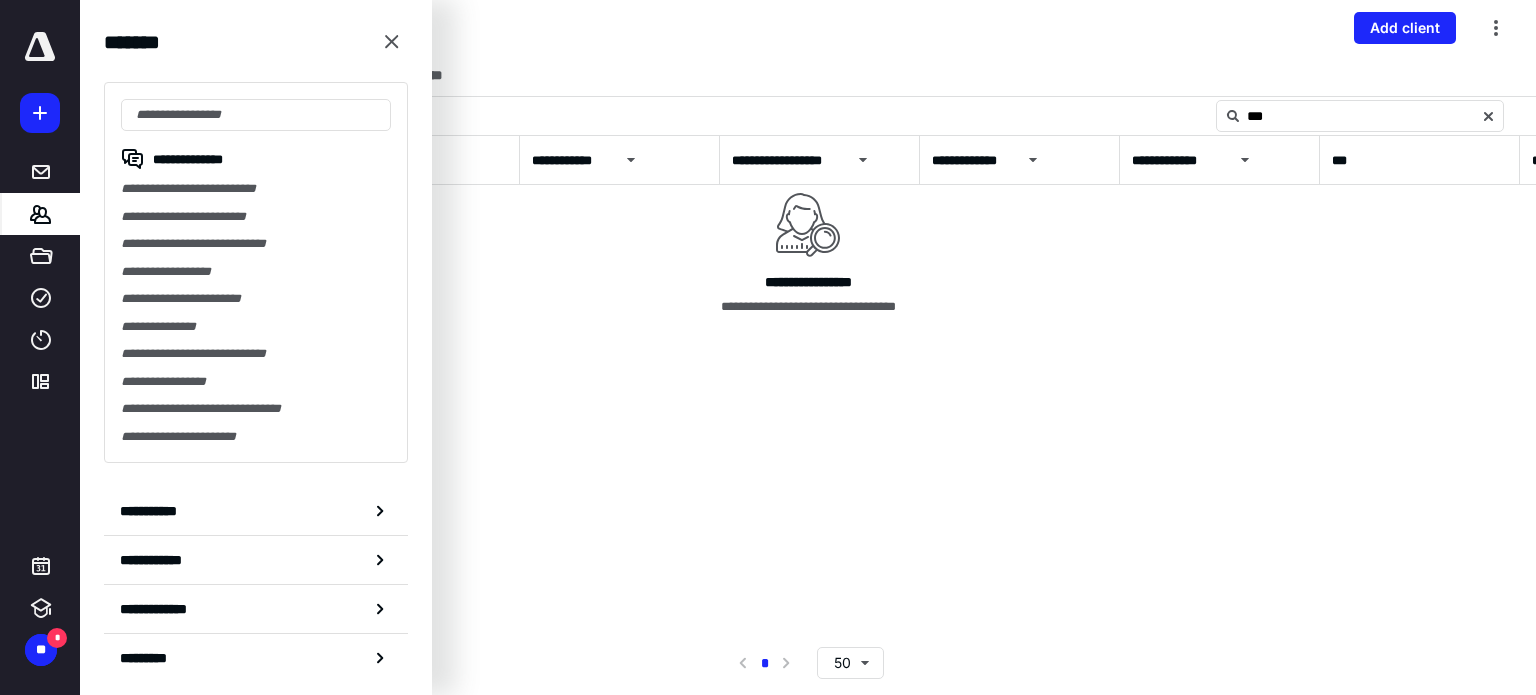 click on "**********" at bounding box center (808, 282) 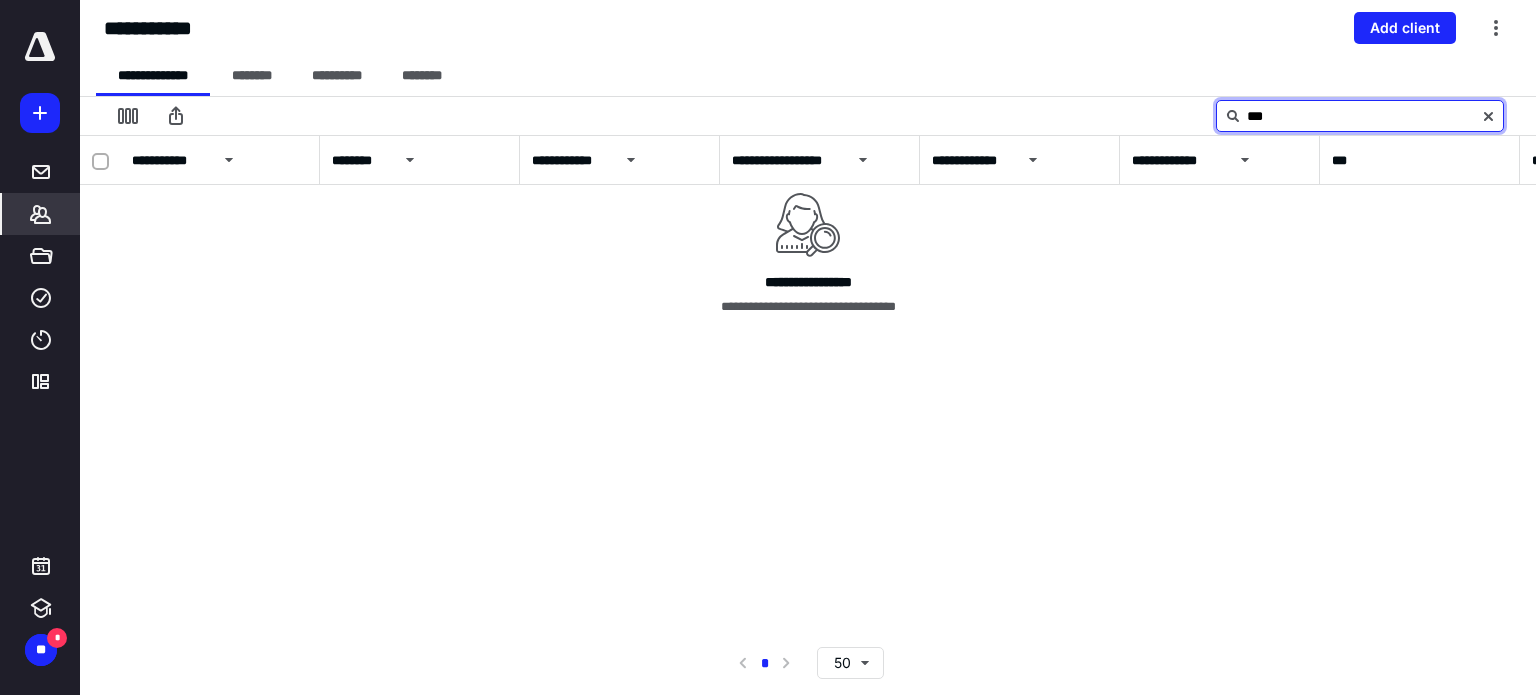 click on "***" at bounding box center (1360, 116) 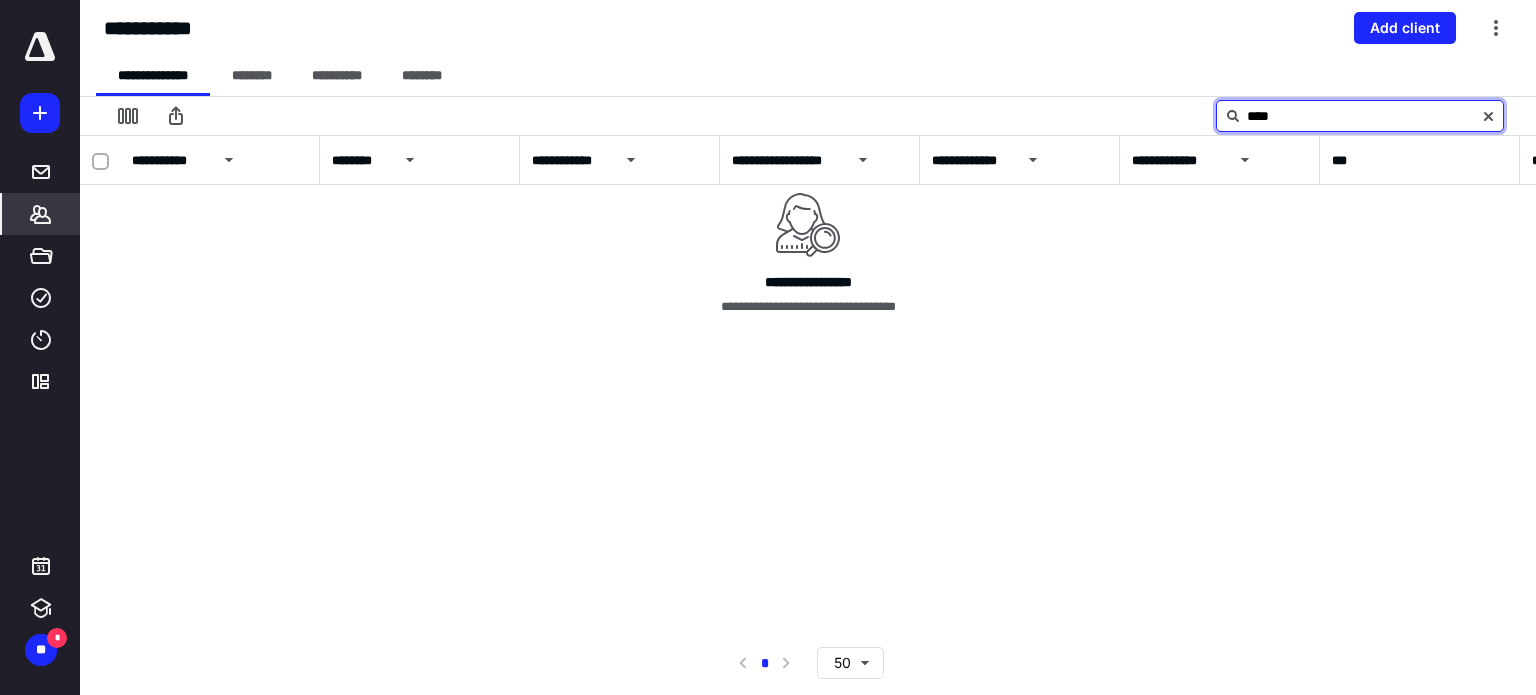 type on "****" 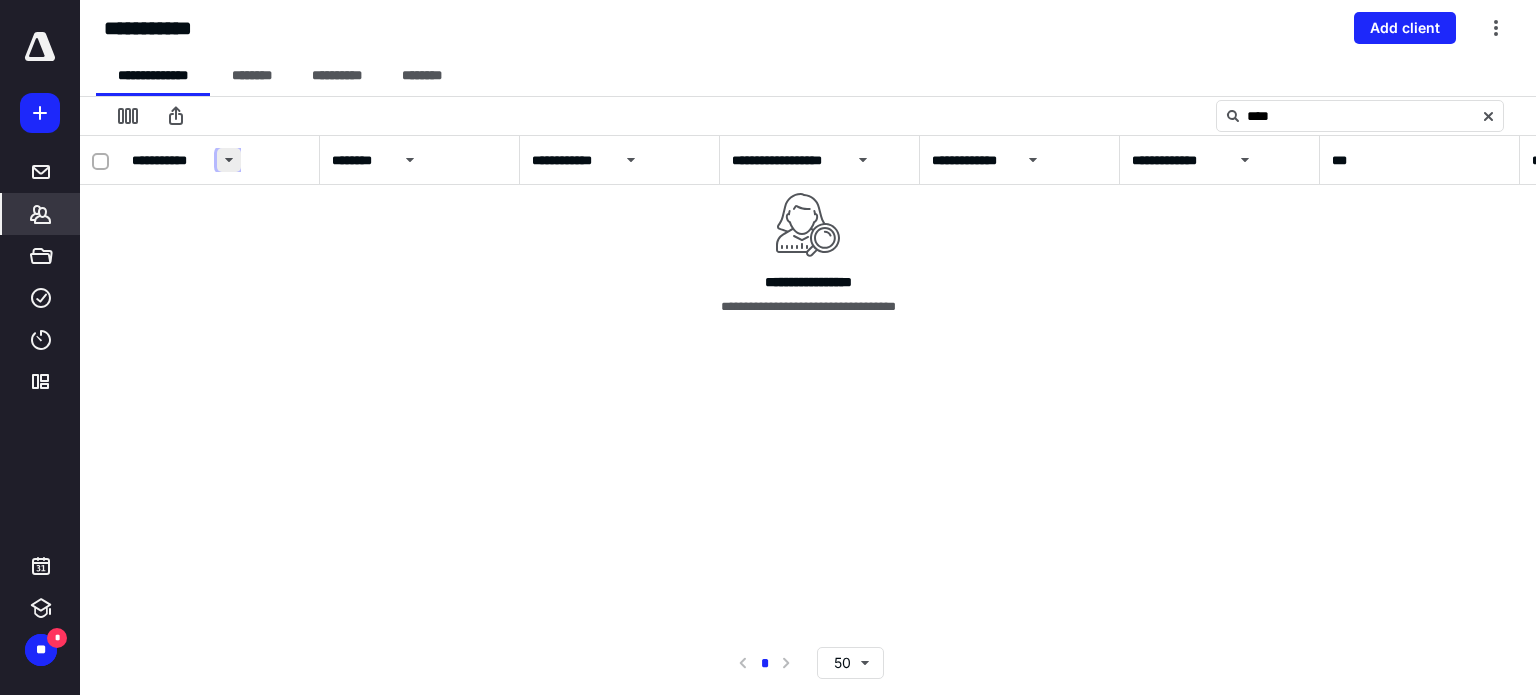 click at bounding box center (229, 160) 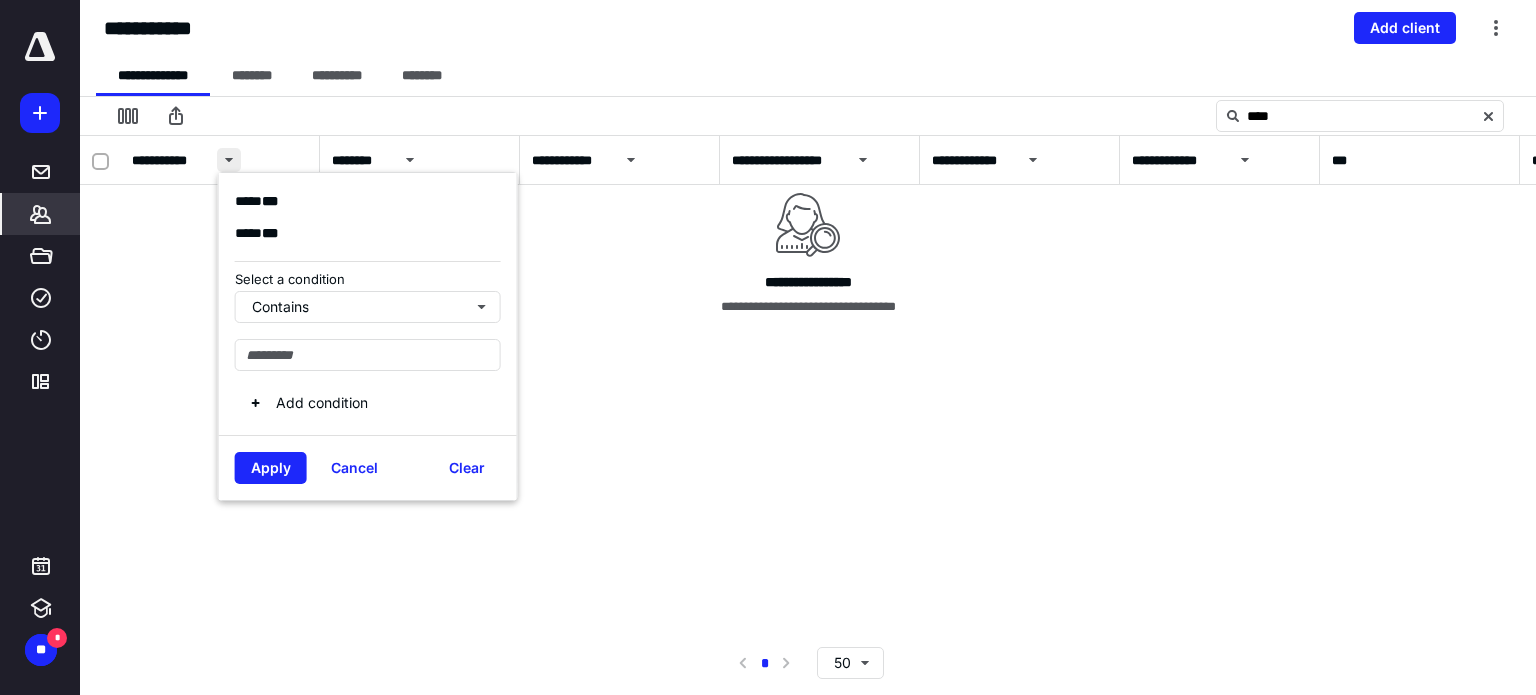 click at bounding box center (229, 160) 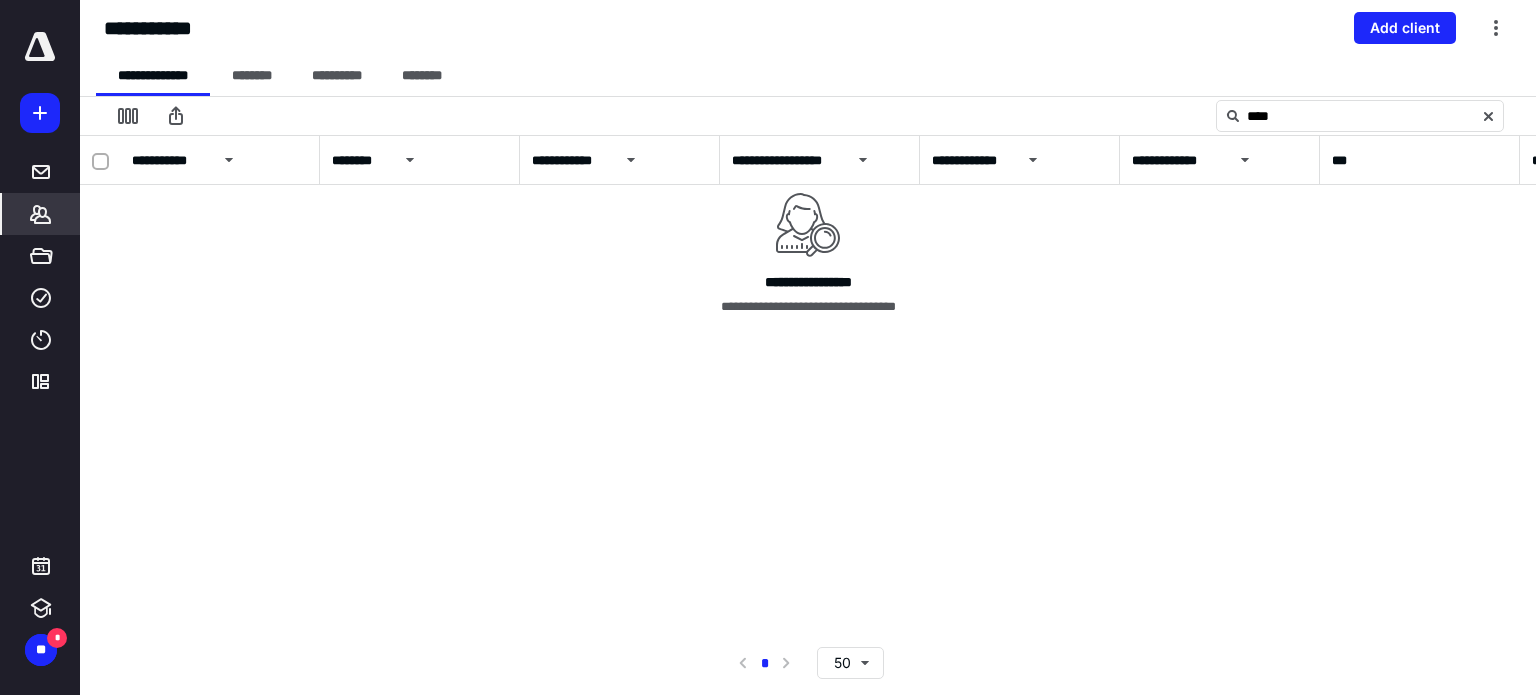 click on "**********" at bounding box center (170, 161) 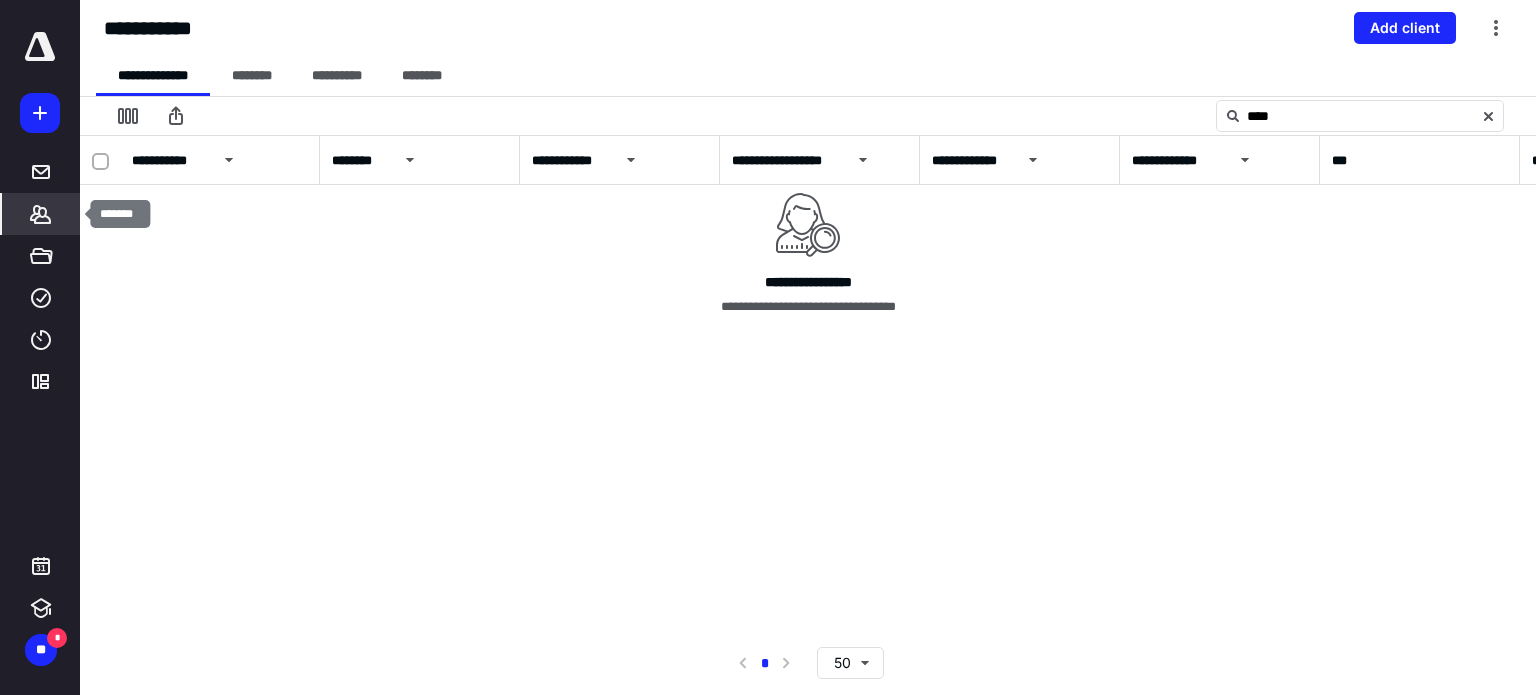 click 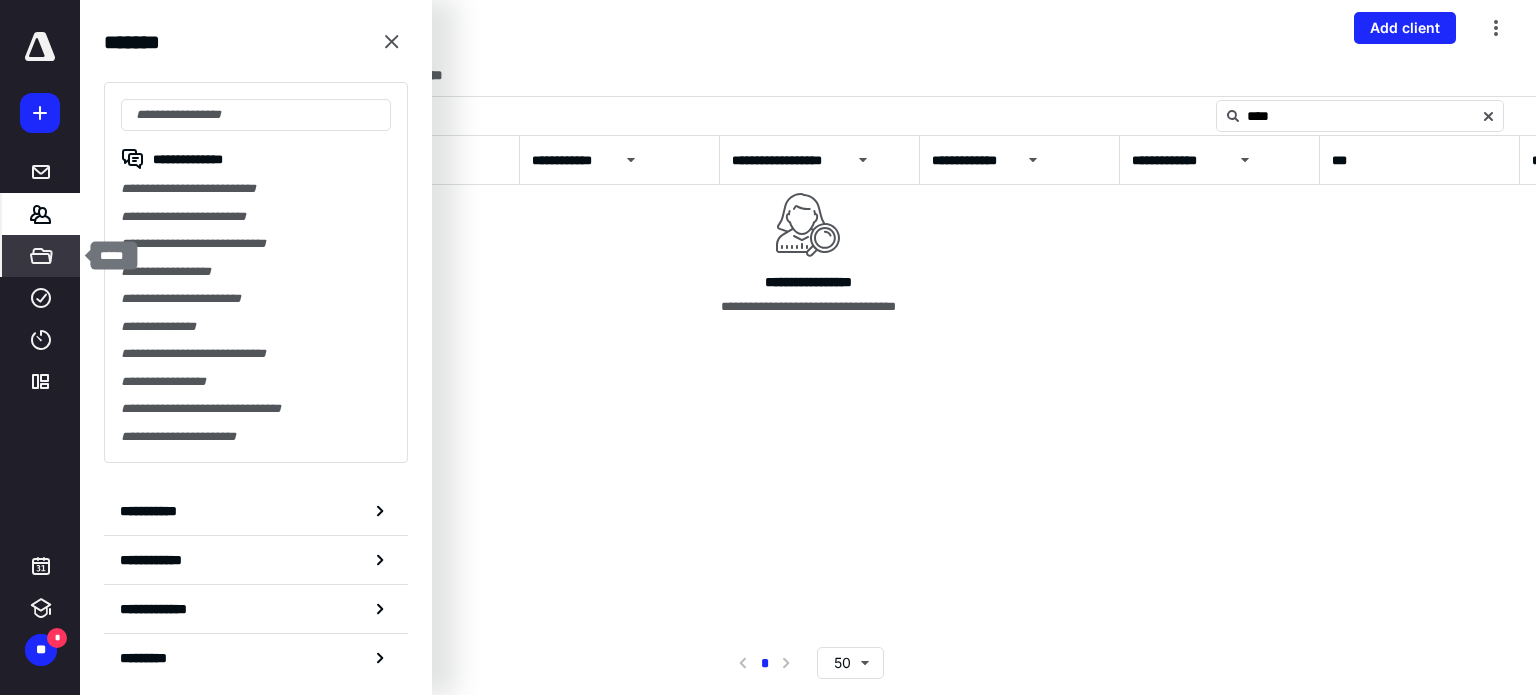 click 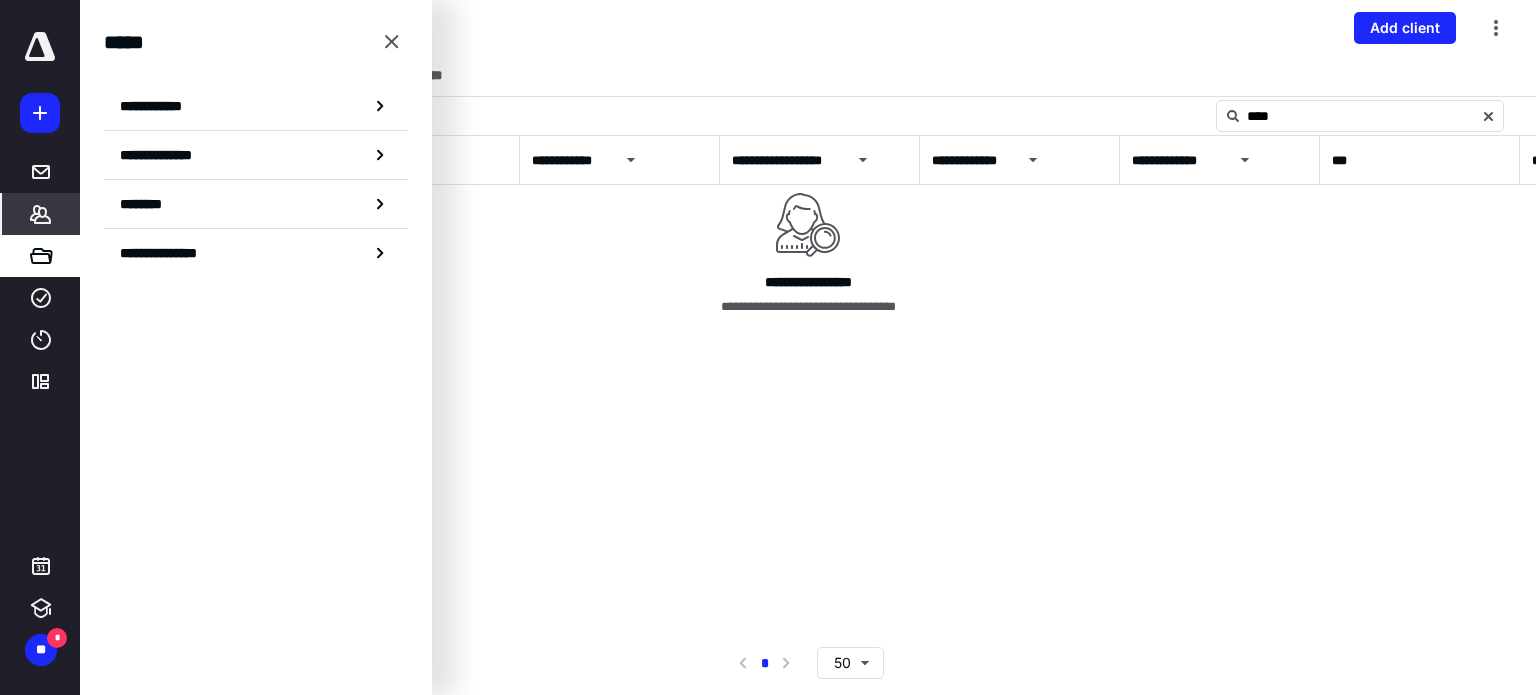 click 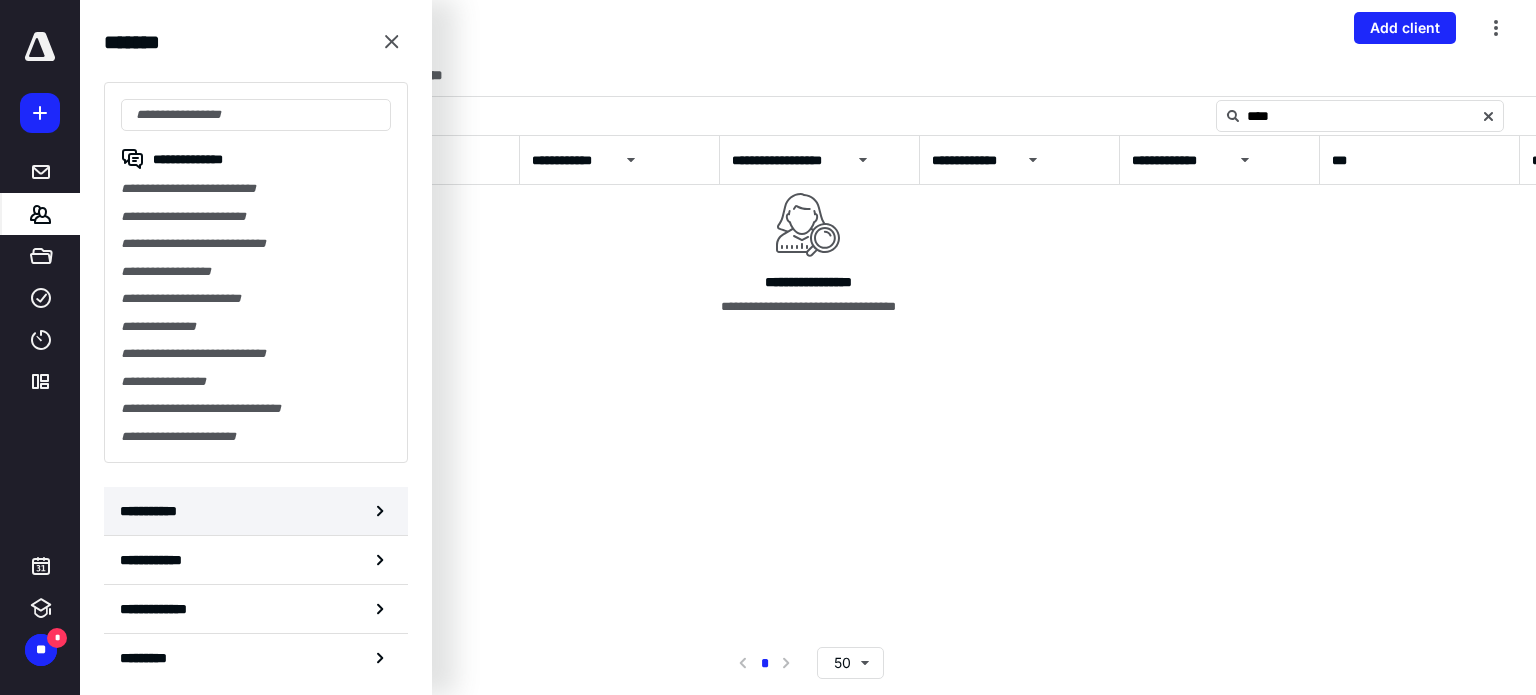 click on "**********" at bounding box center [256, 511] 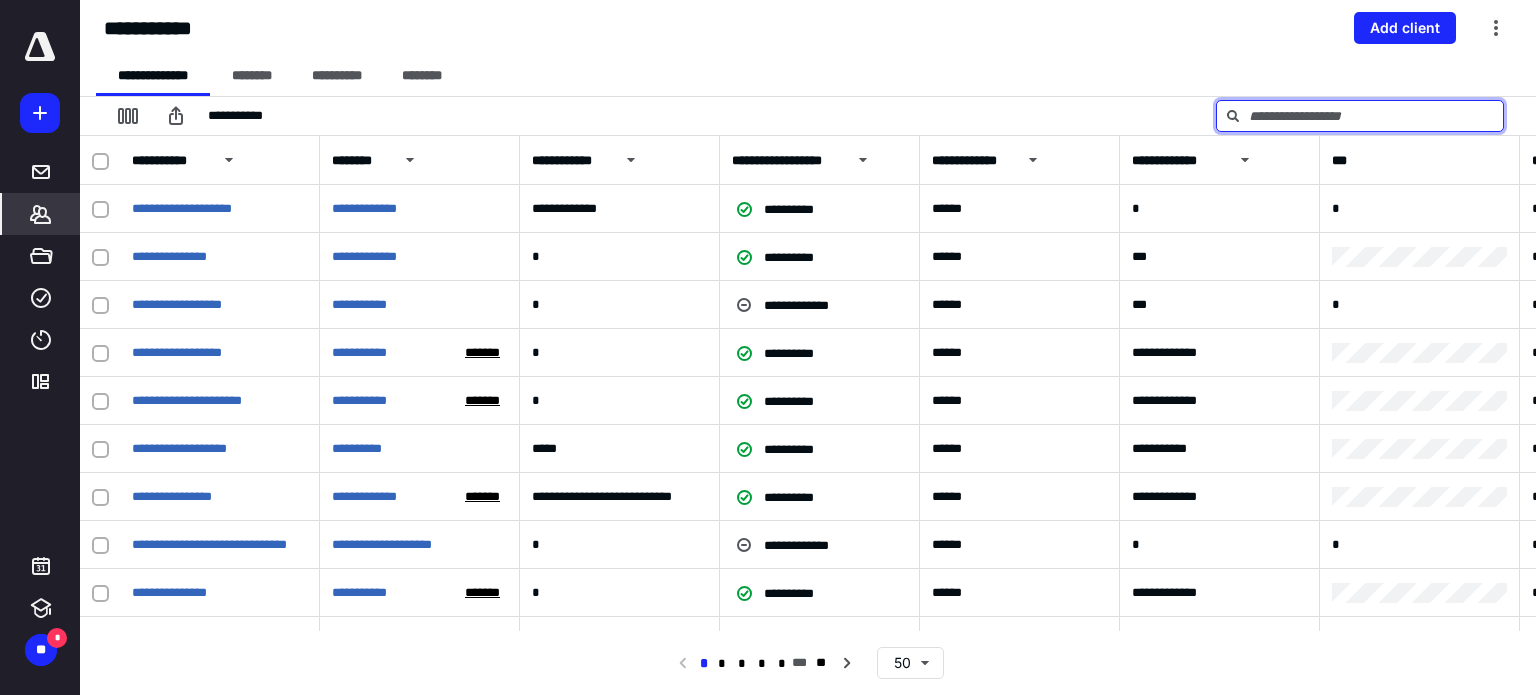 click at bounding box center (1360, 116) 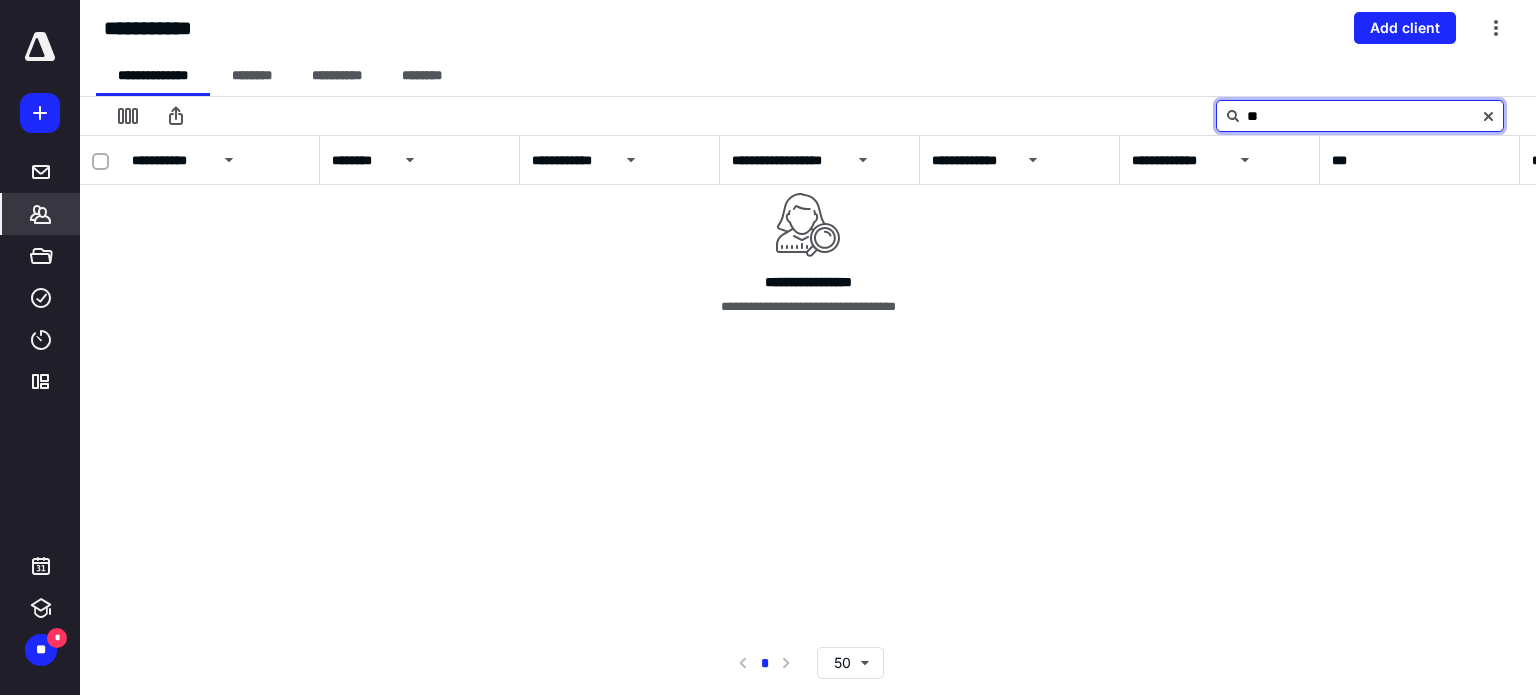type on "*" 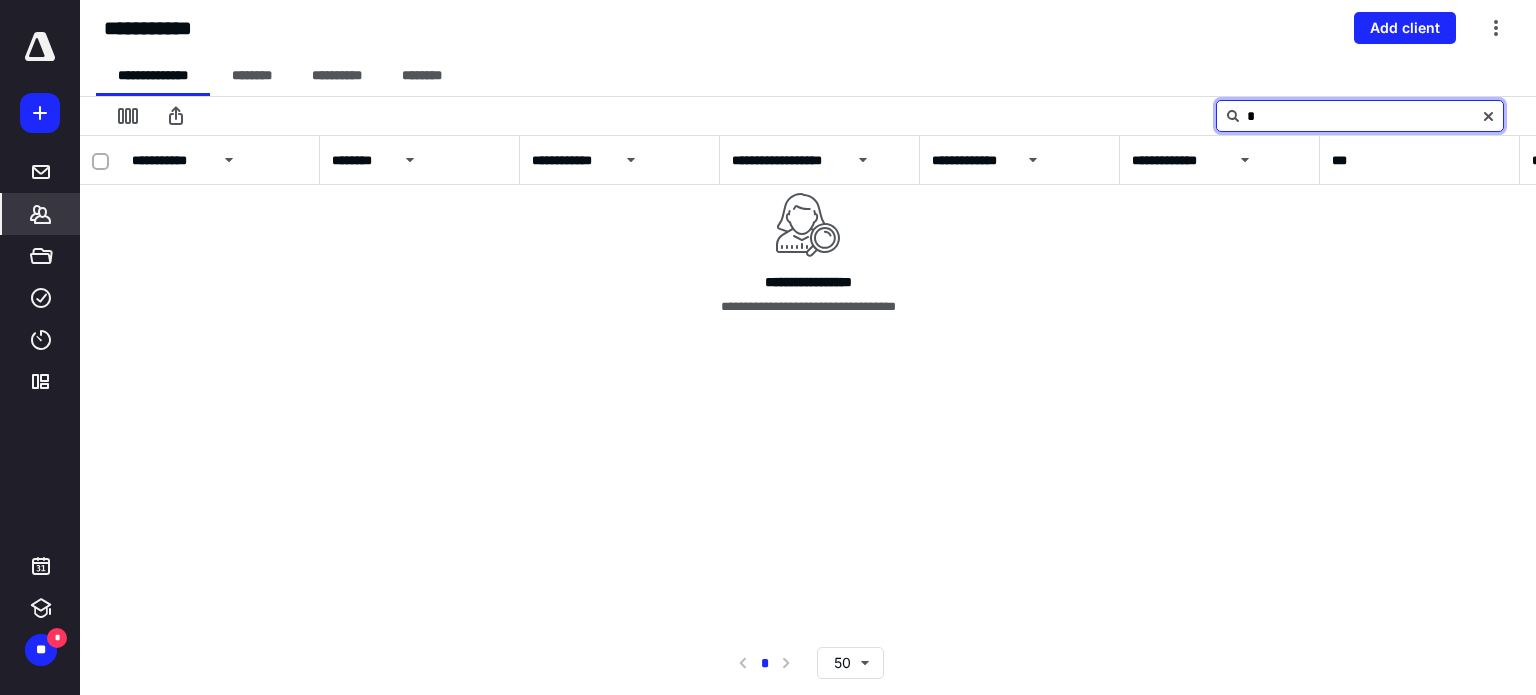 type 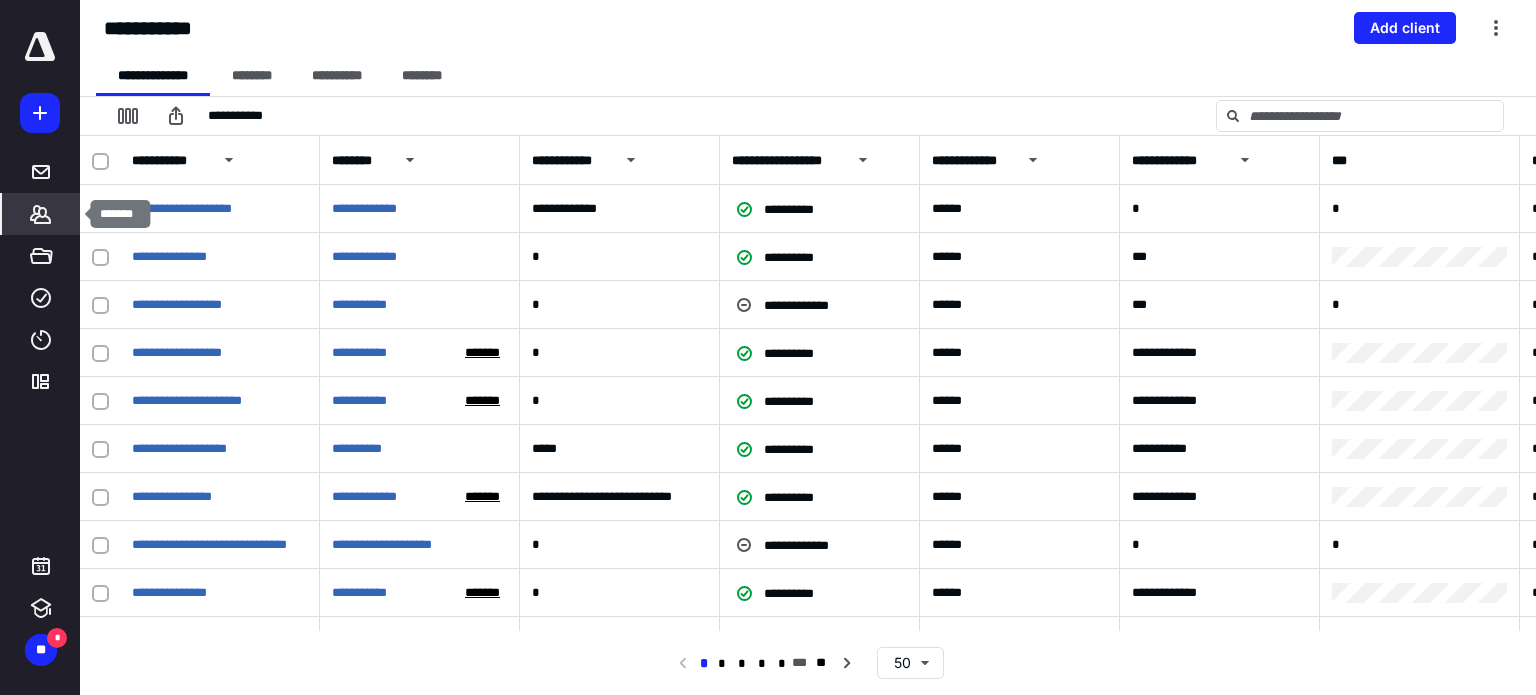 click 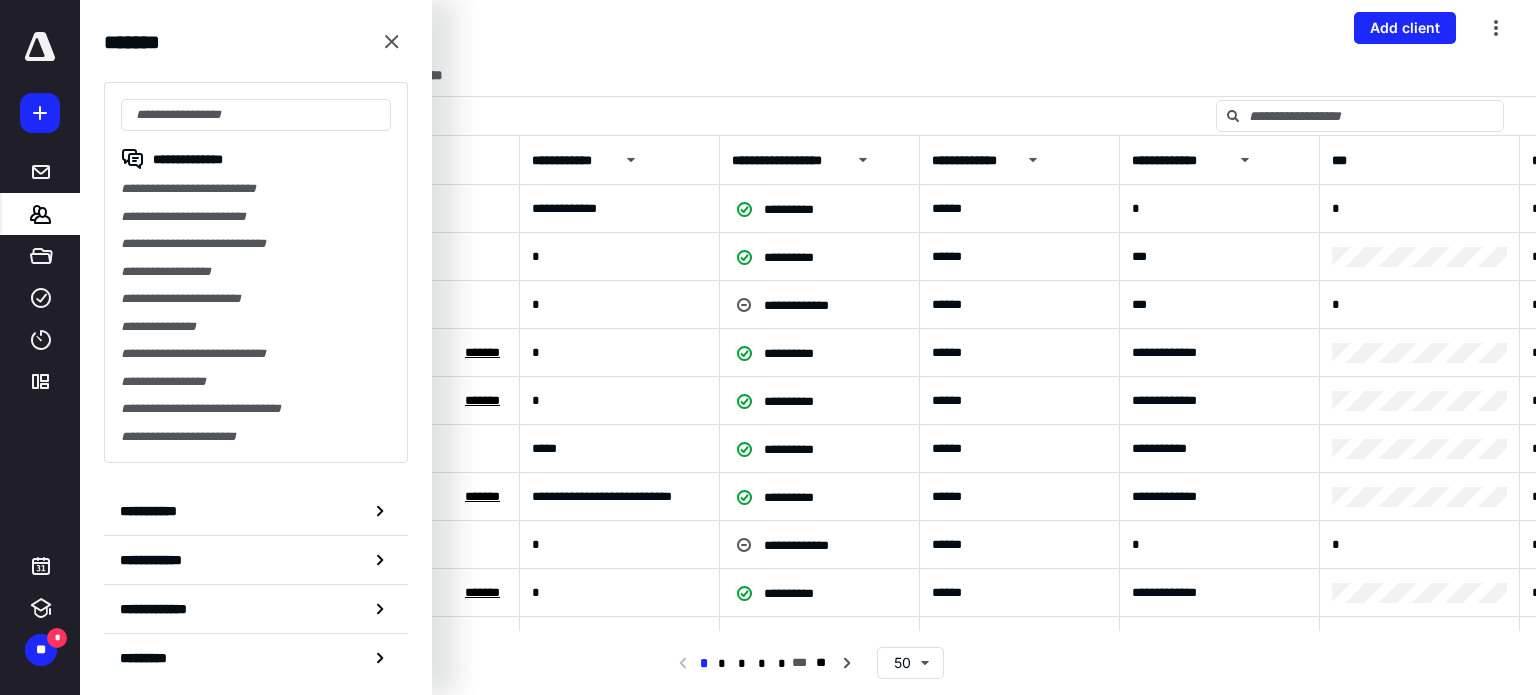 click on "**********" at bounding box center [808, 28] 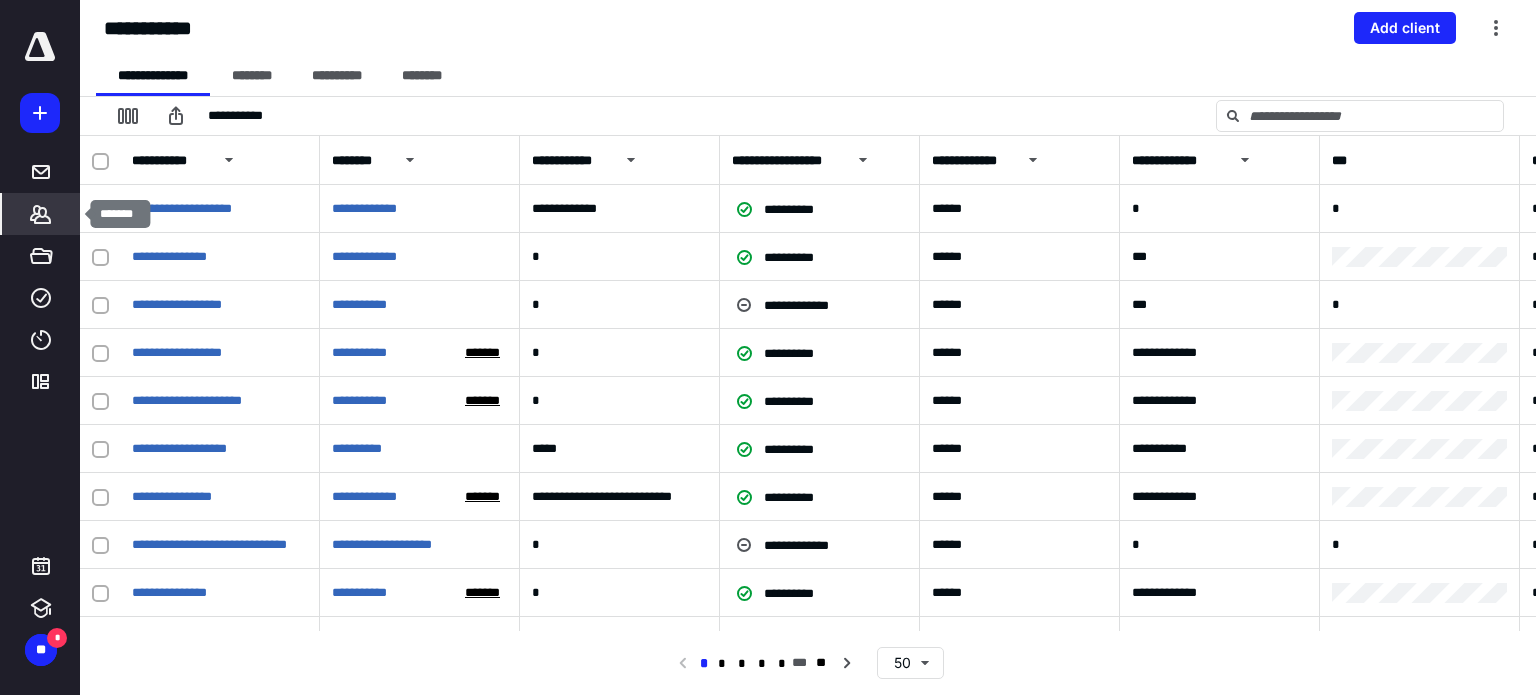 click 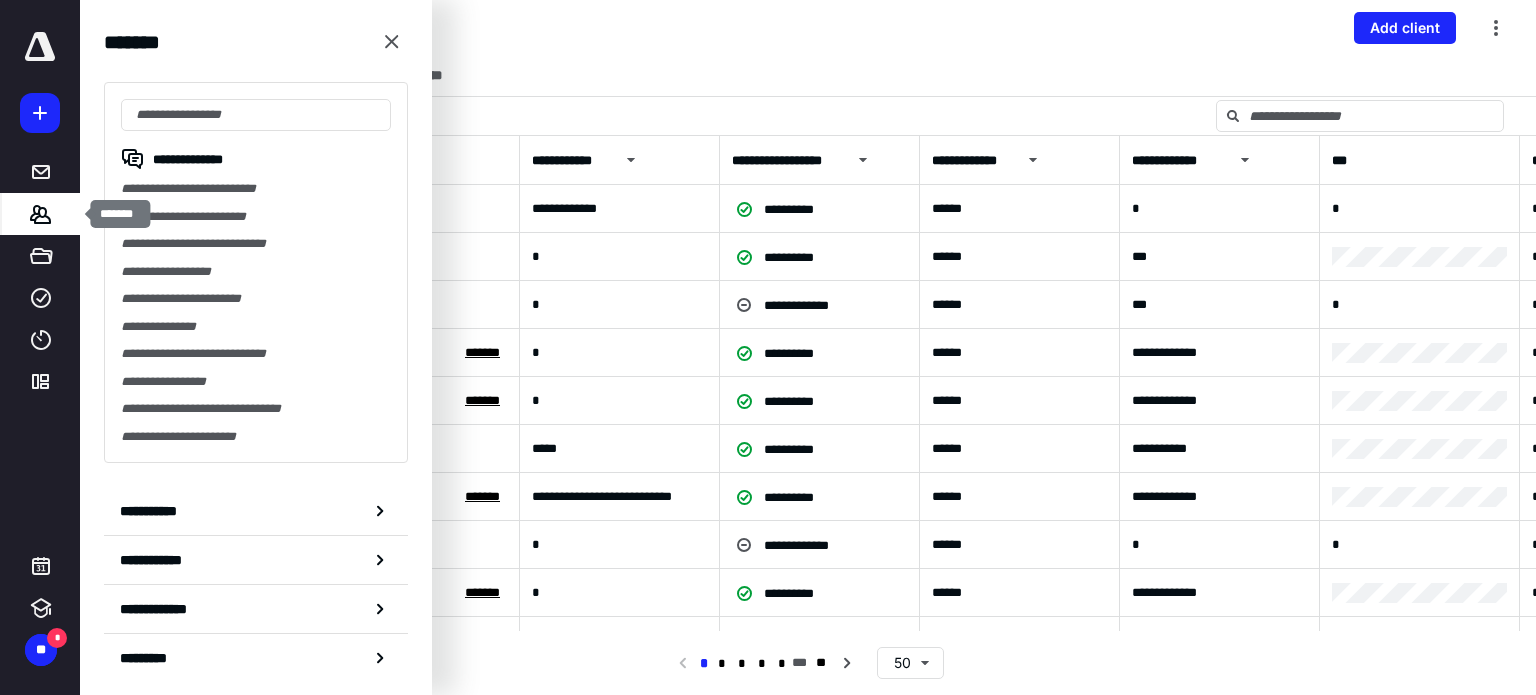 click 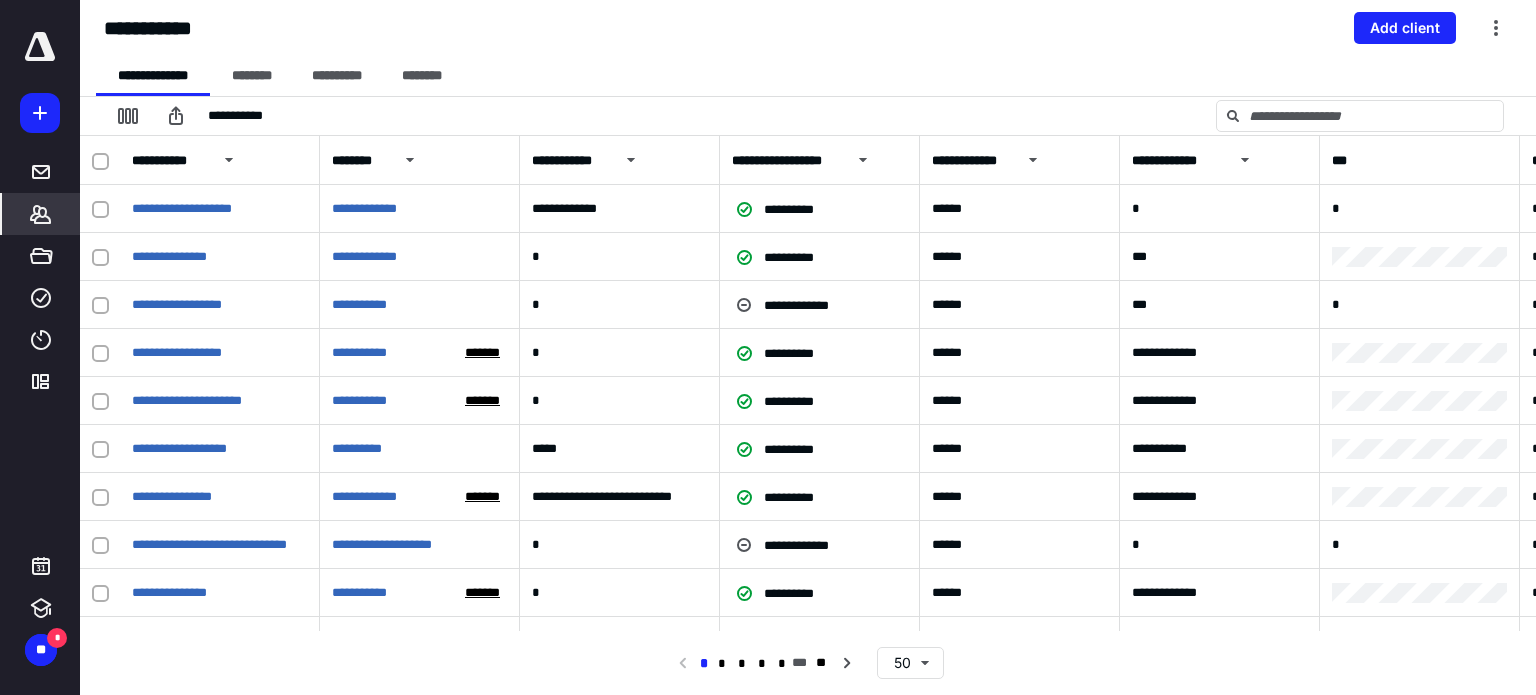 click on "**********" at bounding box center (816, 76) 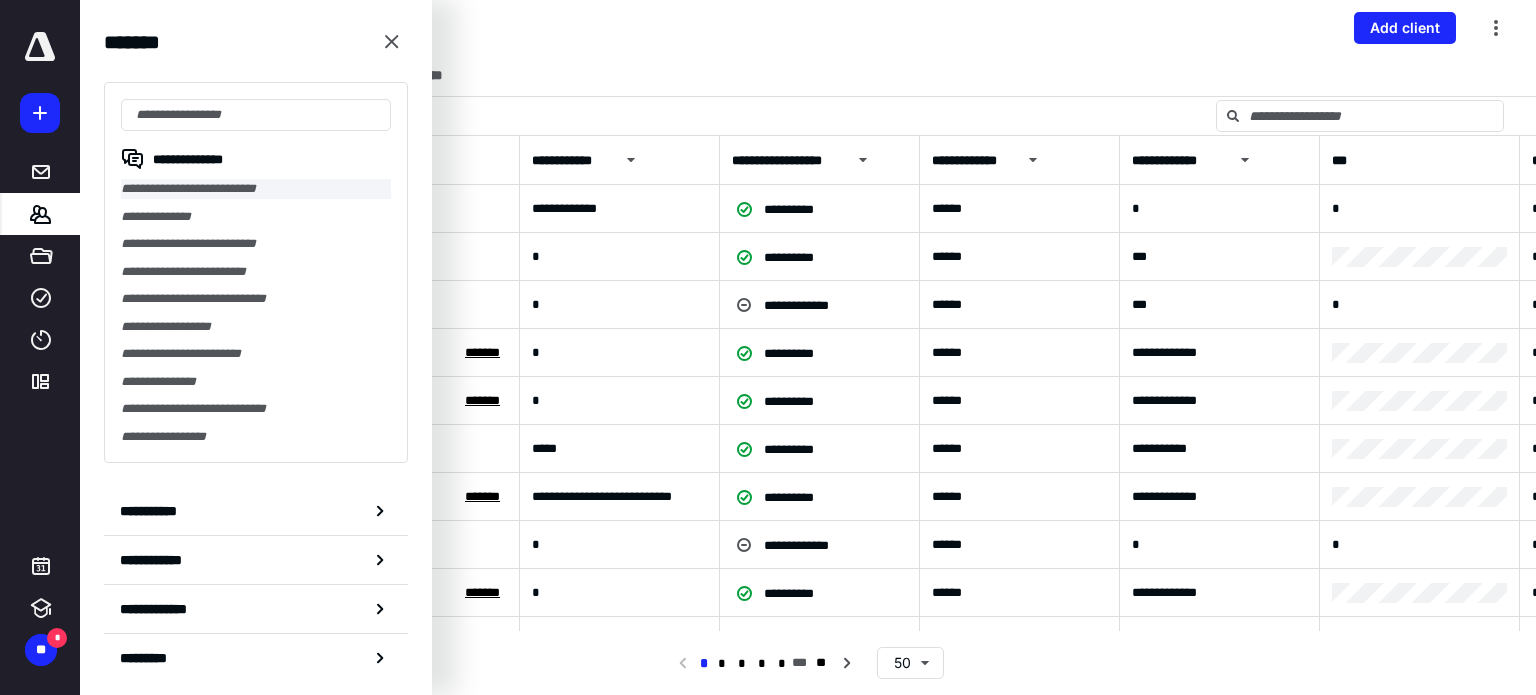 click on "**********" at bounding box center (256, 189) 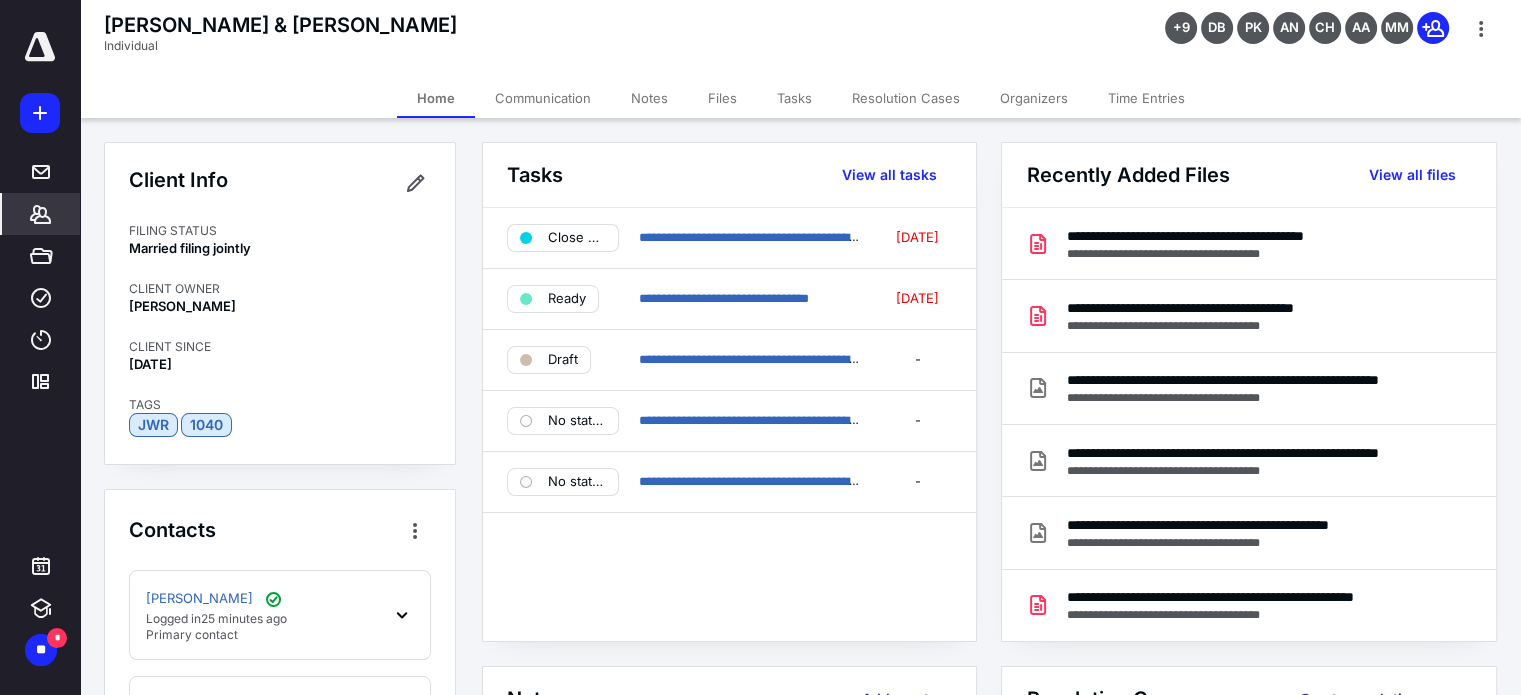 scroll, scrollTop: 200, scrollLeft: 0, axis: vertical 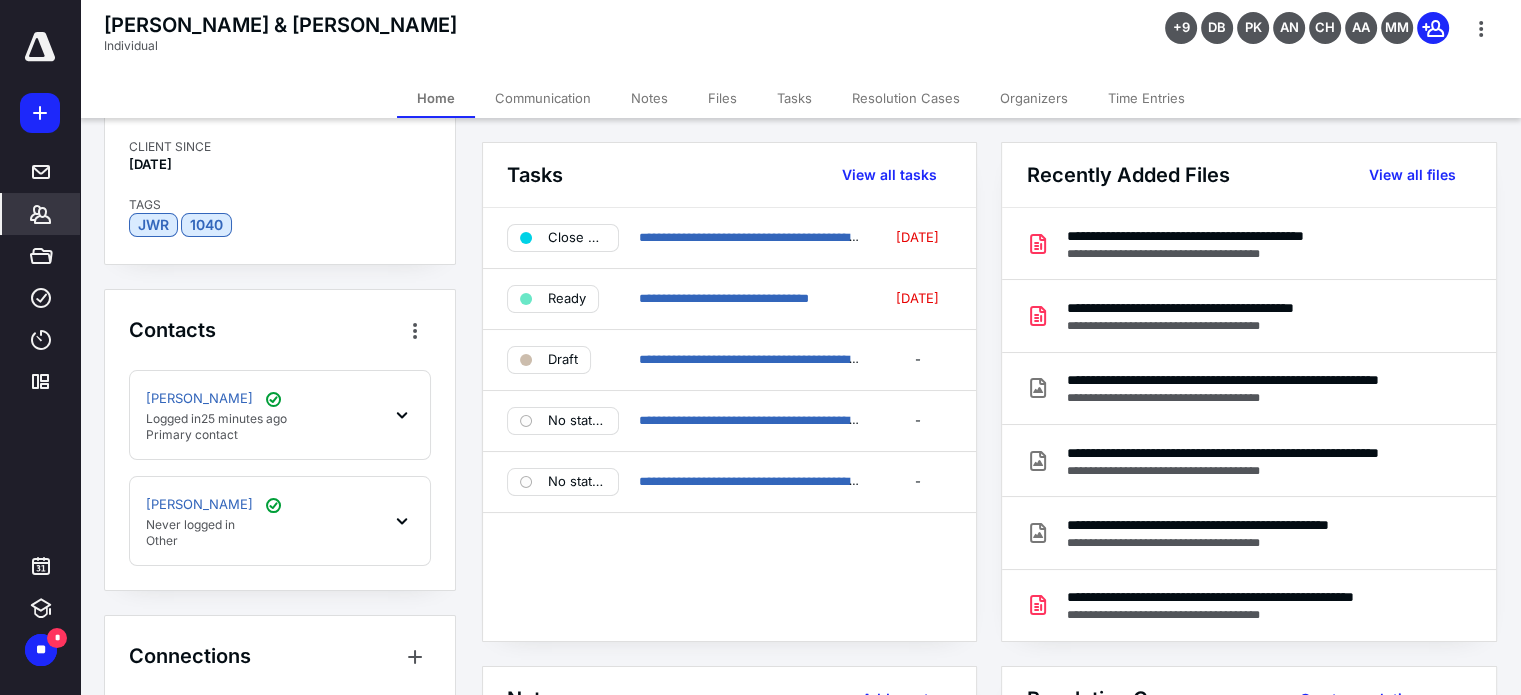 click on "HELEN TRACY Logged in  25 minutes ago Primary contact" at bounding box center (280, 415) 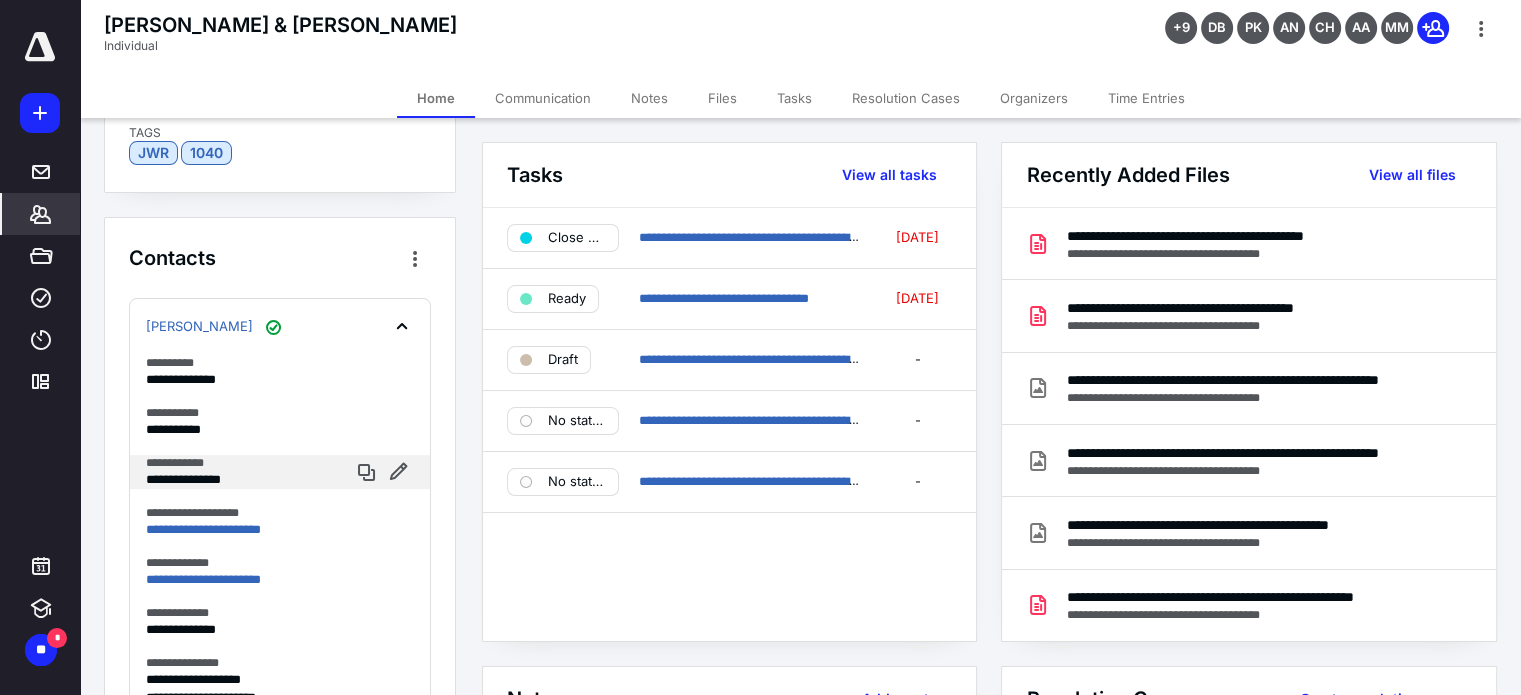 scroll, scrollTop: 400, scrollLeft: 0, axis: vertical 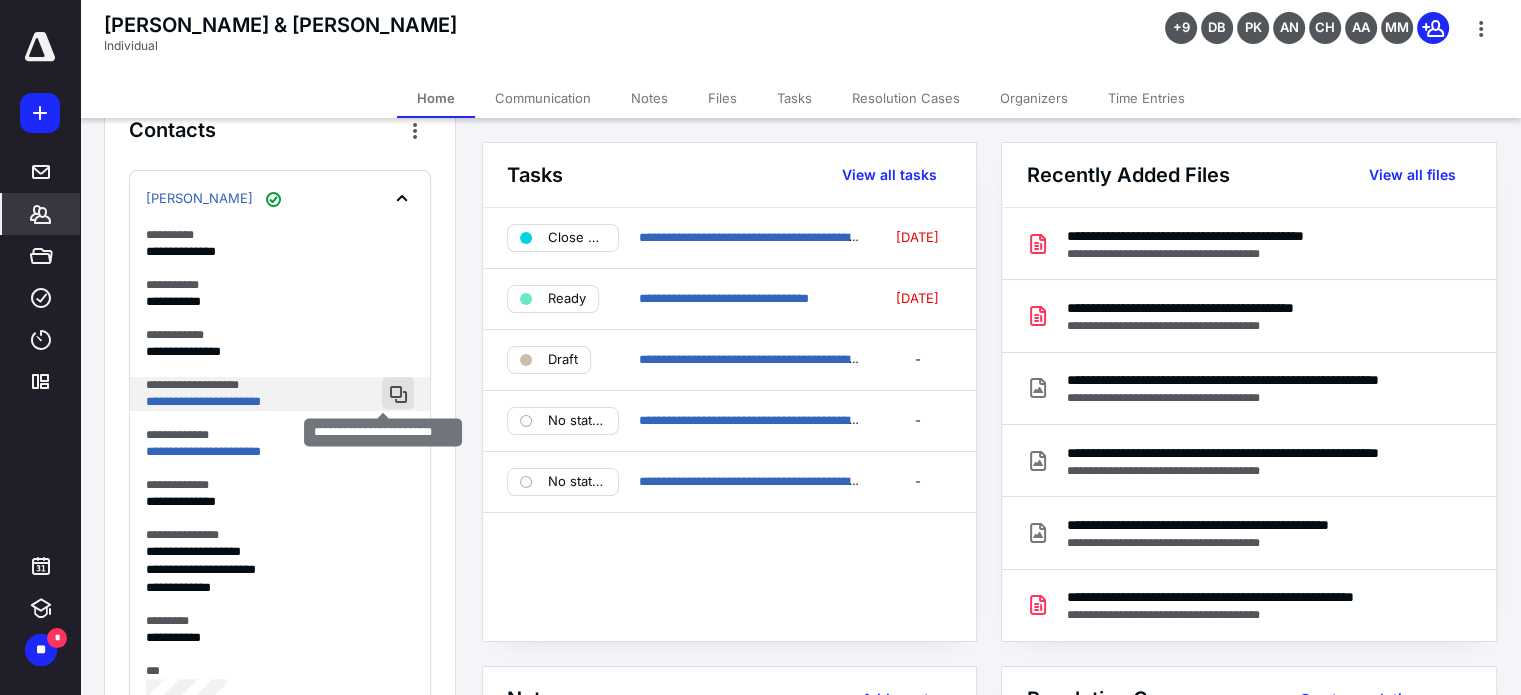 click at bounding box center [398, 393] 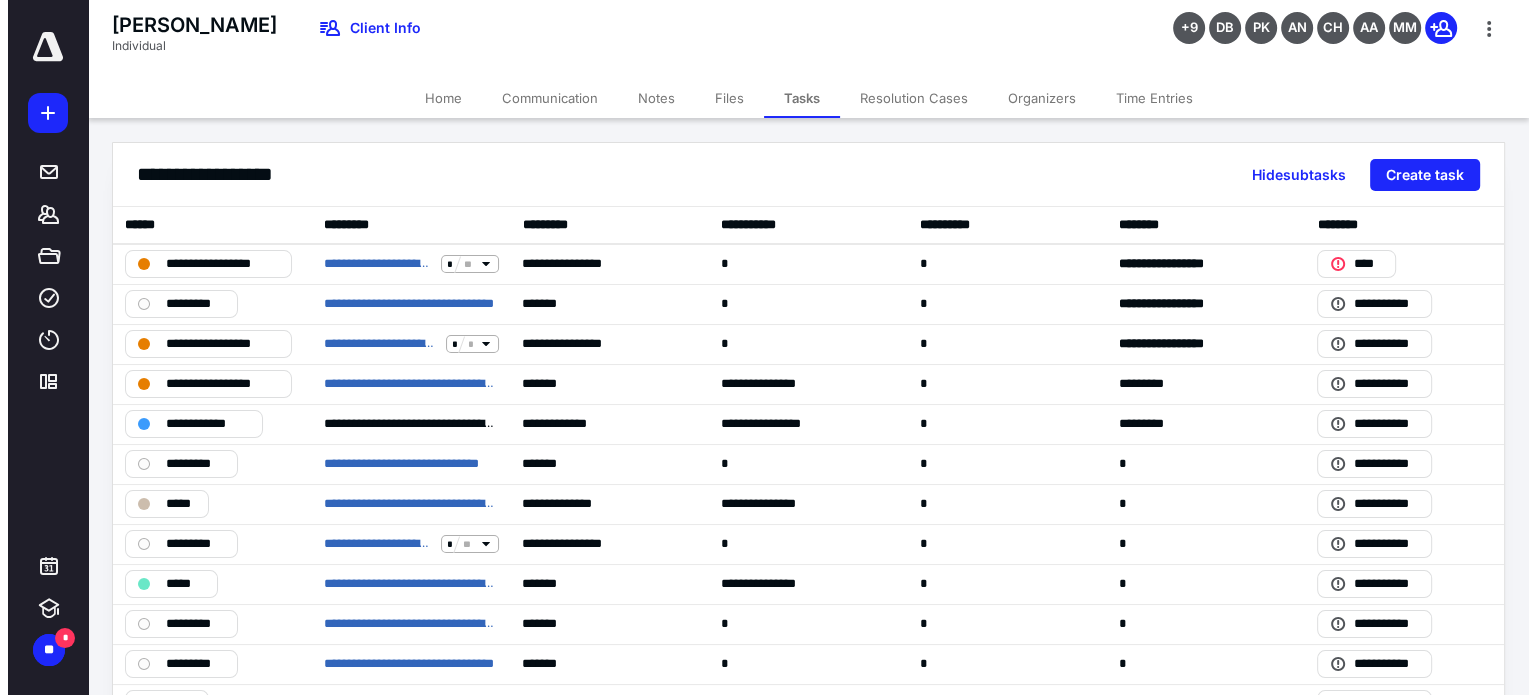 scroll, scrollTop: 0, scrollLeft: 0, axis: both 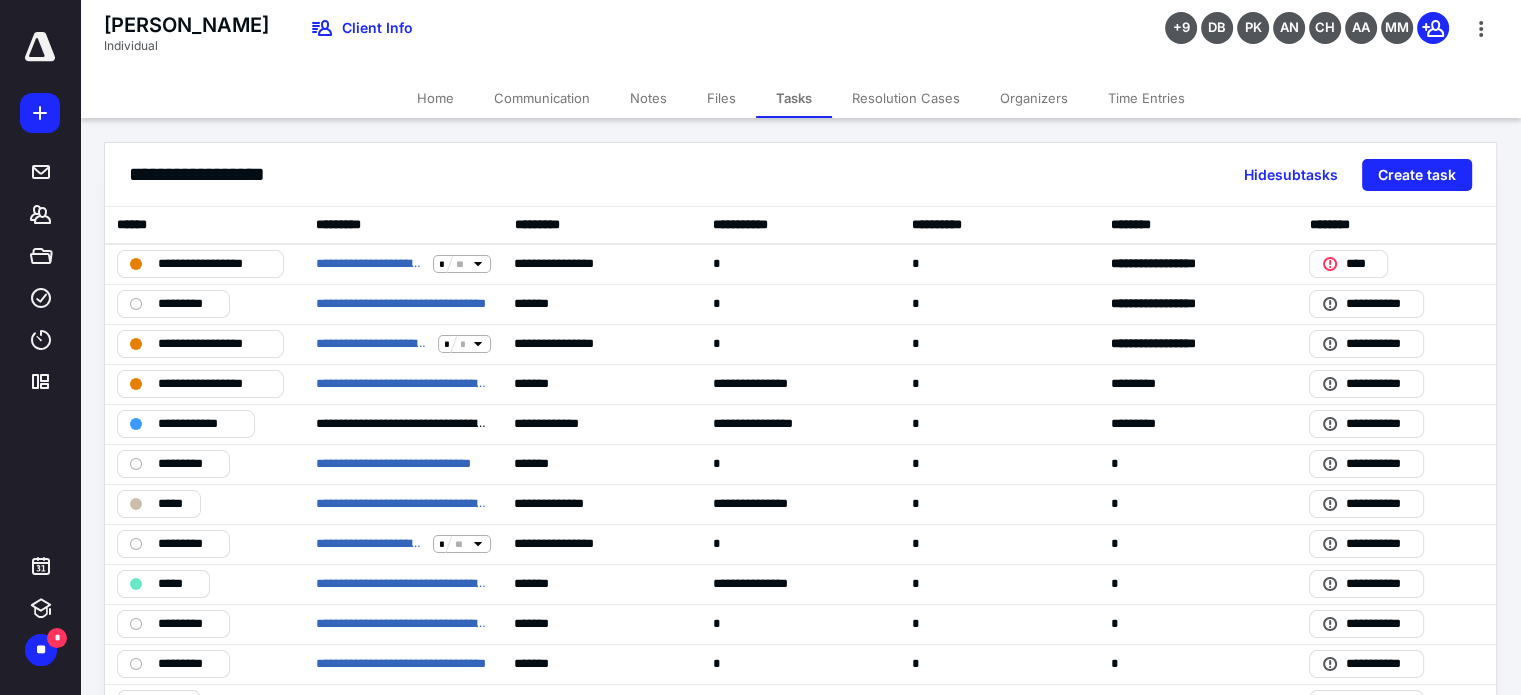 click on "Files" at bounding box center (721, 98) 